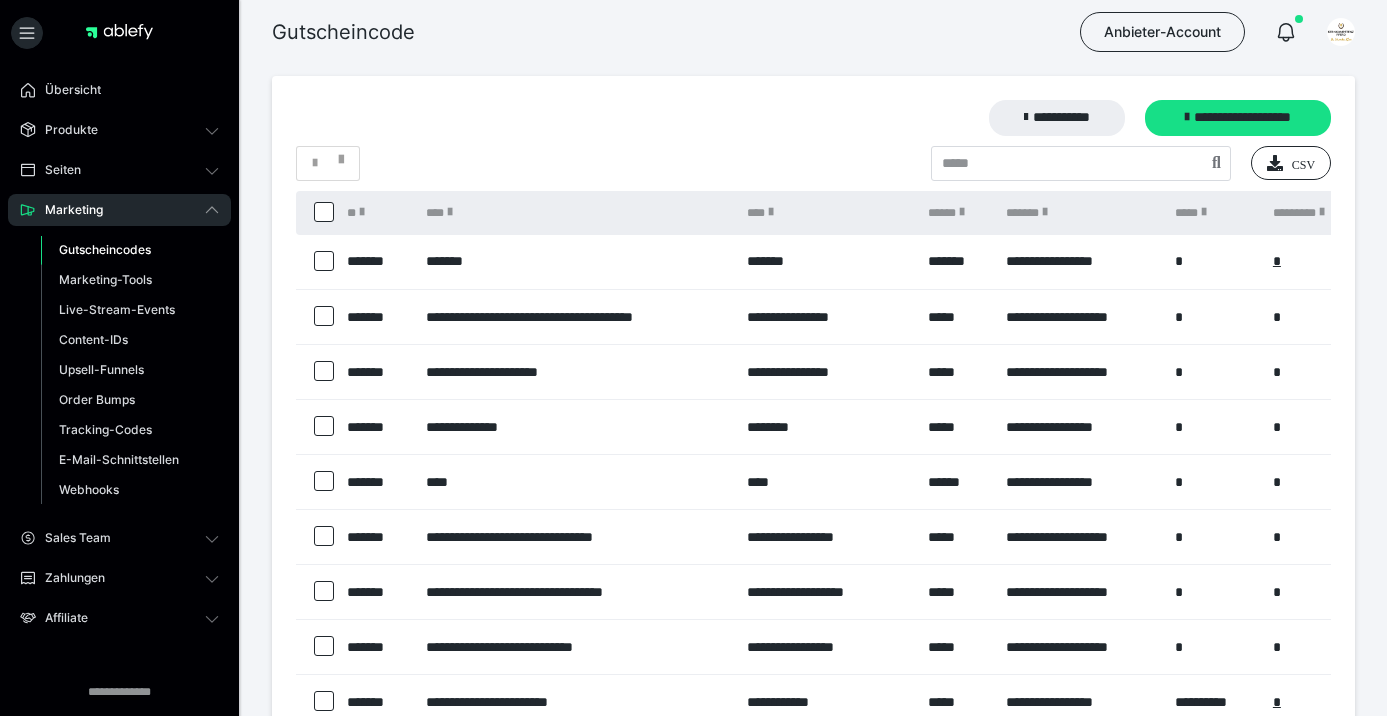 scroll, scrollTop: 0, scrollLeft: 0, axis: both 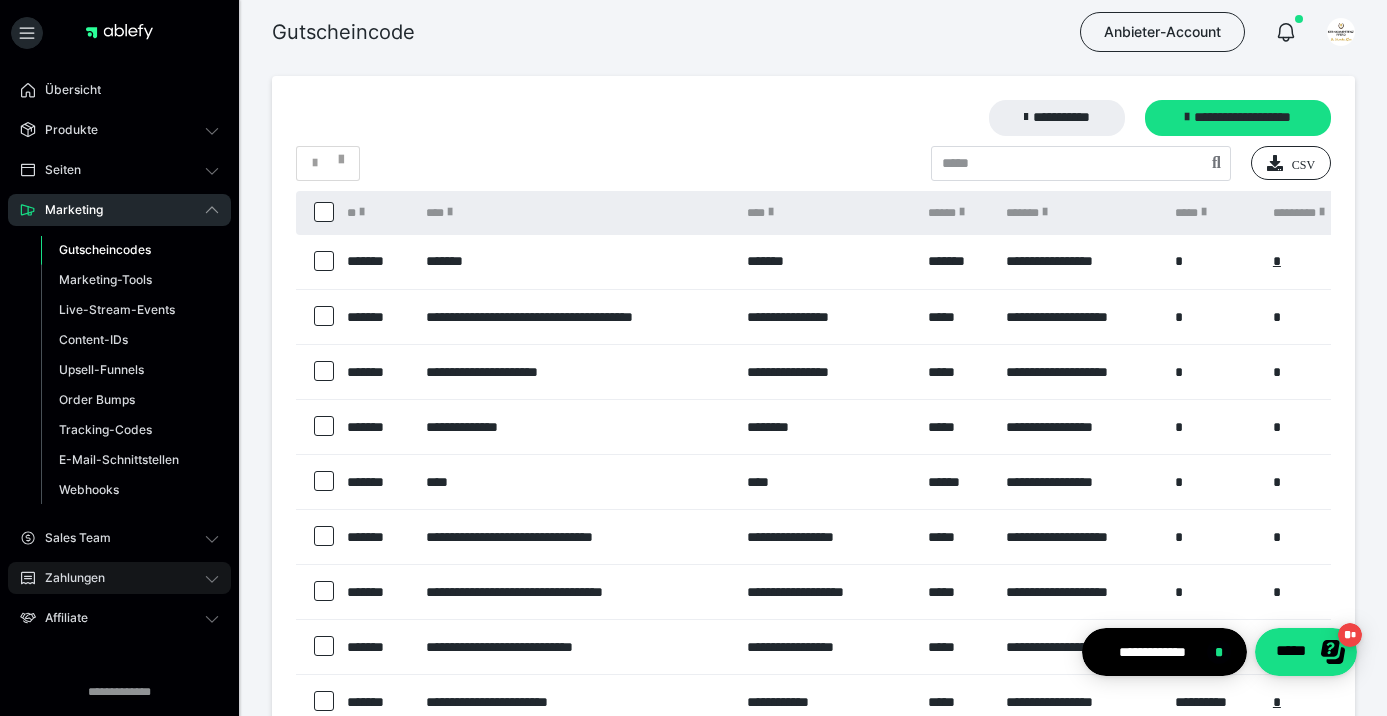 click on "Zahlungen" at bounding box center (119, 578) 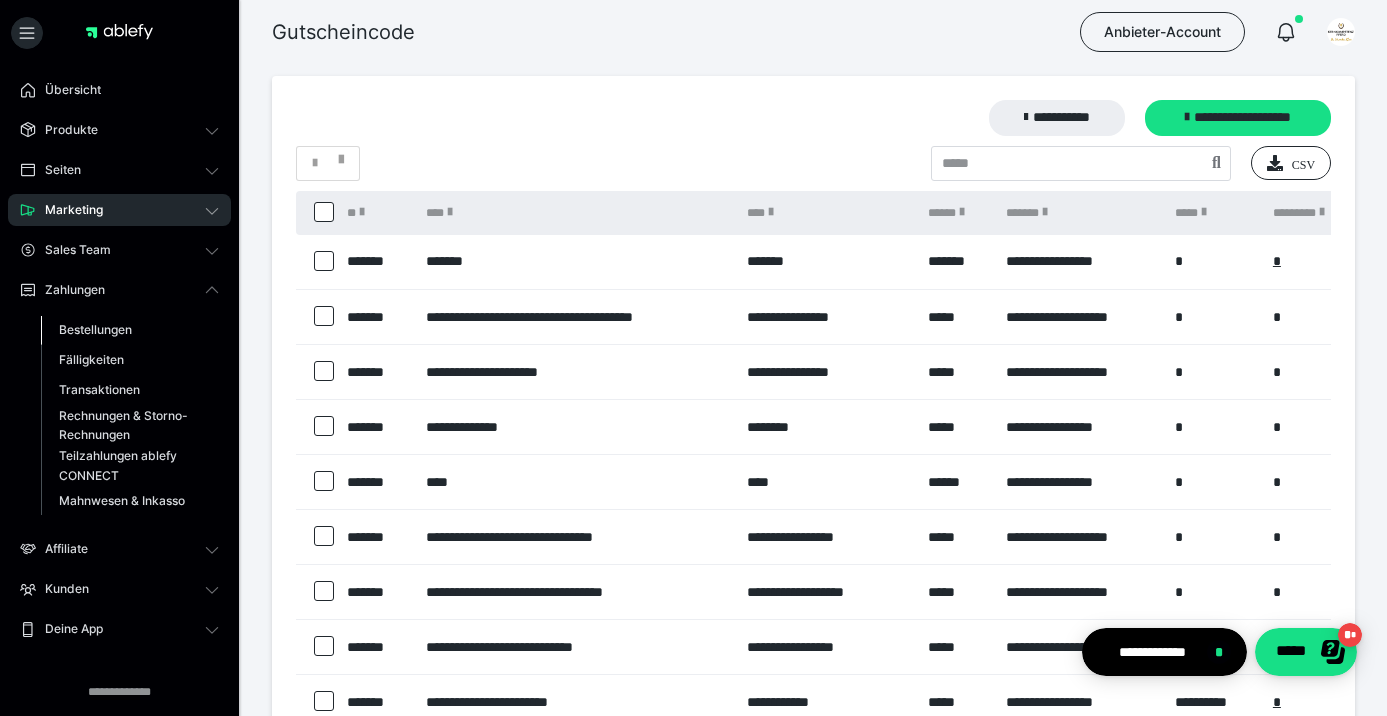 click on "Bestellungen" at bounding box center (95, 329) 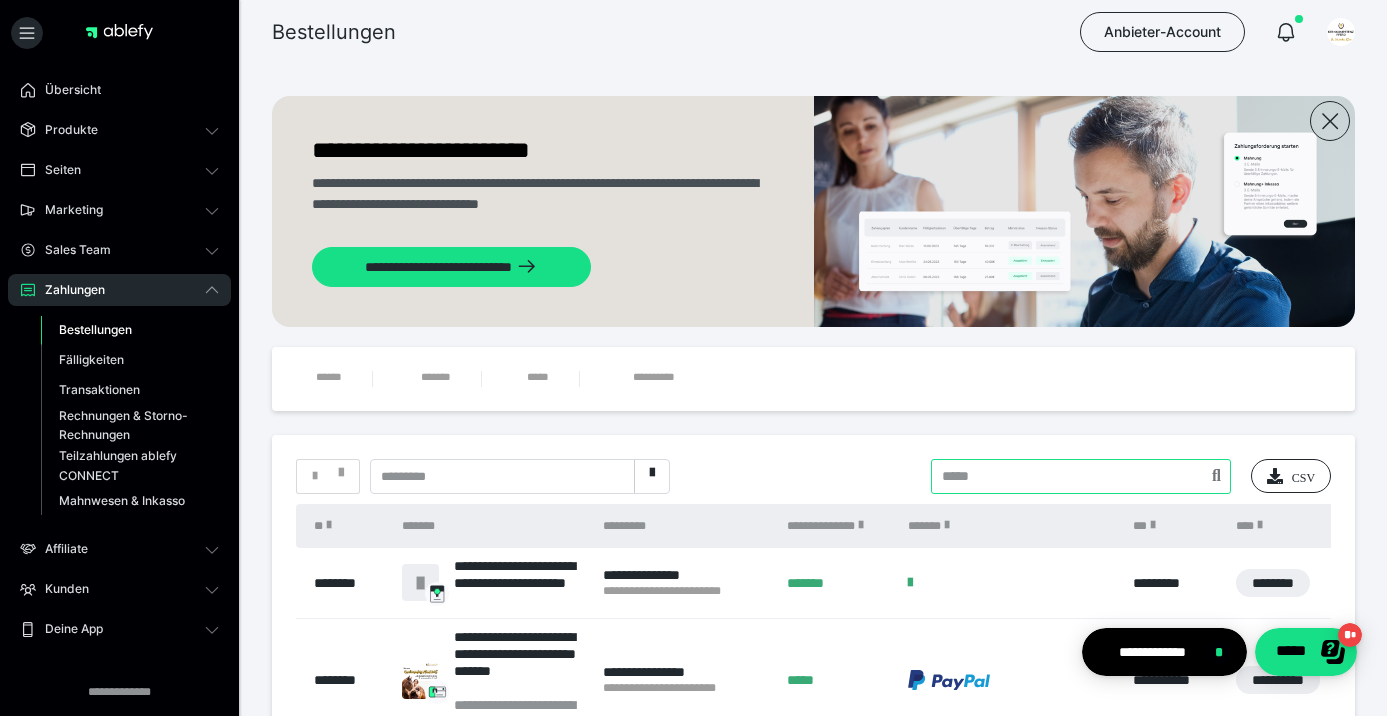 click at bounding box center [1081, 476] 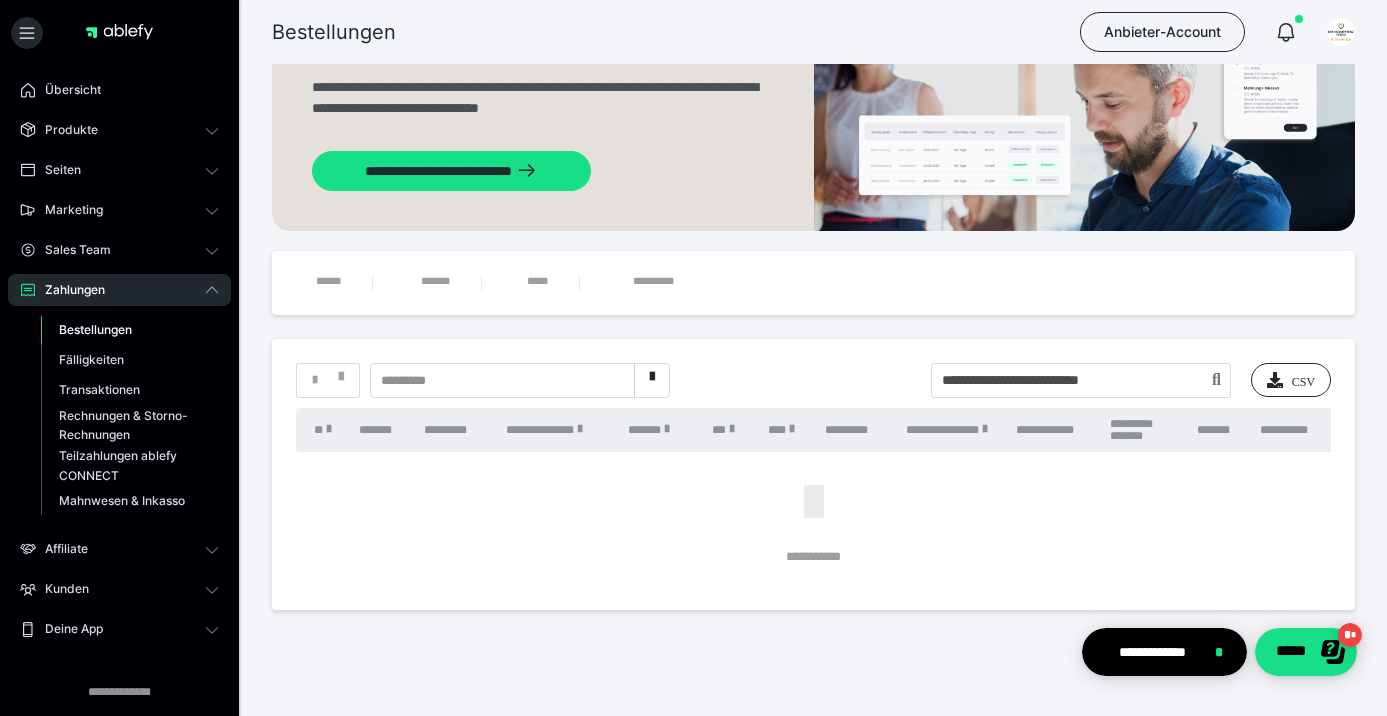 scroll, scrollTop: 121, scrollLeft: 0, axis: vertical 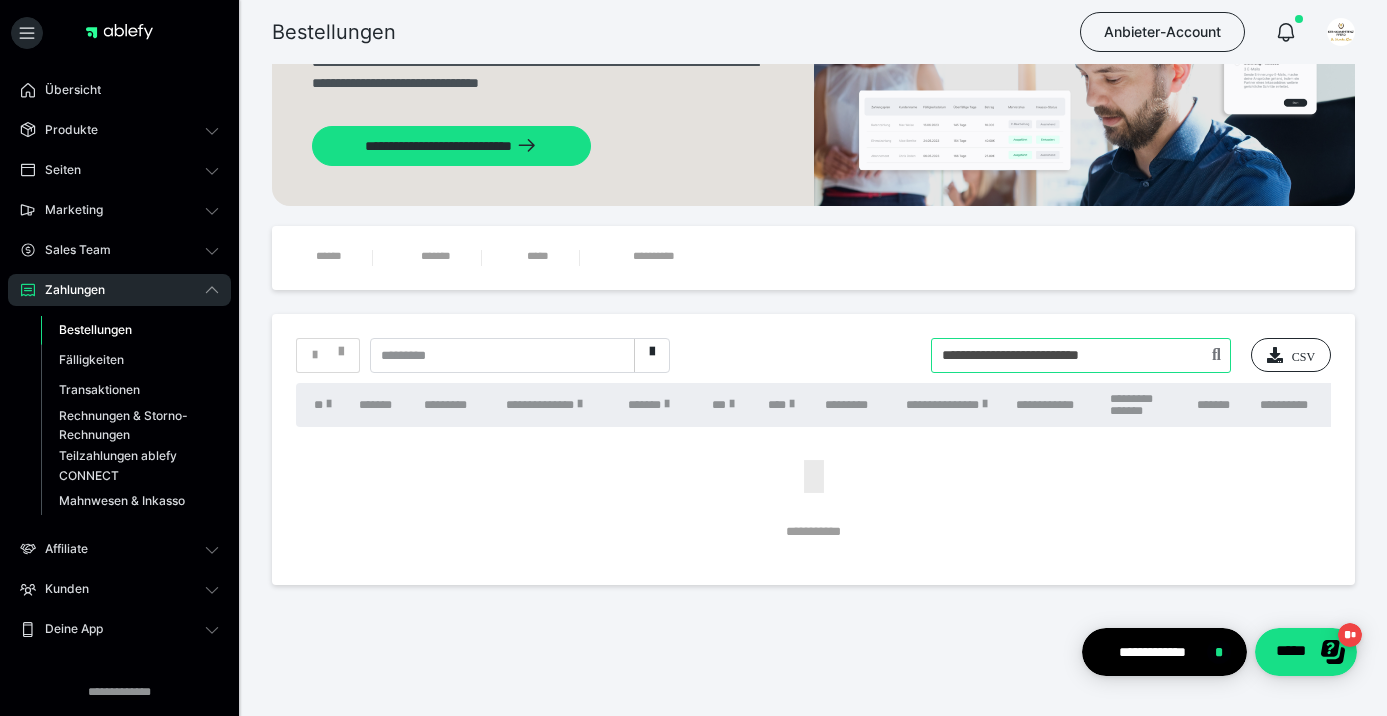 drag, startPoint x: 1153, startPoint y: 357, endPoint x: 886, endPoint y: 356, distance: 267.00186 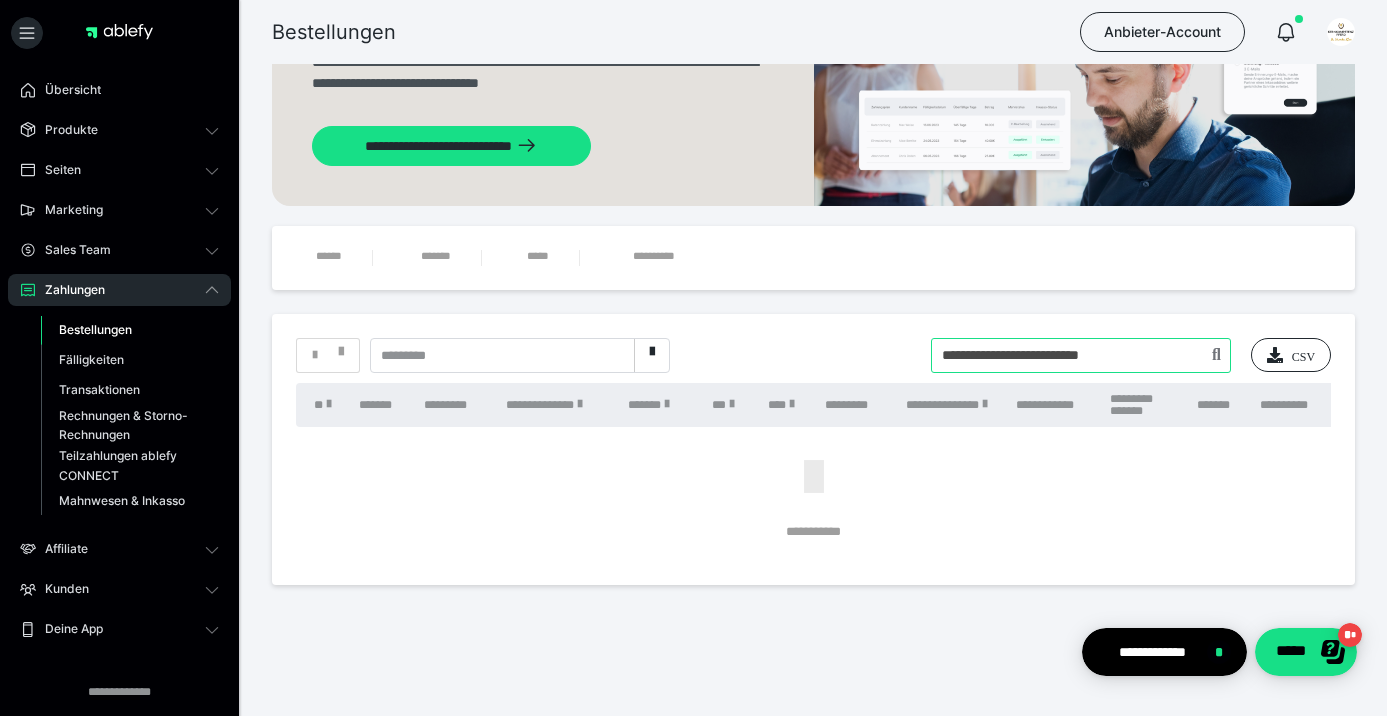 click at bounding box center [1081, 355] 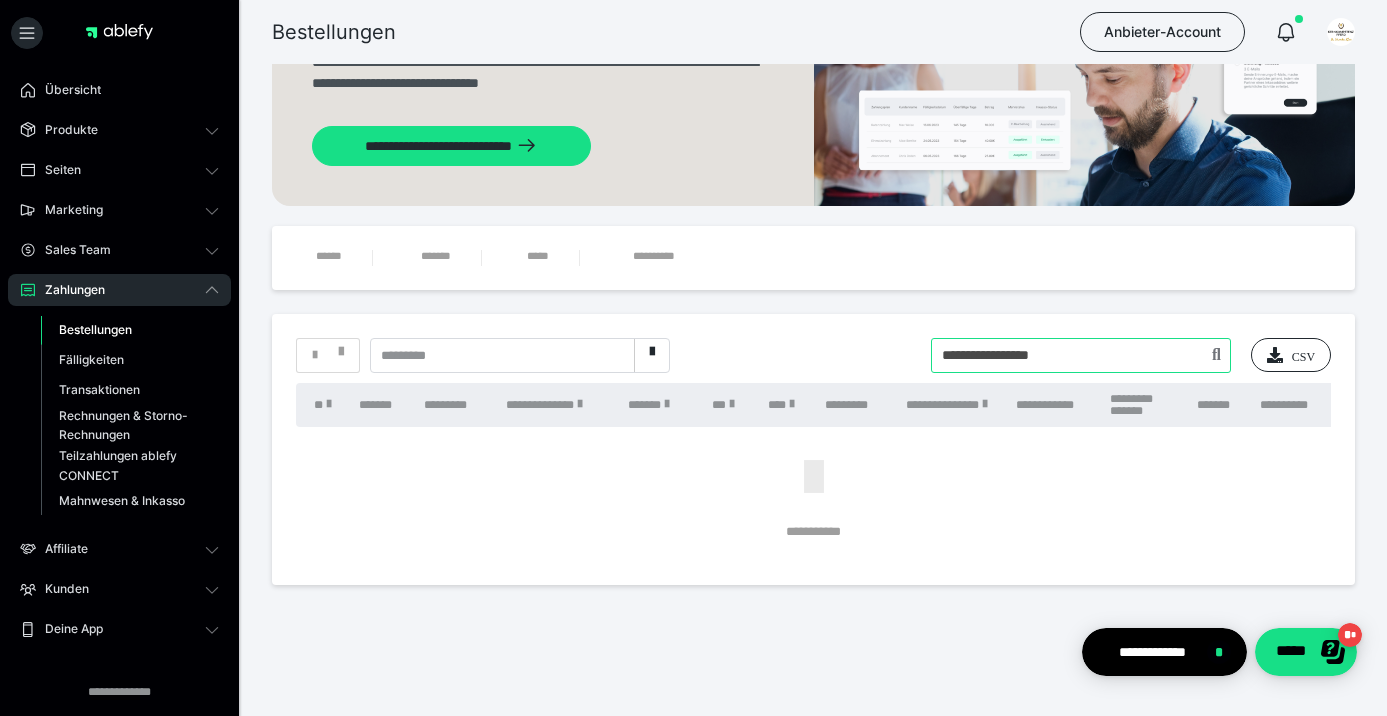 type on "**********" 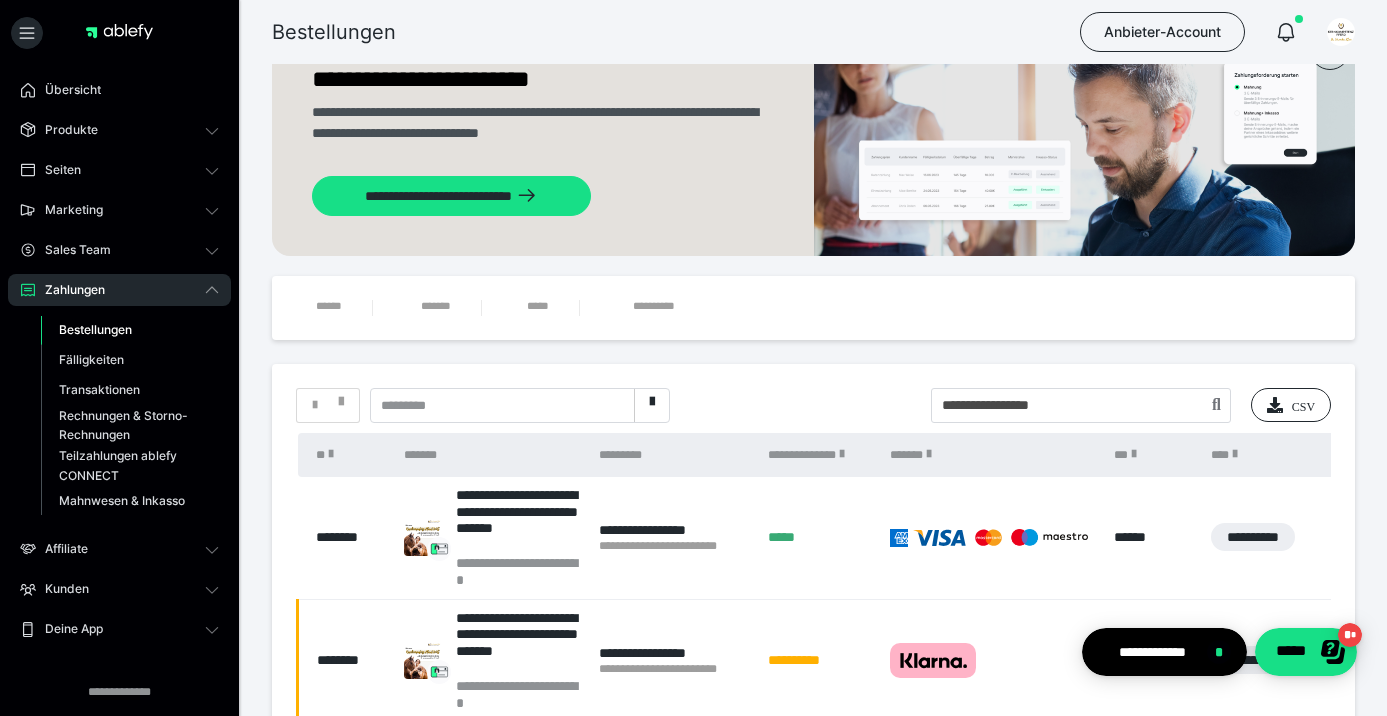 scroll, scrollTop: 283, scrollLeft: 0, axis: vertical 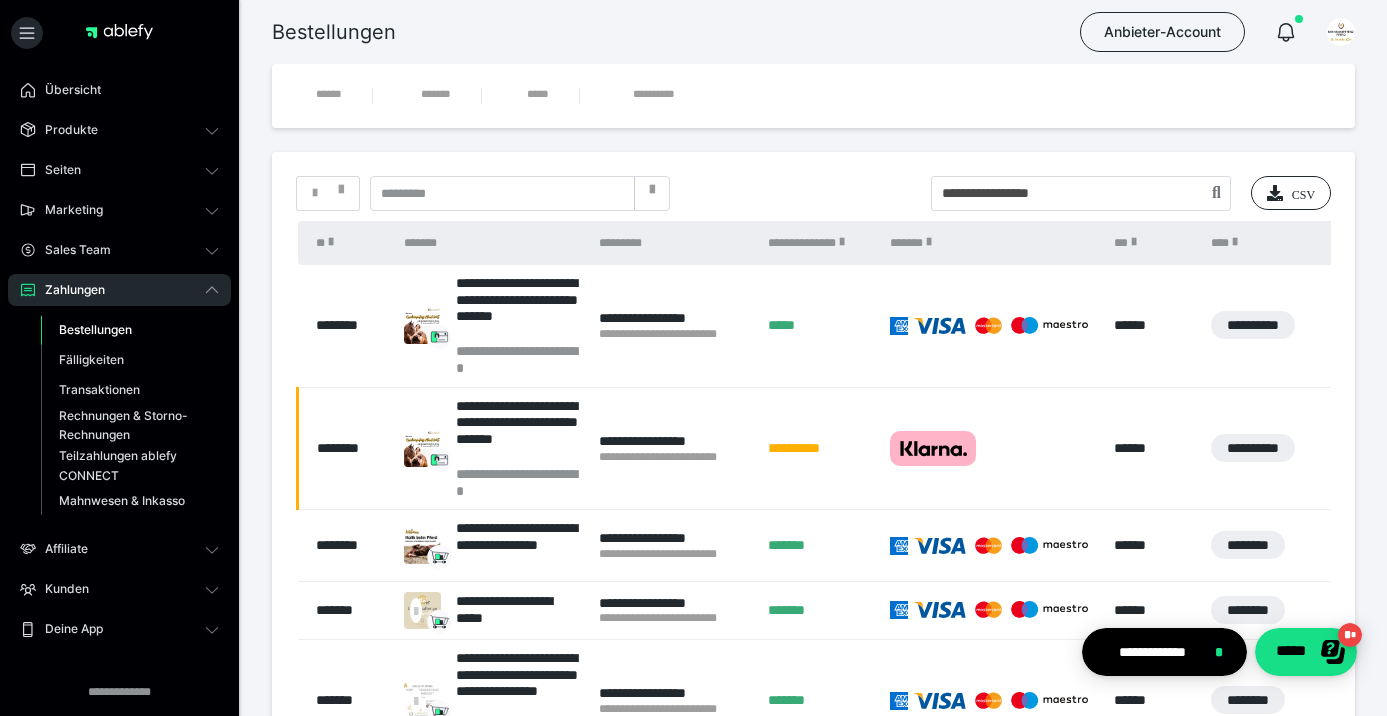 click at bounding box center [652, 194] 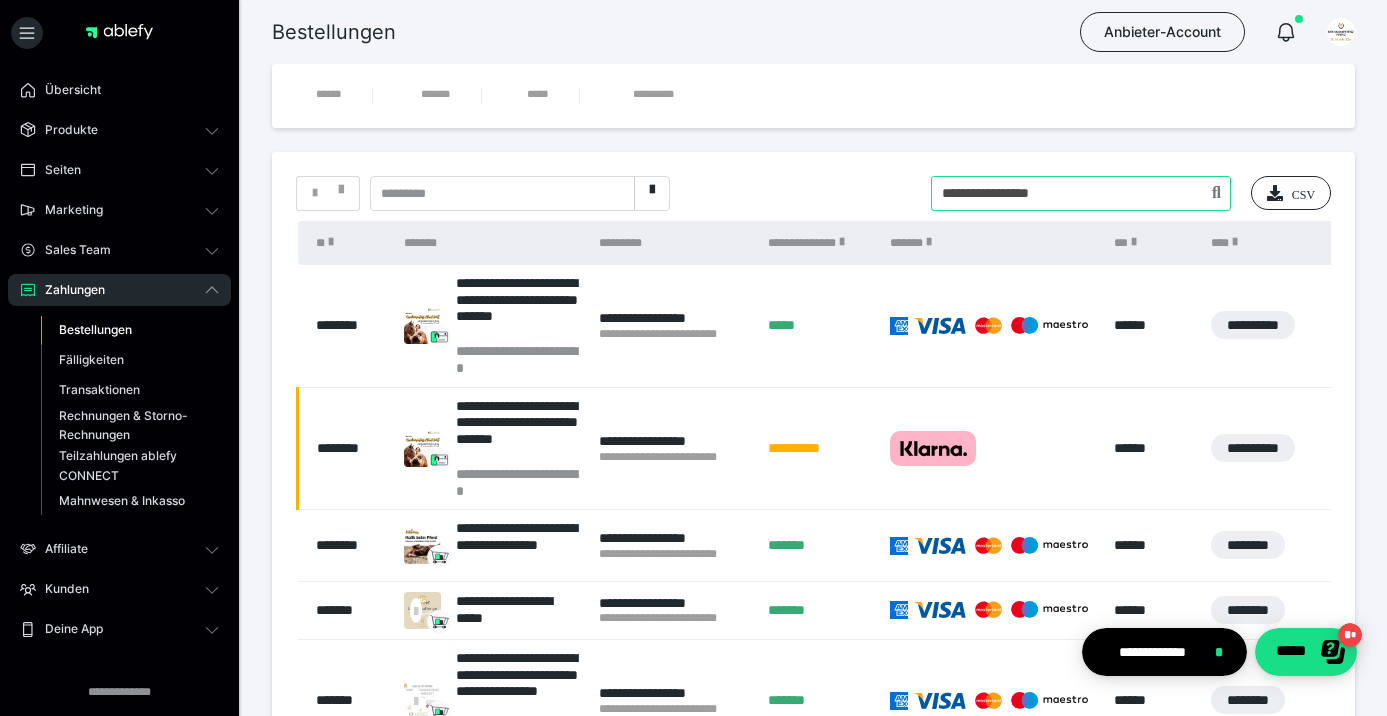 drag, startPoint x: 1073, startPoint y: 186, endPoint x: 889, endPoint y: 188, distance: 184.01086 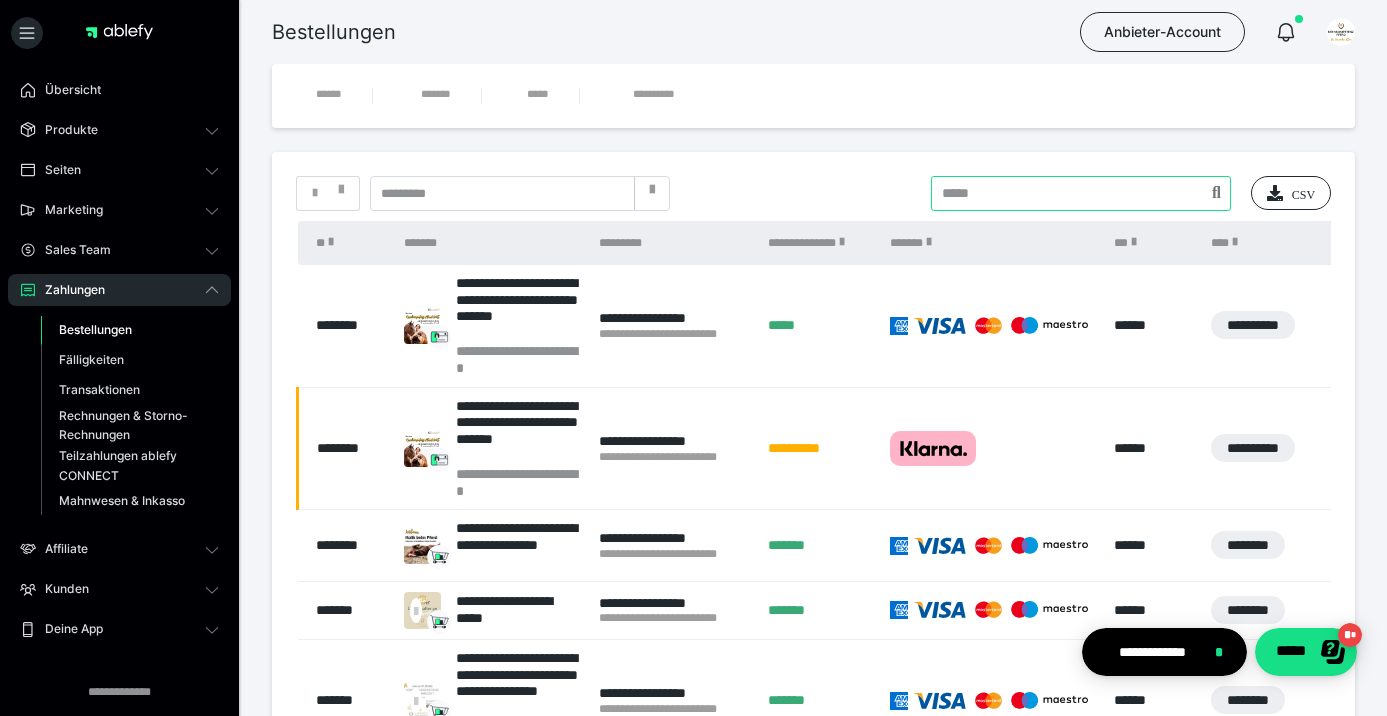 type 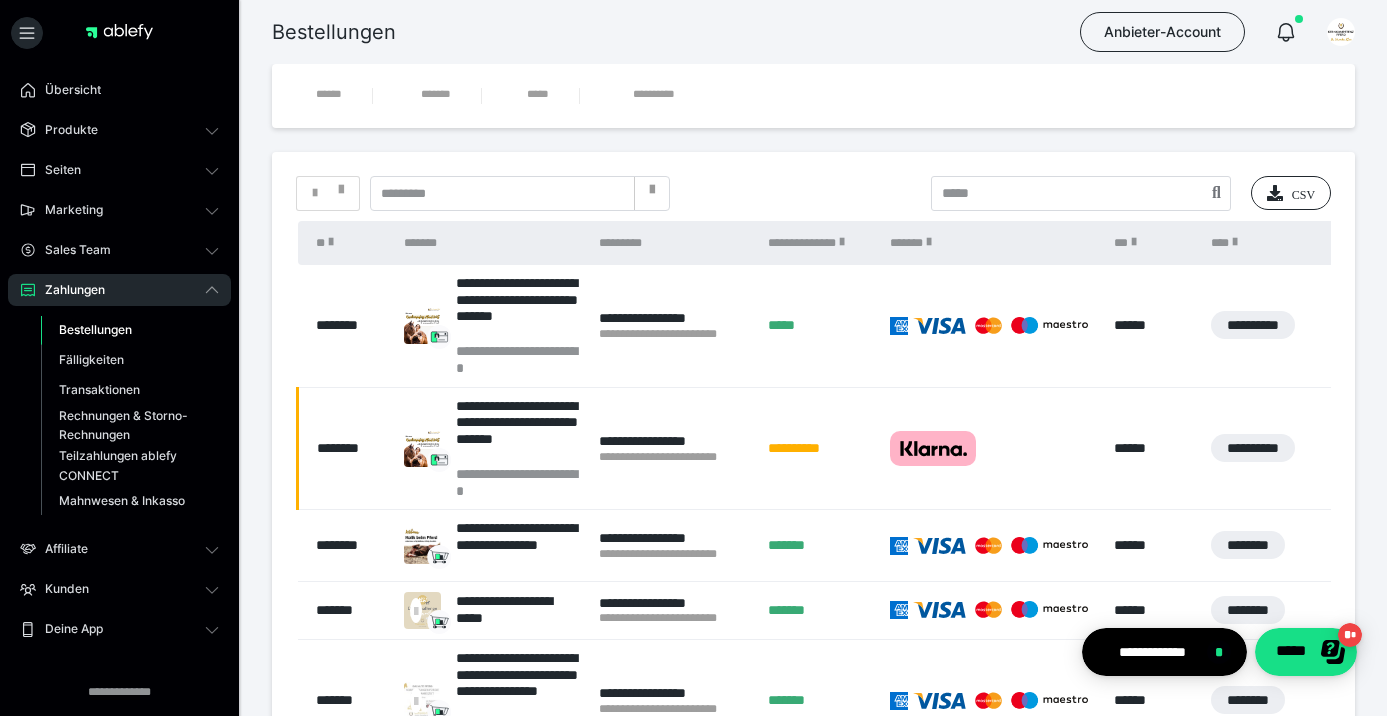 click on "**********" at bounding box center [813, 721] 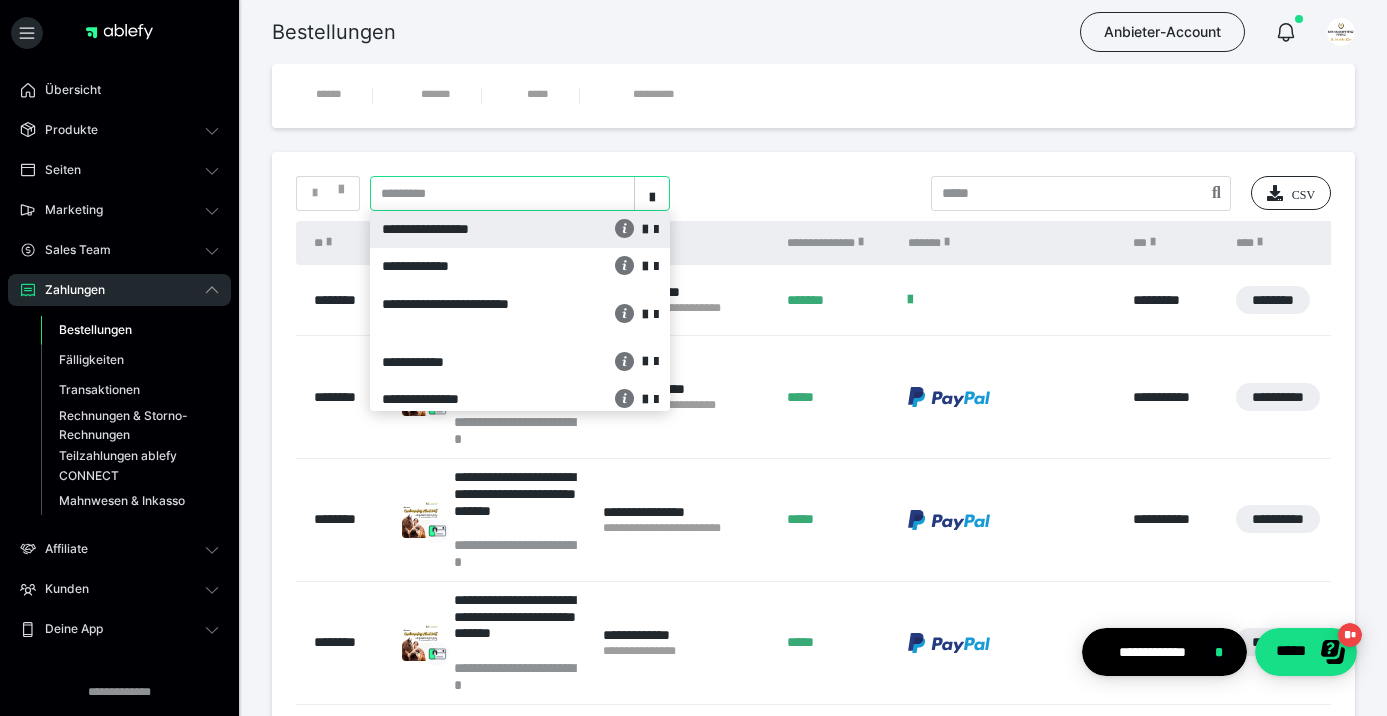 click on "**********" at bounding box center [466, 229] 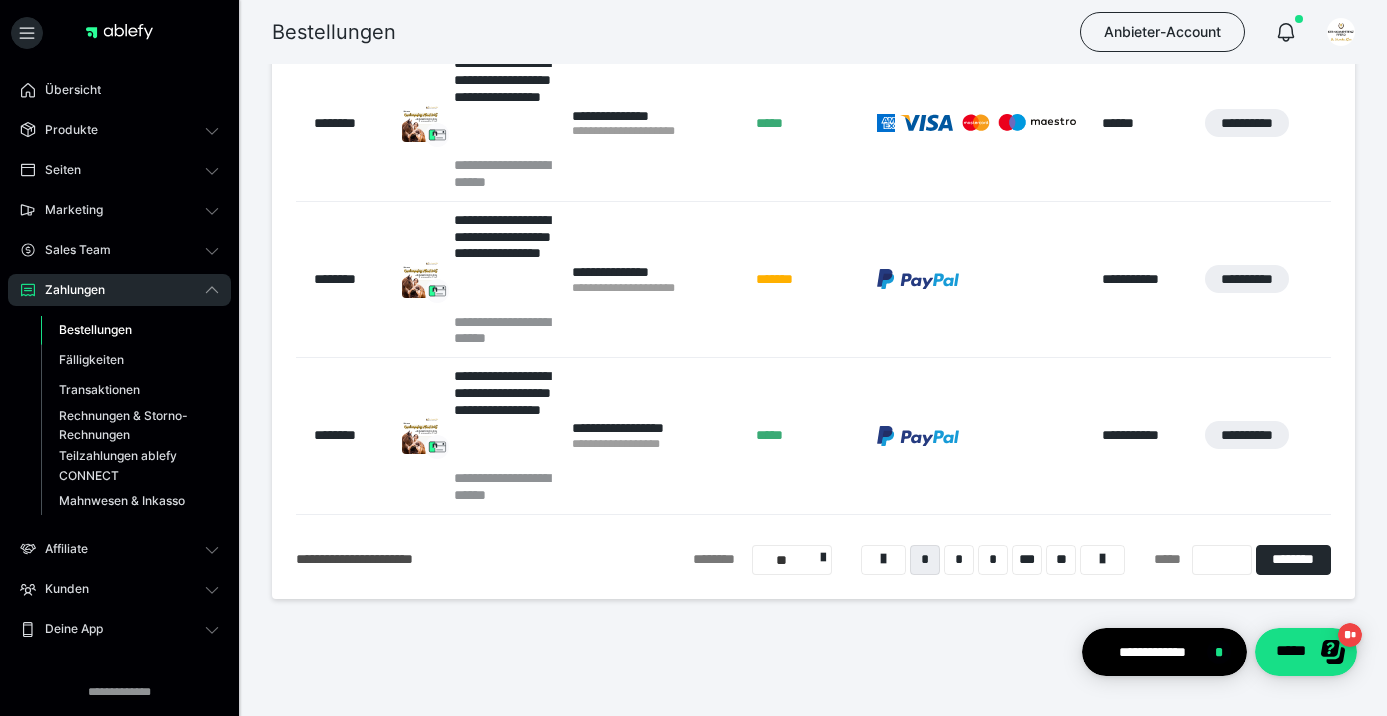 scroll, scrollTop: 1621, scrollLeft: 0, axis: vertical 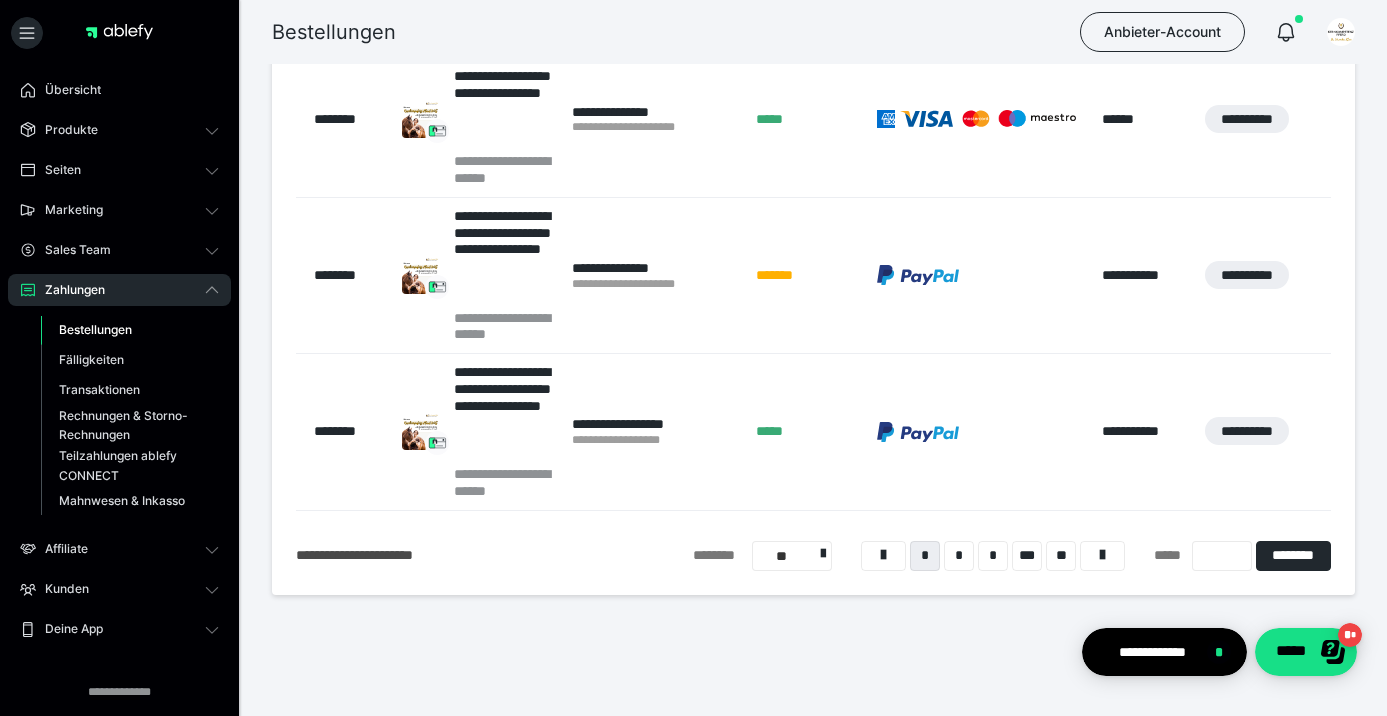 click at bounding box center [918, 275] 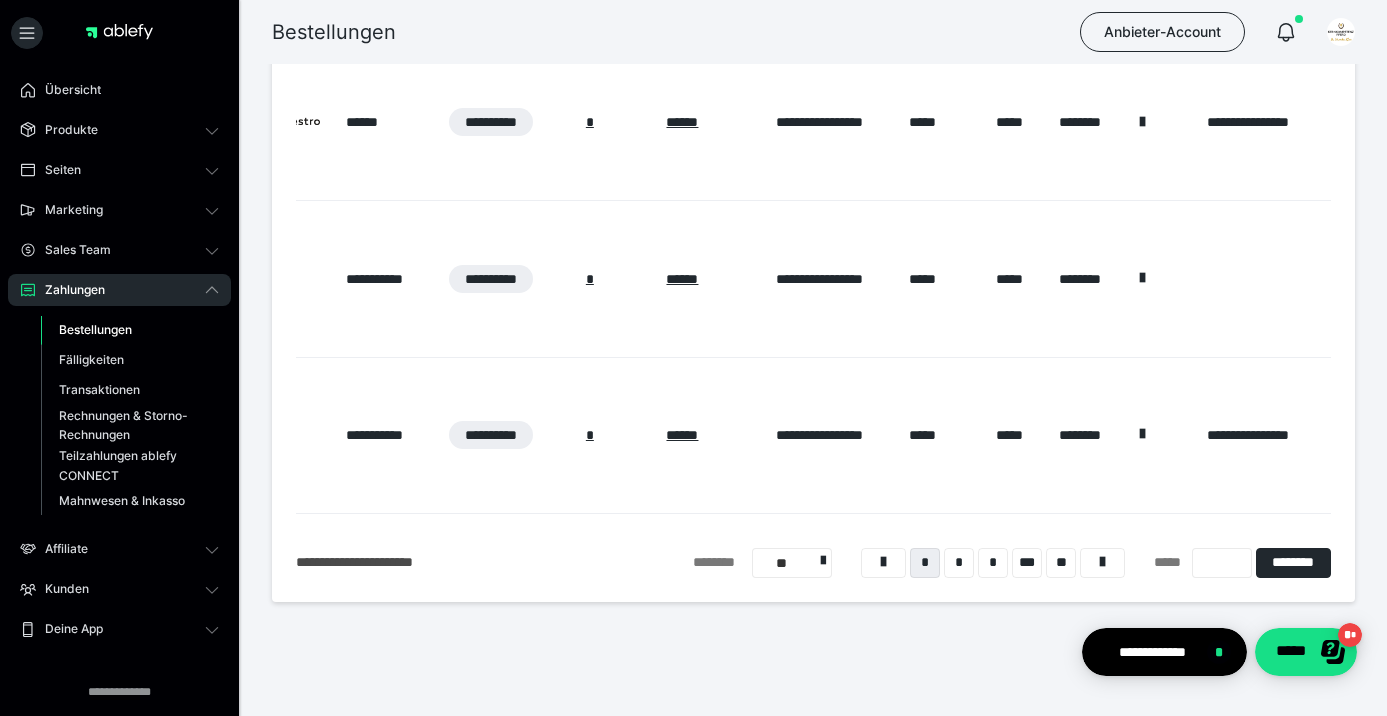 scroll, scrollTop: 0, scrollLeft: 1055, axis: horizontal 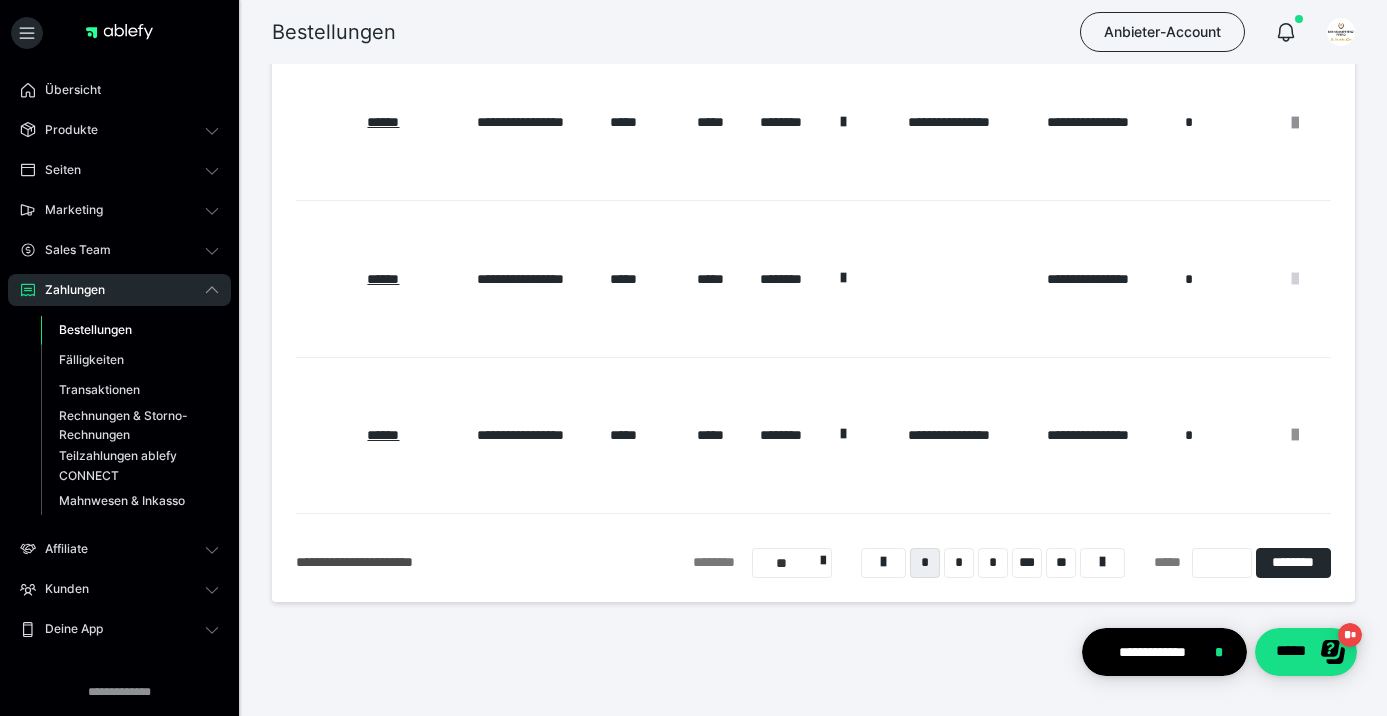 click at bounding box center [1295, 279] 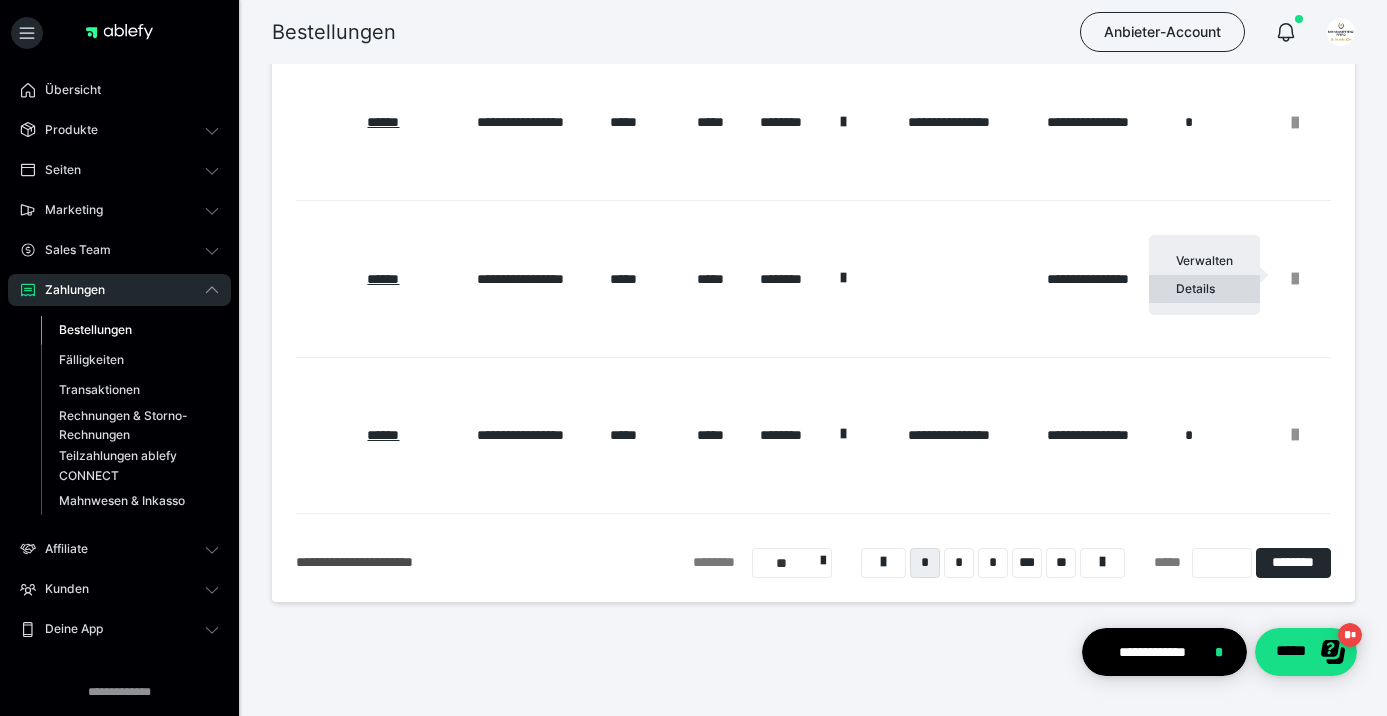 click on "Details" at bounding box center (1204, 289) 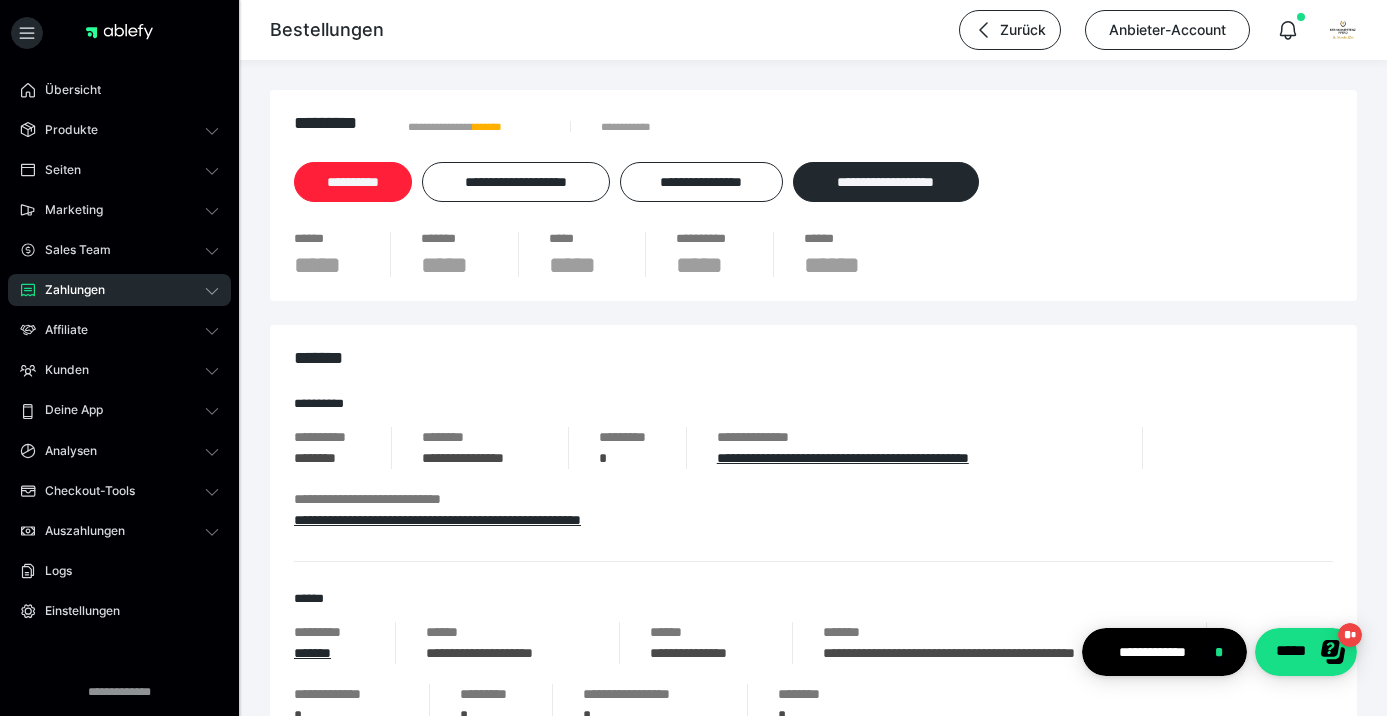 click on "**********" at bounding box center [353, 182] 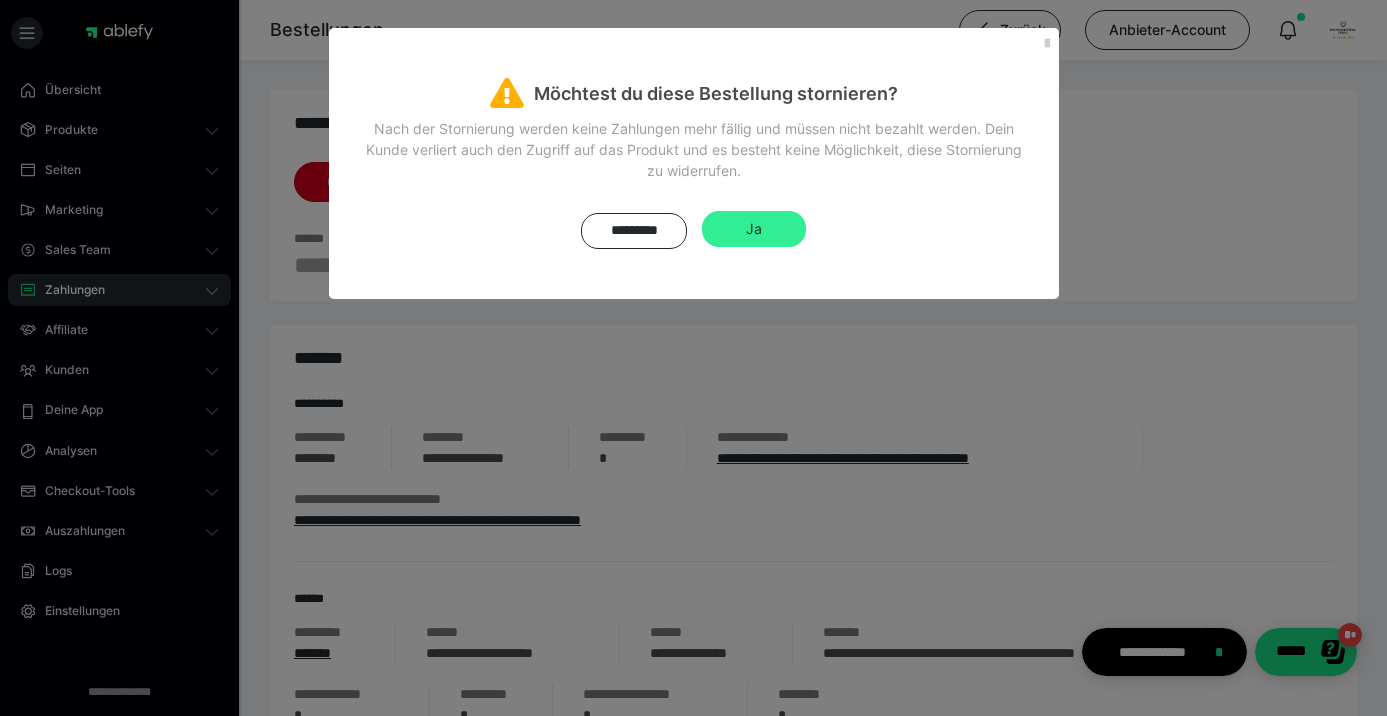 click on "Ja" at bounding box center (754, 229) 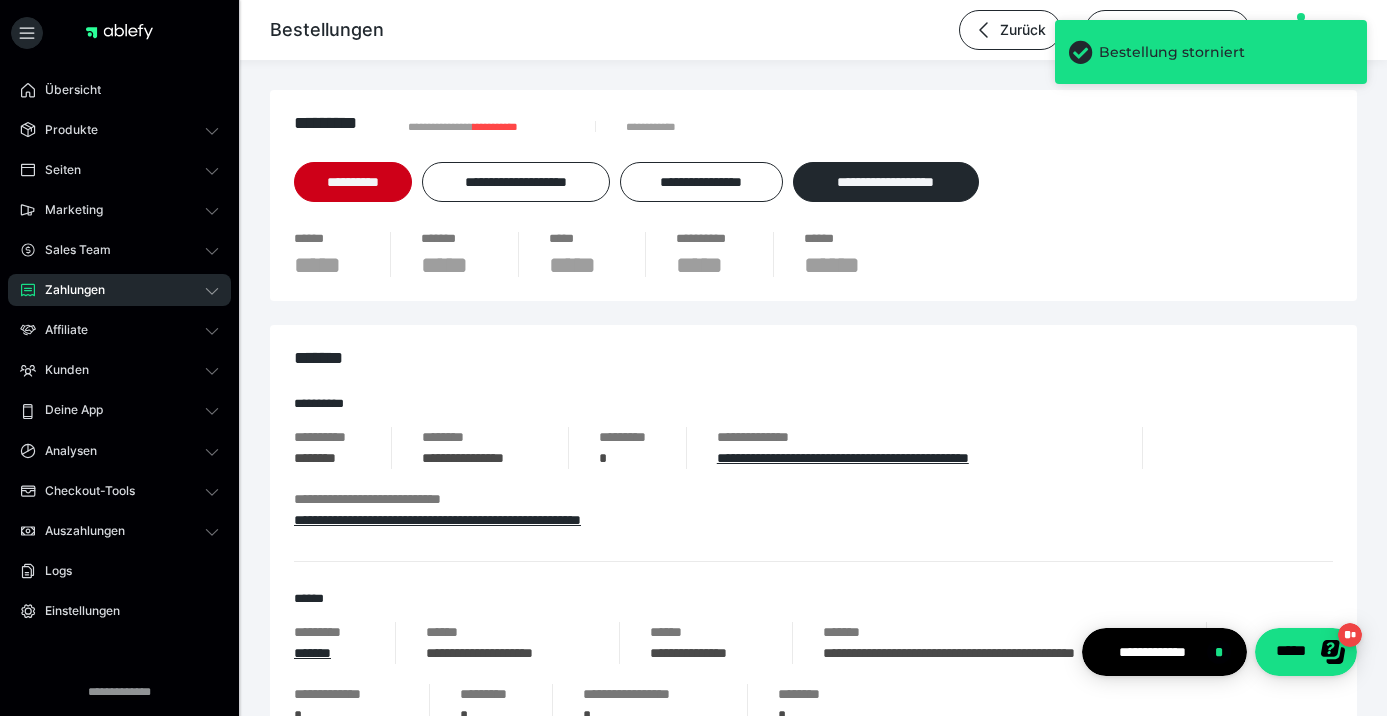 click on "Bestellungen Zurück Anbieter-Account" at bounding box center [693, 30] 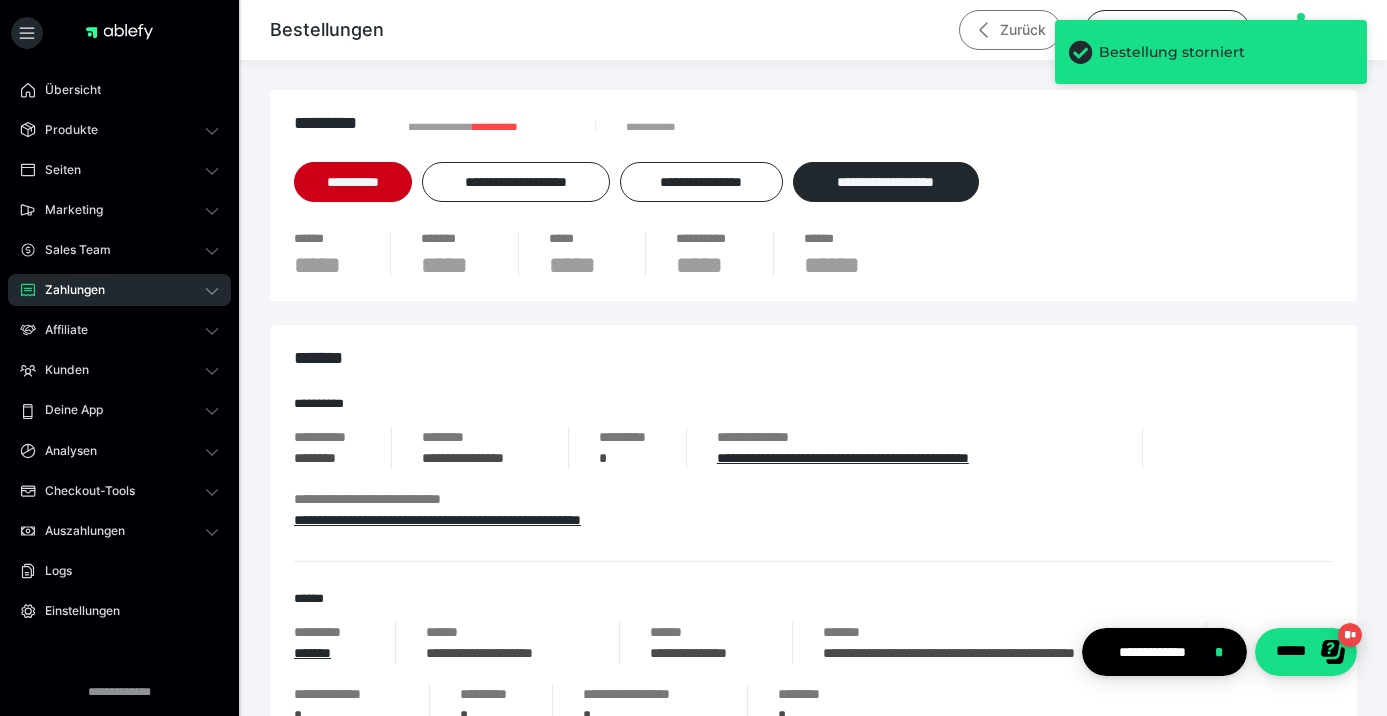 click on "Zurück" at bounding box center (1010, 30) 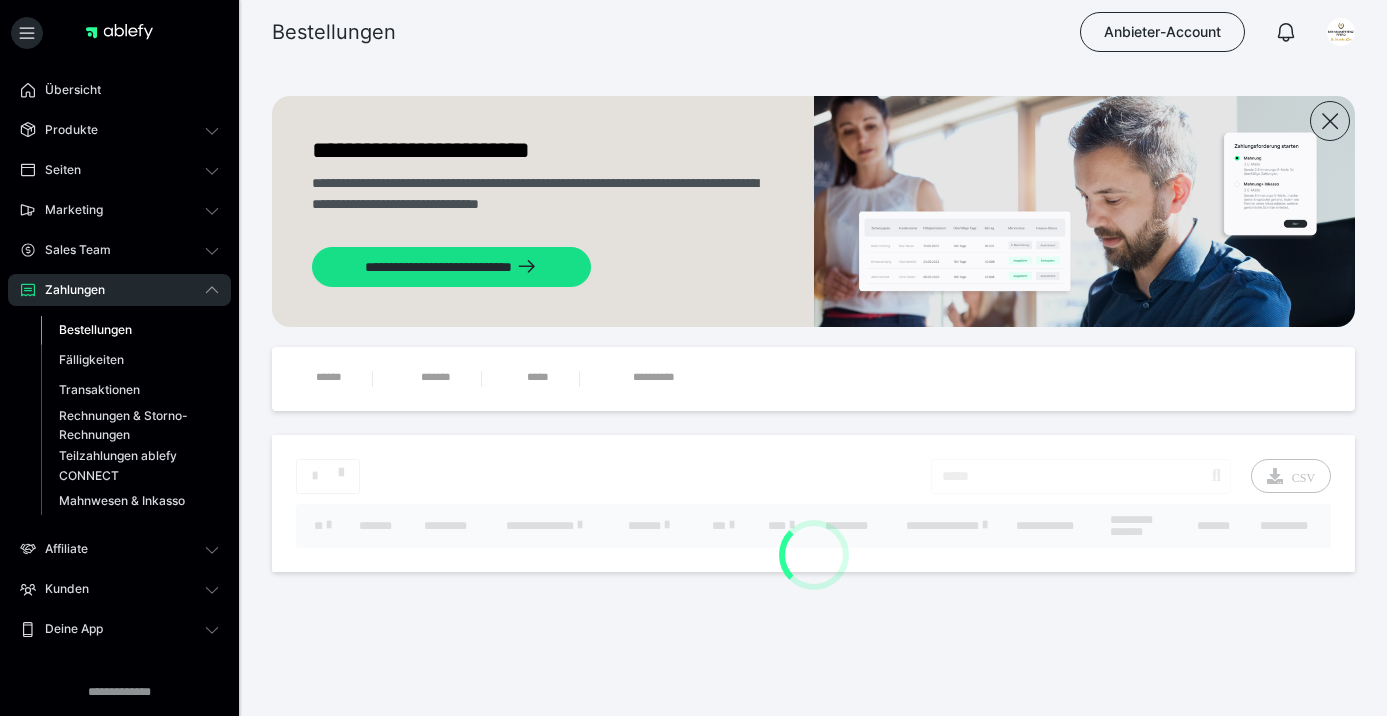 scroll, scrollTop: 0, scrollLeft: 0, axis: both 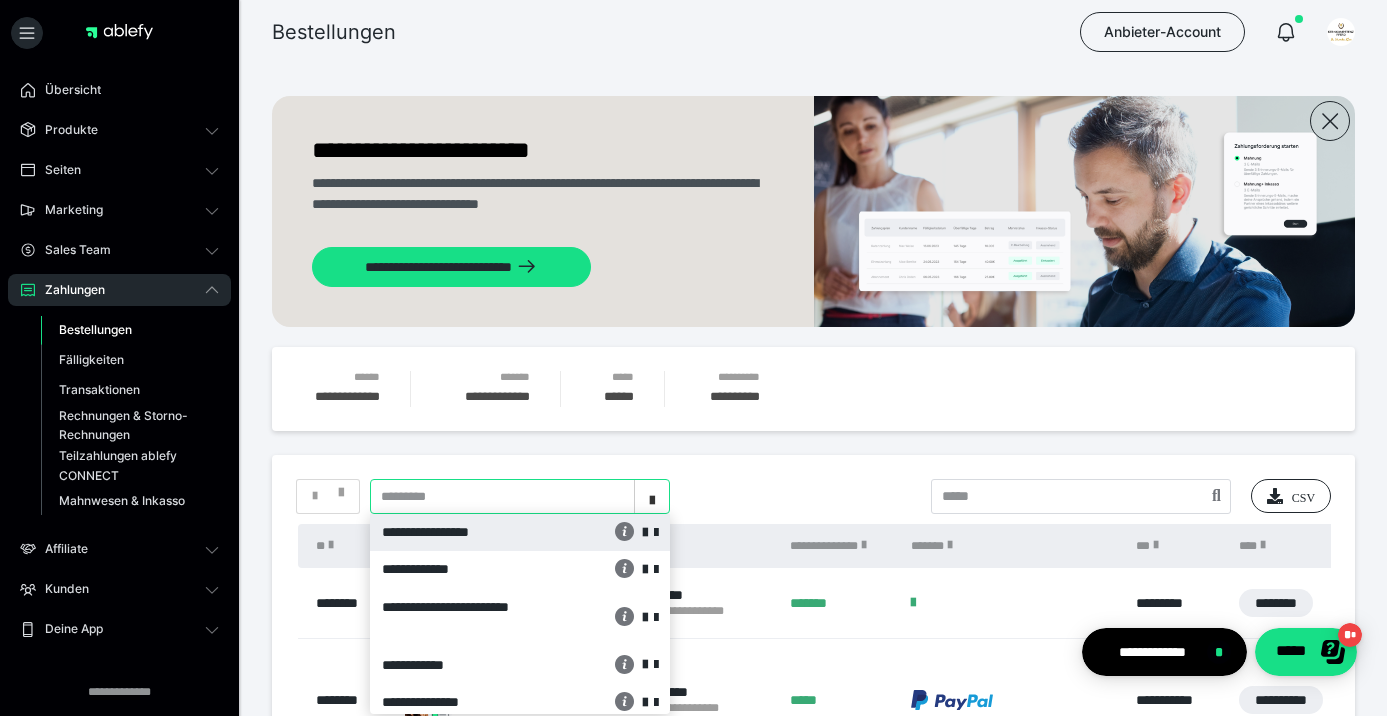 click at bounding box center (652, 497) 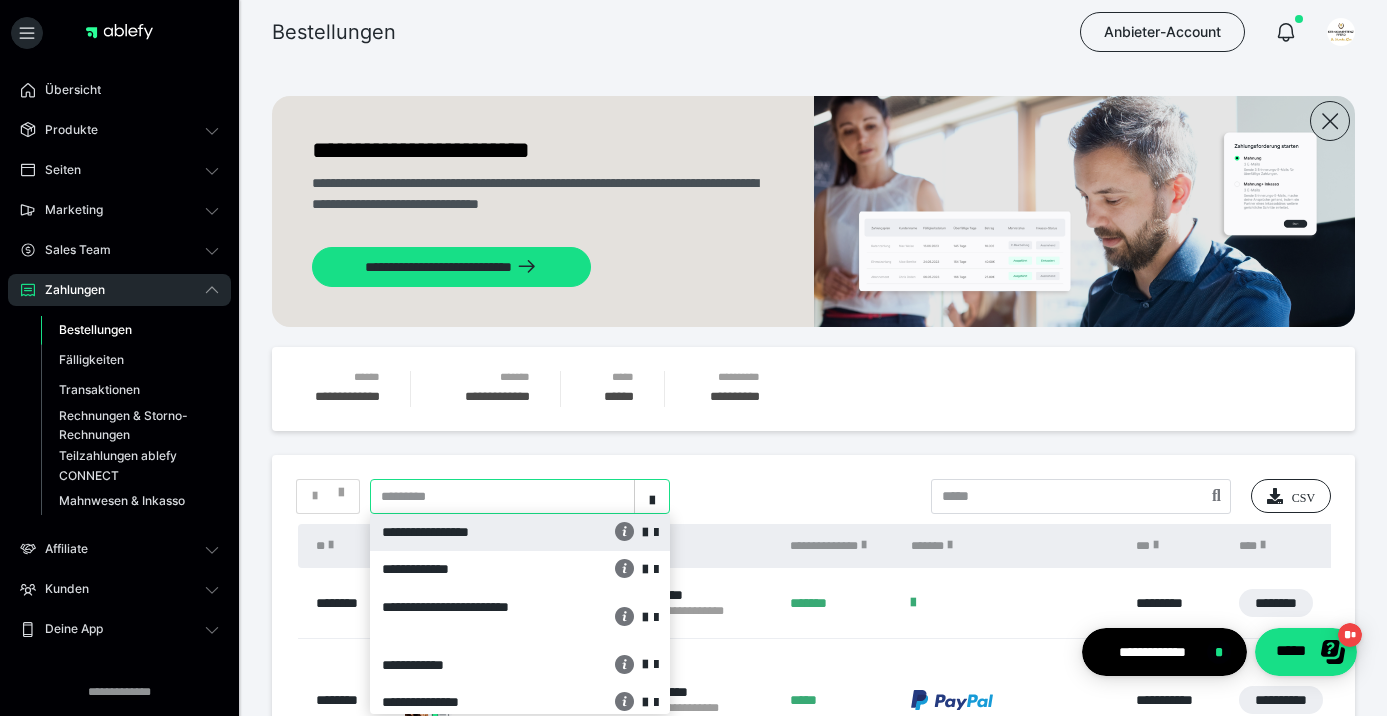 click on "**********" at bounding box center [466, 532] 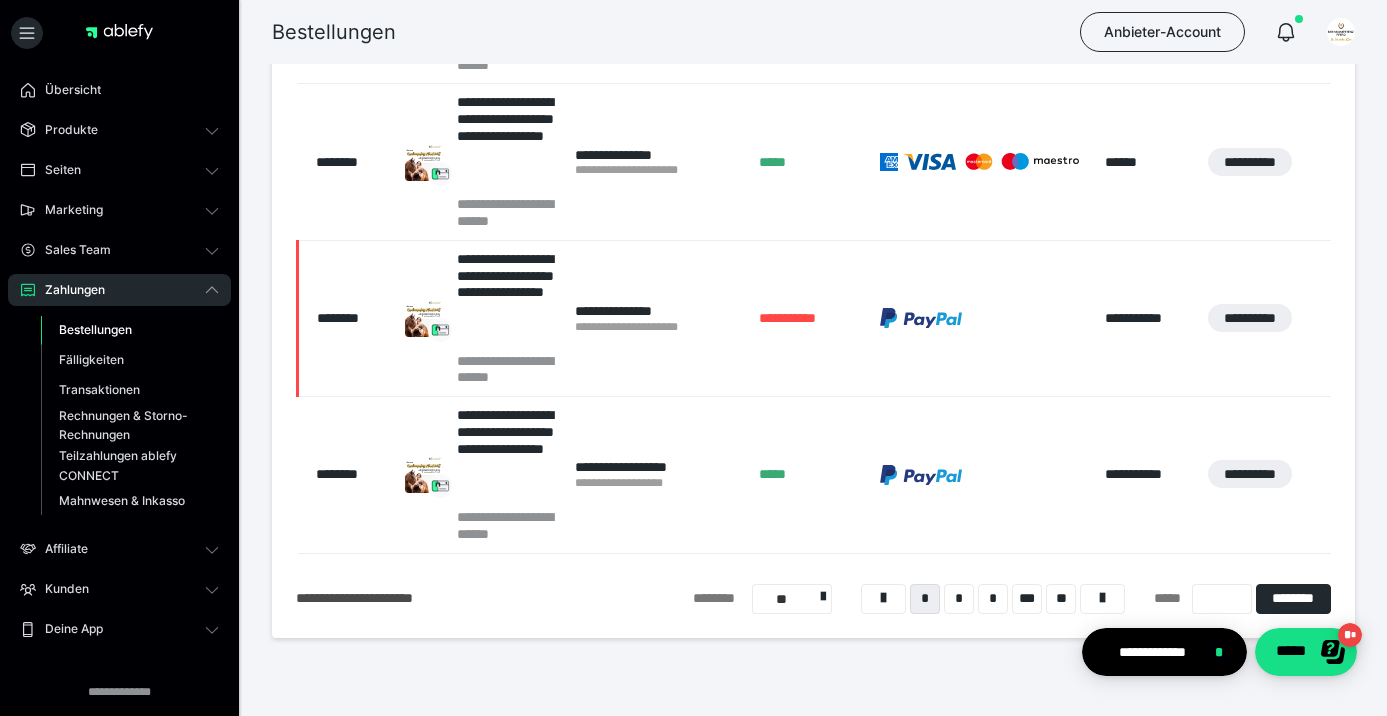 scroll, scrollTop: 1630, scrollLeft: 0, axis: vertical 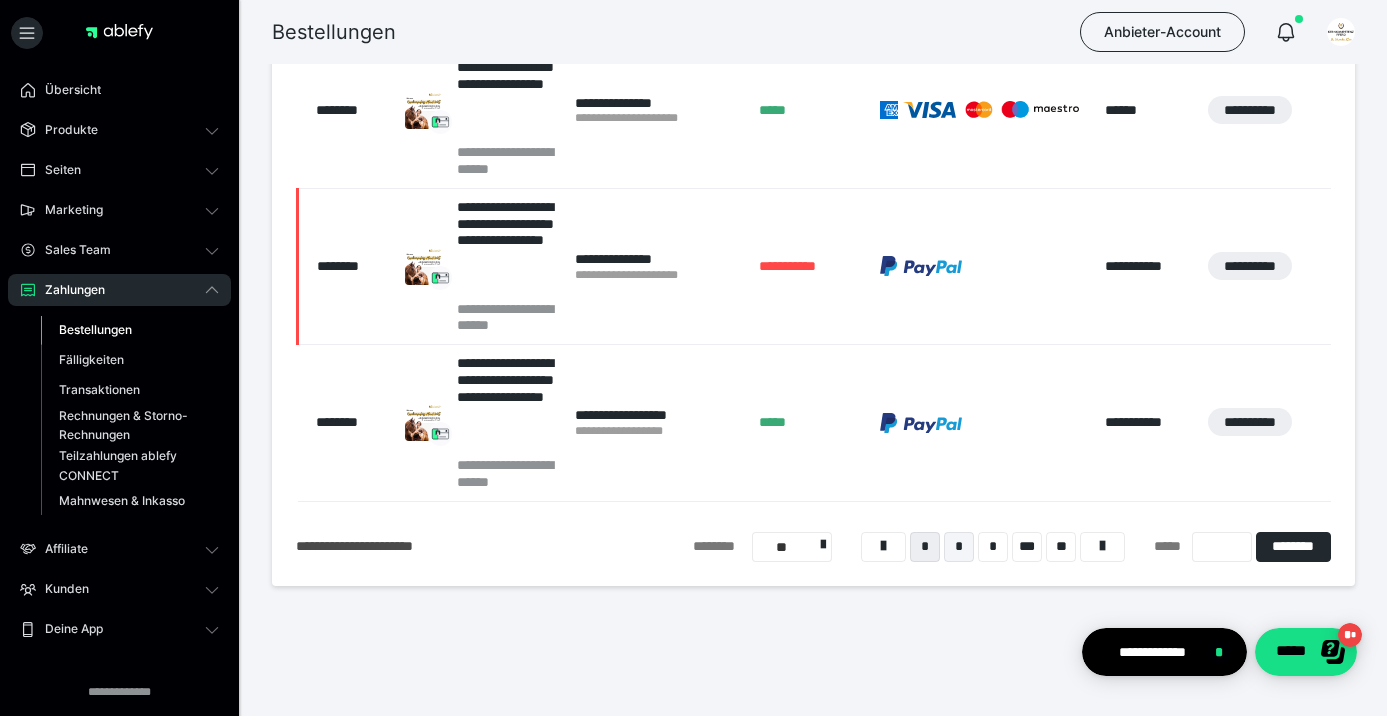 click on "*" at bounding box center (959, 547) 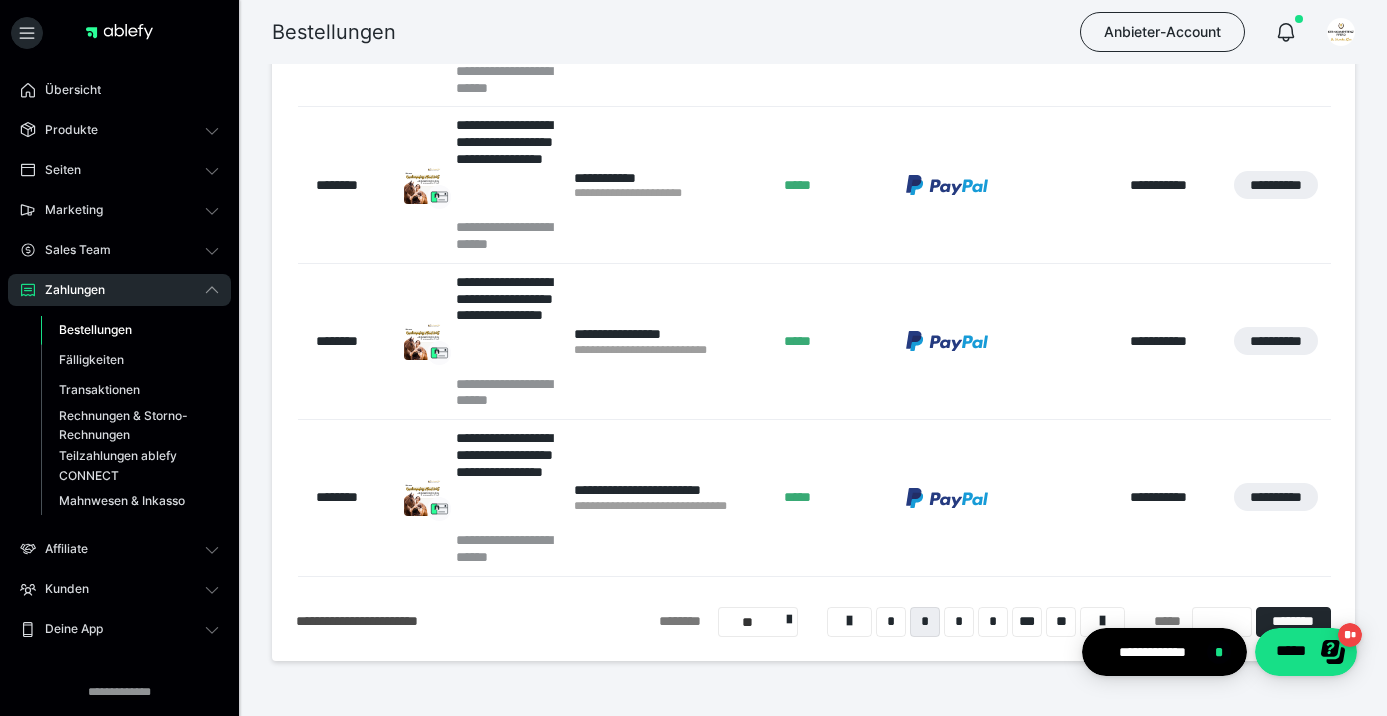 scroll, scrollTop: 1630, scrollLeft: 0, axis: vertical 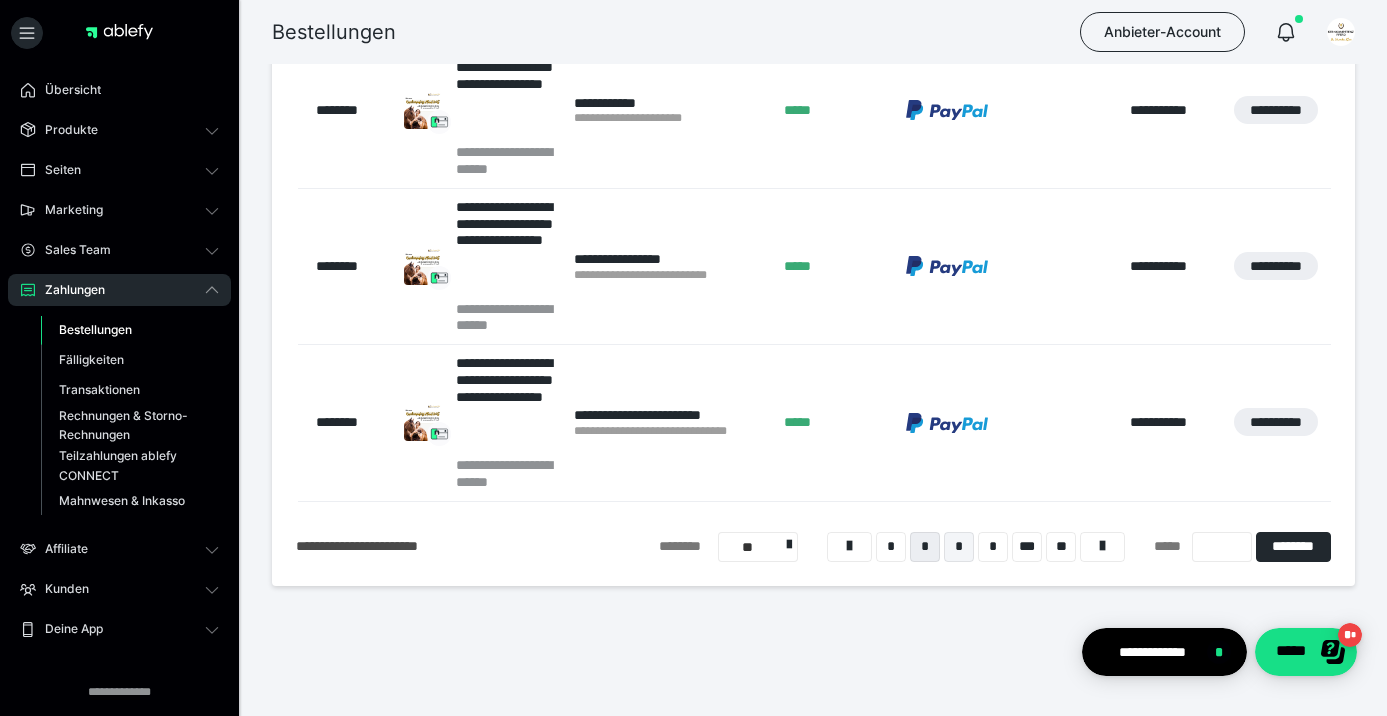 click on "*" at bounding box center (959, 547) 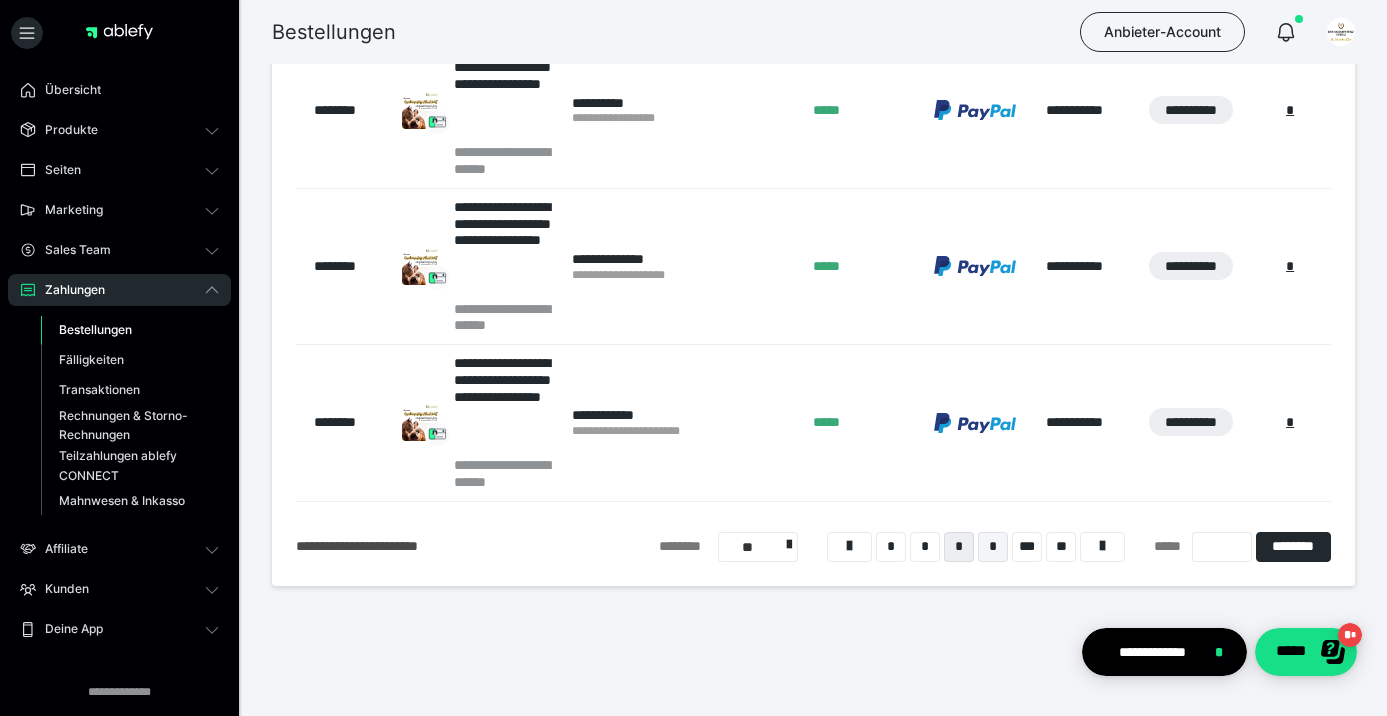 click on "*" at bounding box center (993, 547) 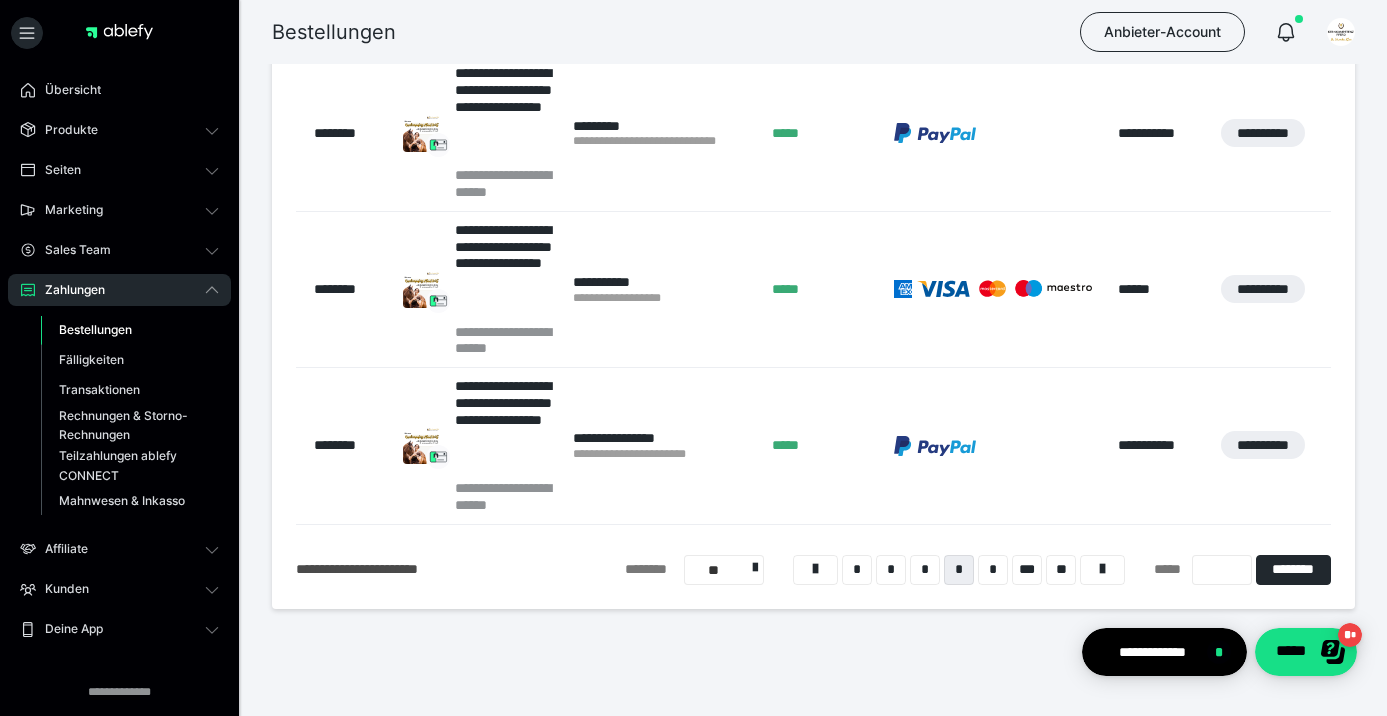 scroll, scrollTop: 1630, scrollLeft: 0, axis: vertical 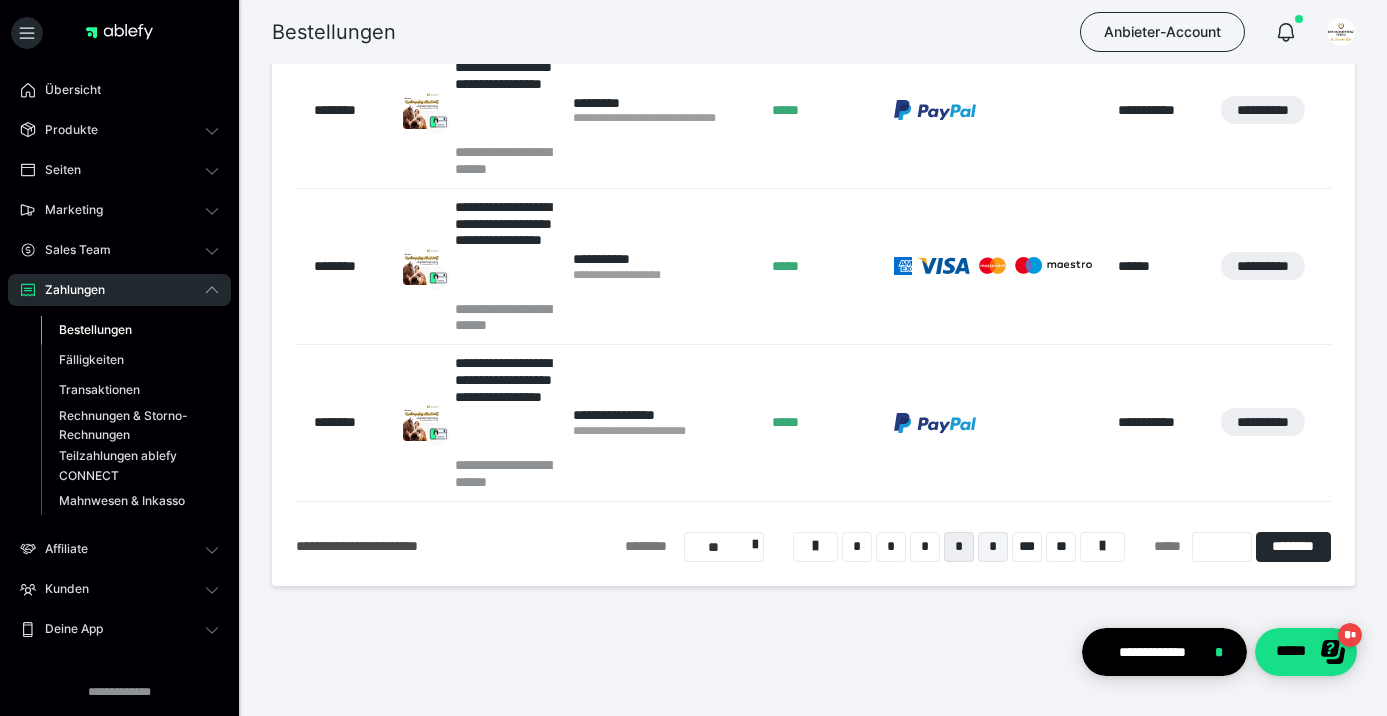click on "*" at bounding box center [993, 547] 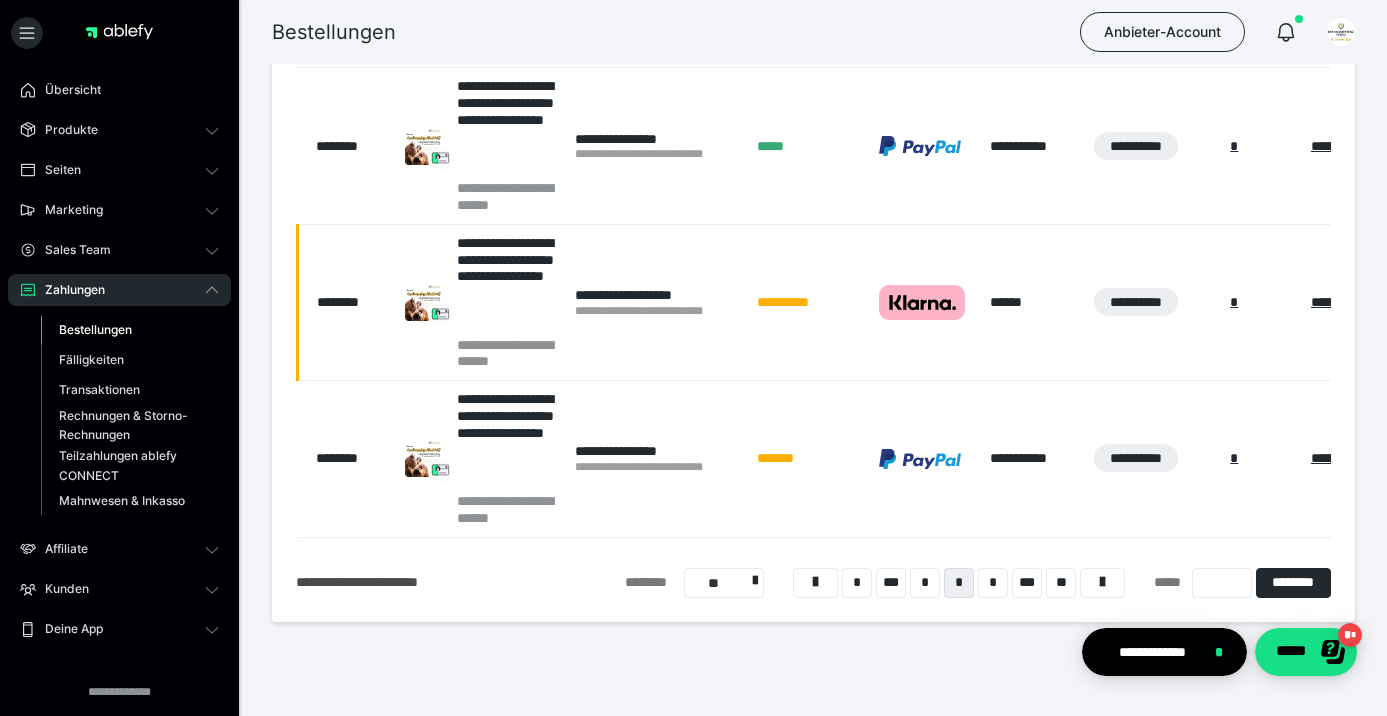scroll, scrollTop: 1596, scrollLeft: 0, axis: vertical 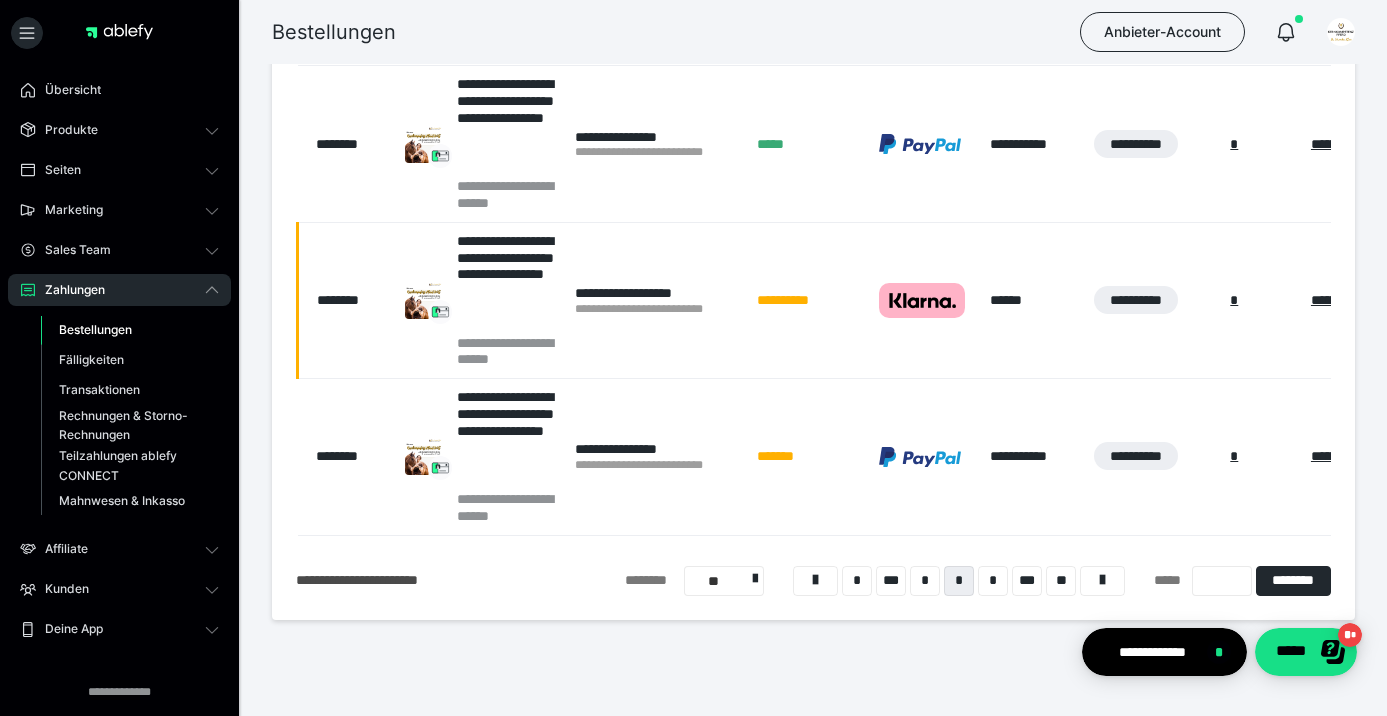 click on "*******" at bounding box center (807, 457) 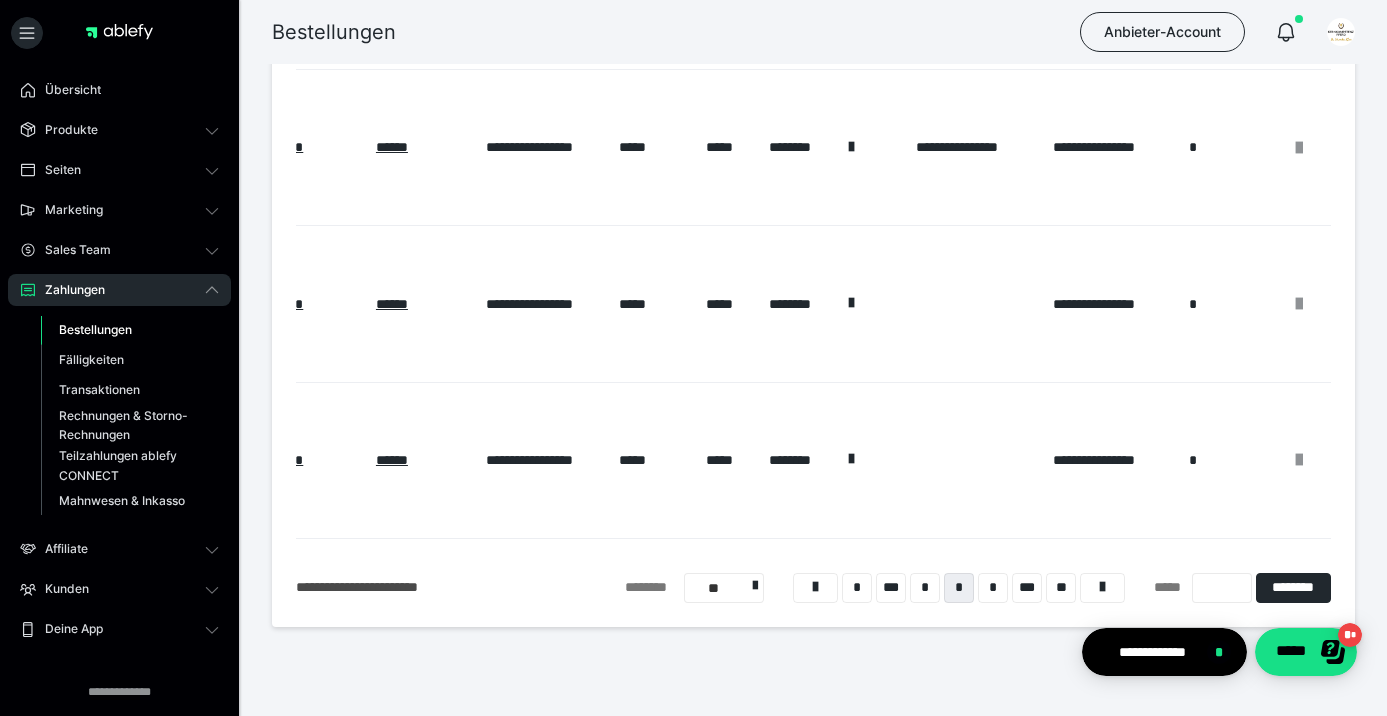 scroll, scrollTop: 0, scrollLeft: 939, axis: horizontal 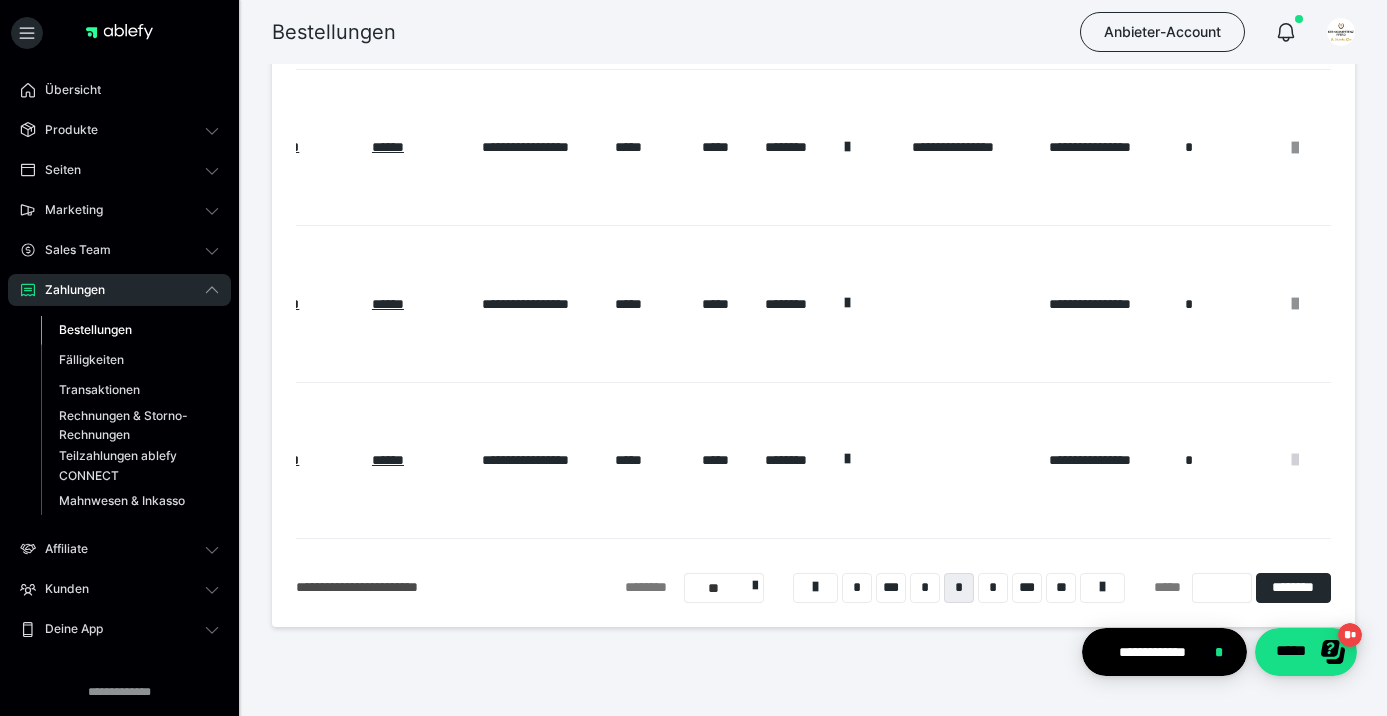 click at bounding box center [1295, 460] 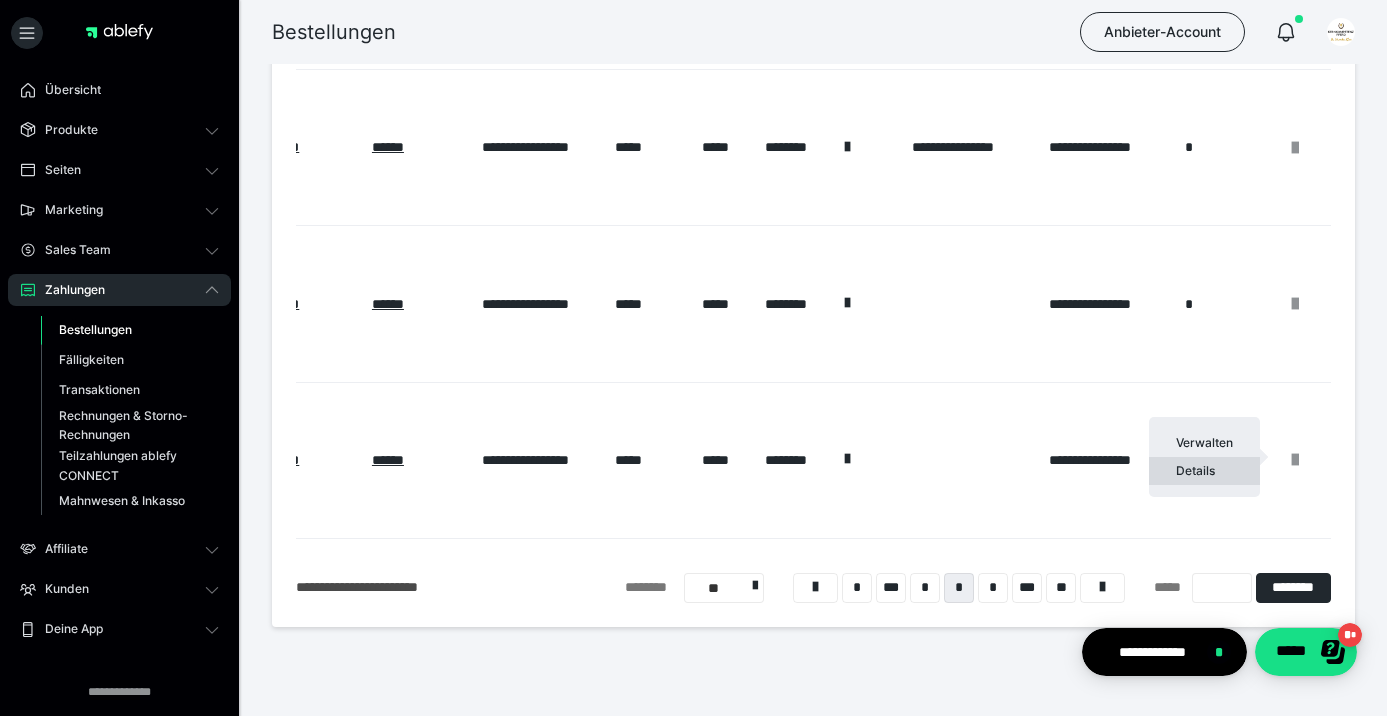 click on "Details" at bounding box center [1204, 471] 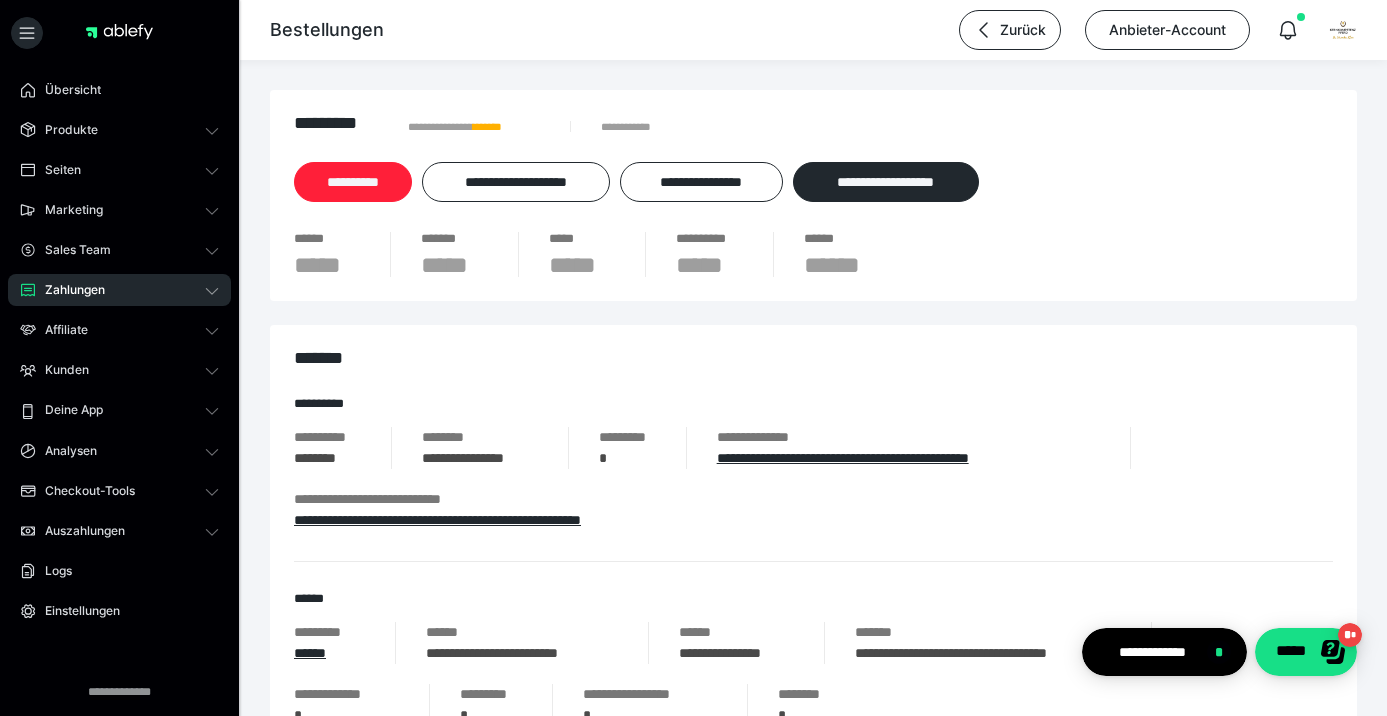 click on "**********" at bounding box center [353, 182] 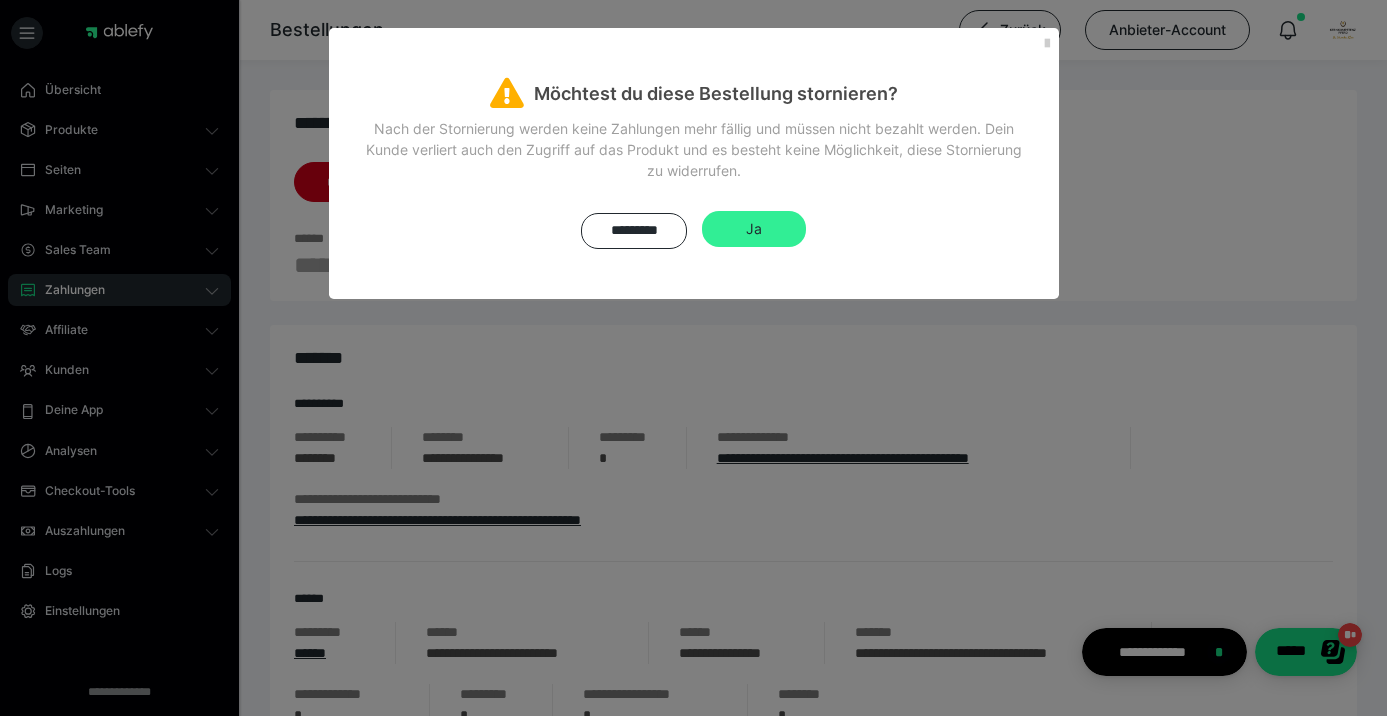 click on "Ja" at bounding box center [754, 229] 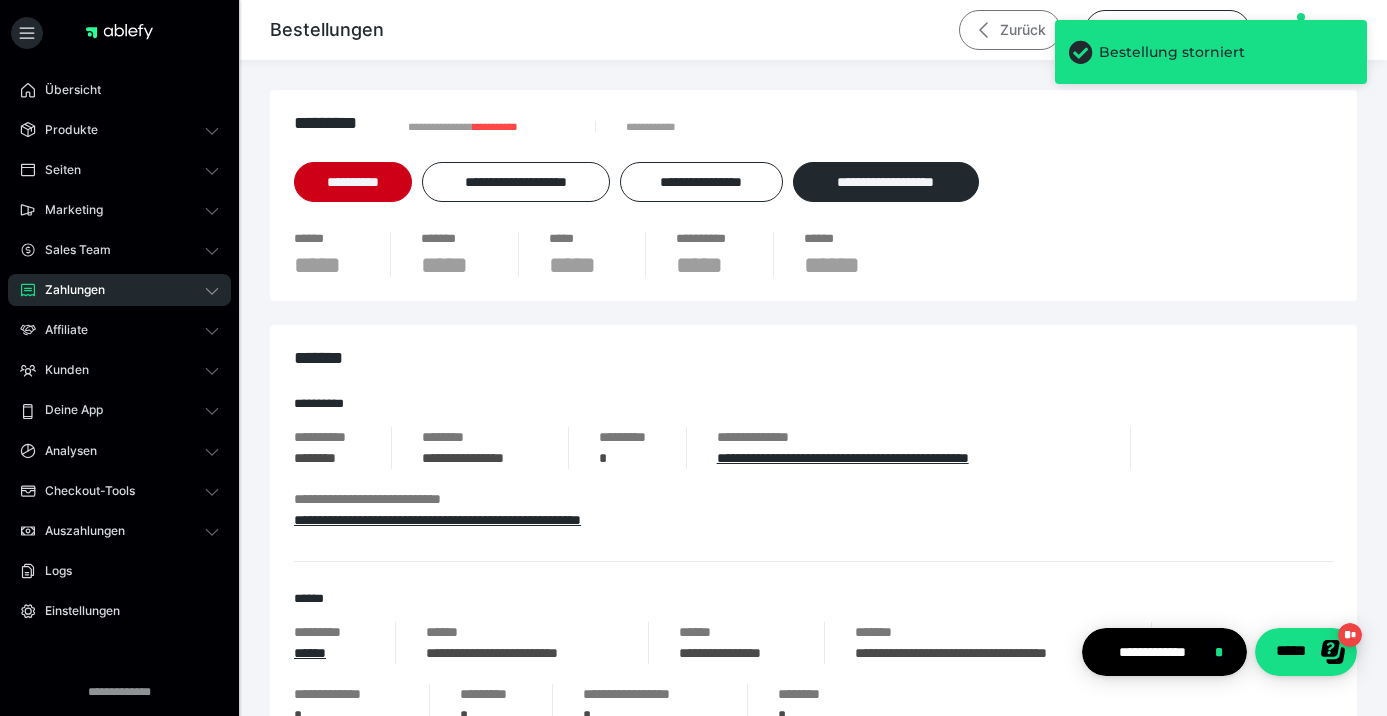 click on "Zurück" at bounding box center [1010, 30] 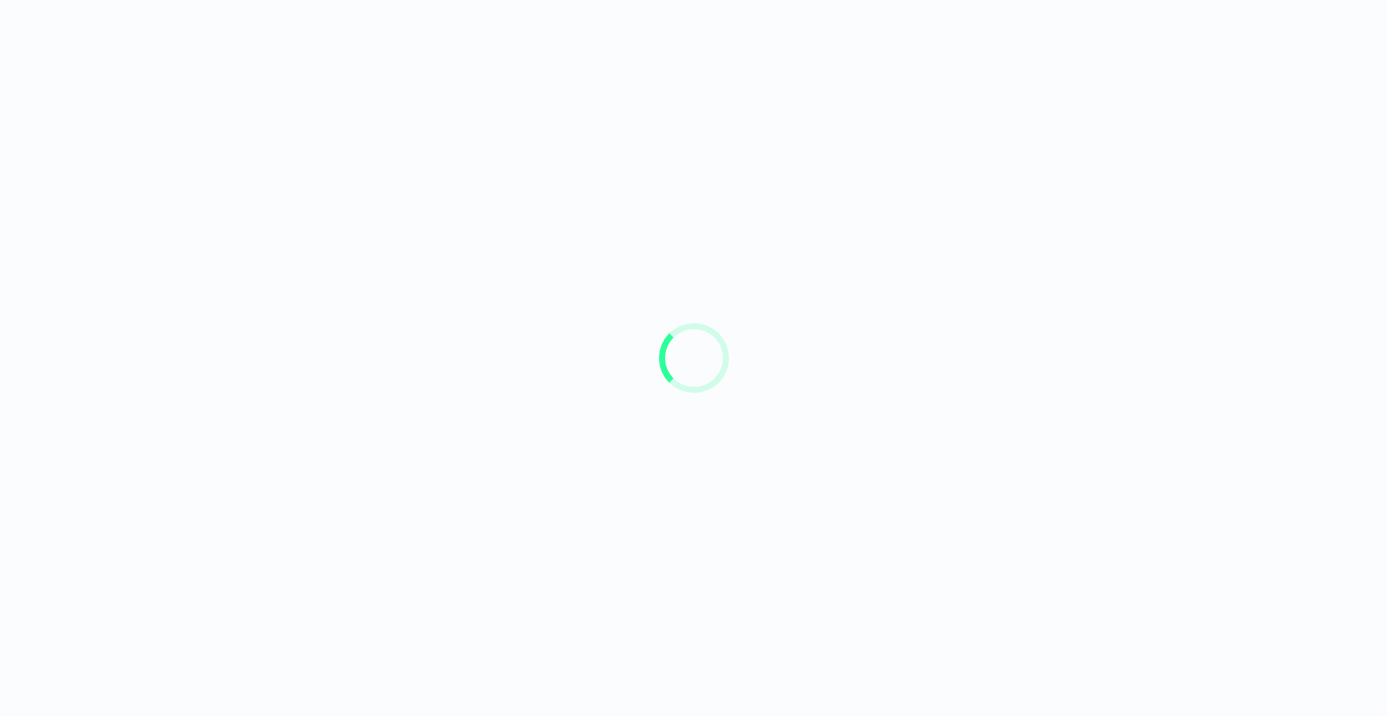 scroll, scrollTop: 0, scrollLeft: 0, axis: both 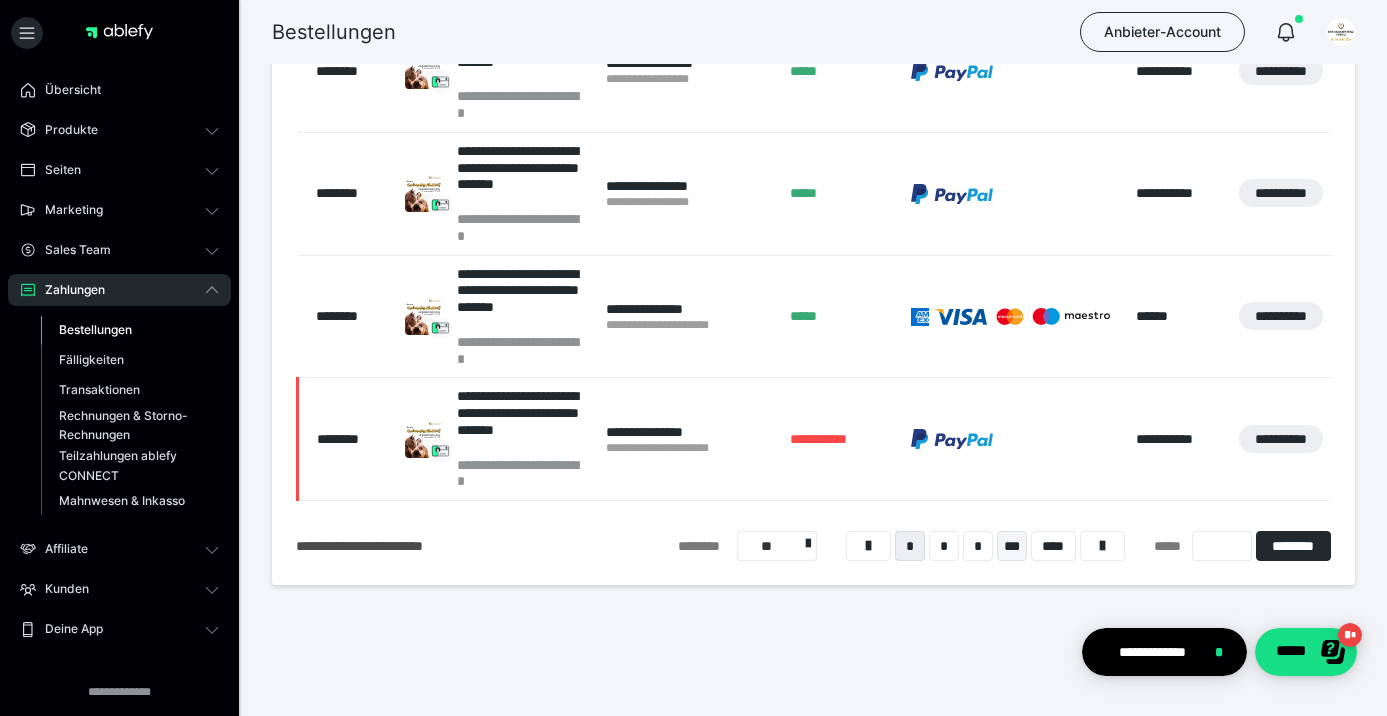 click on "***" at bounding box center (1012, 546) 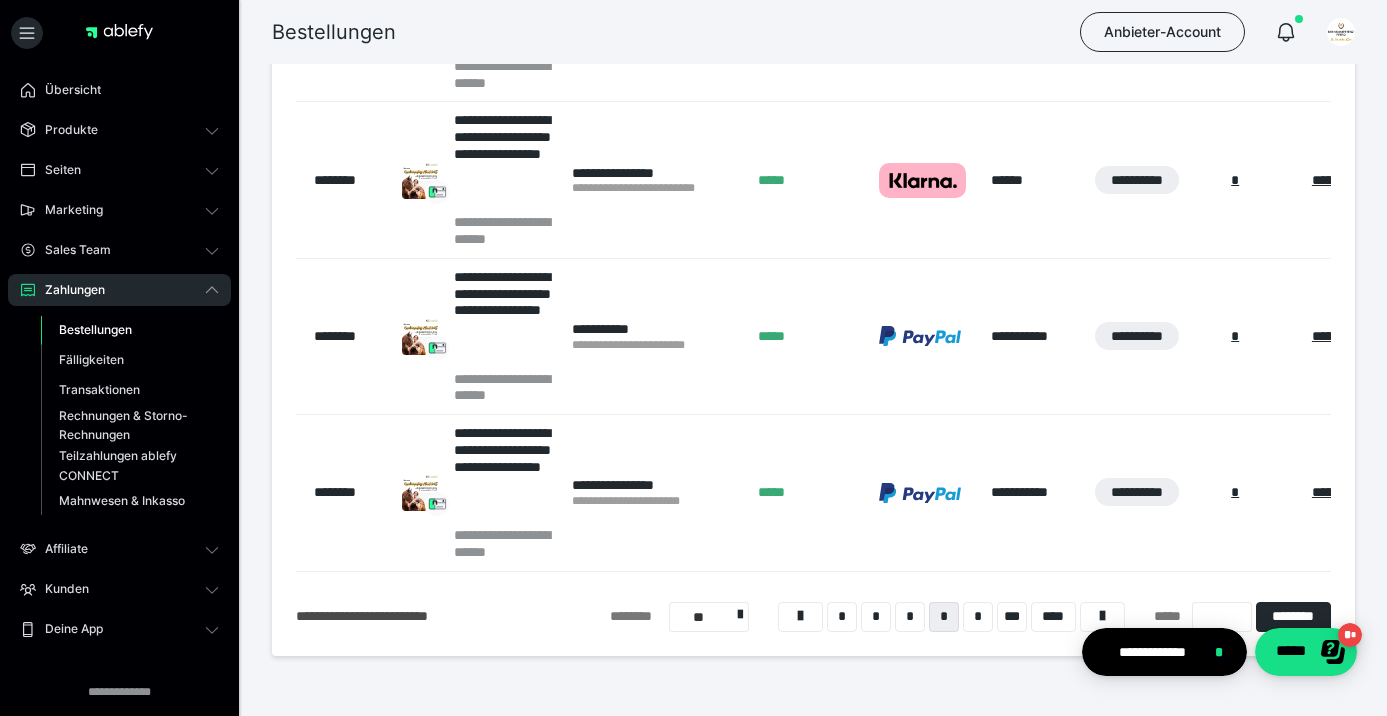 scroll, scrollTop: 1630, scrollLeft: 0, axis: vertical 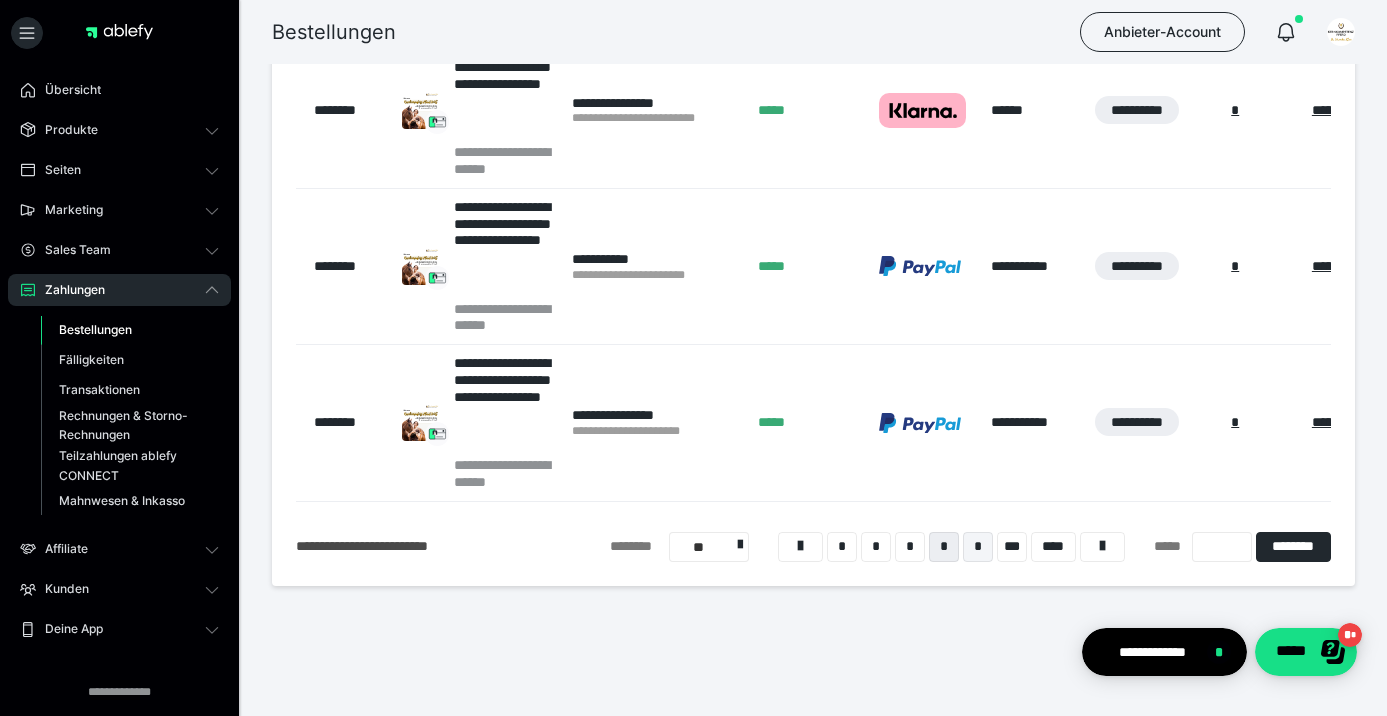 click on "*" at bounding box center [978, 547] 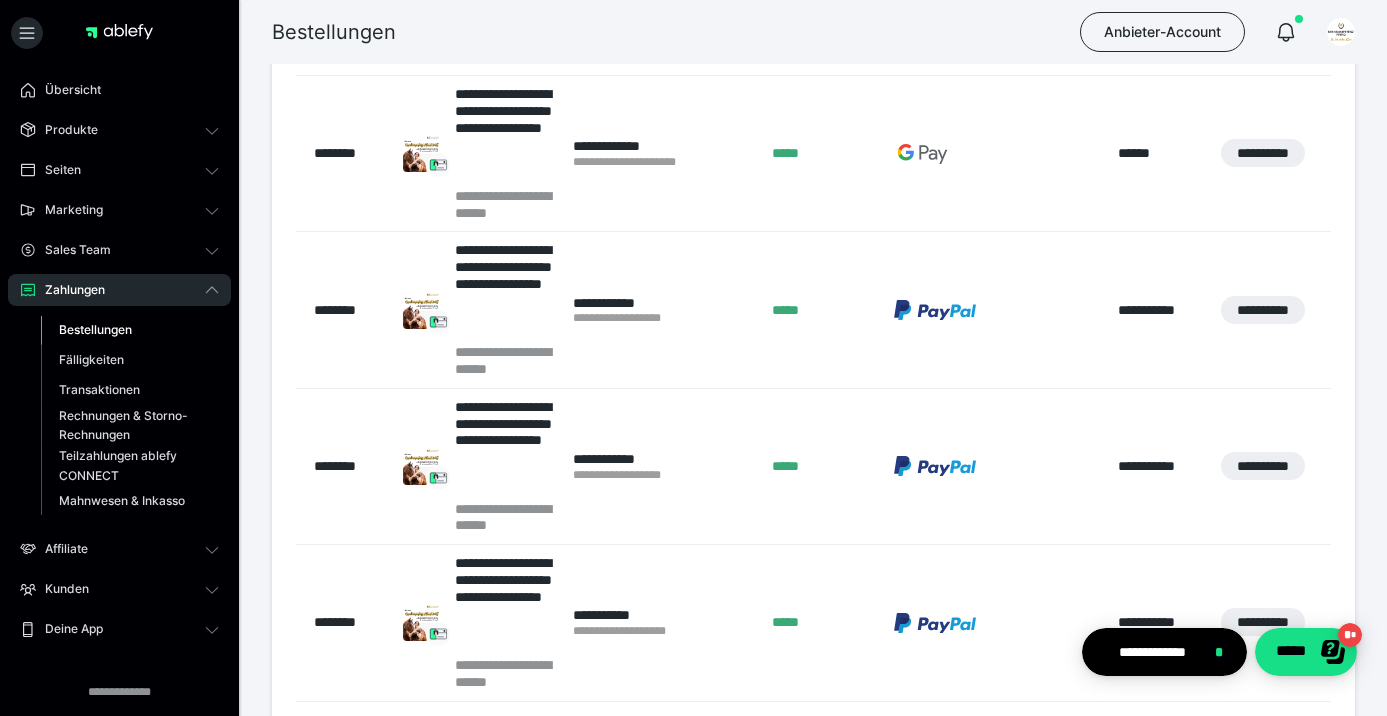 scroll, scrollTop: 1630, scrollLeft: 0, axis: vertical 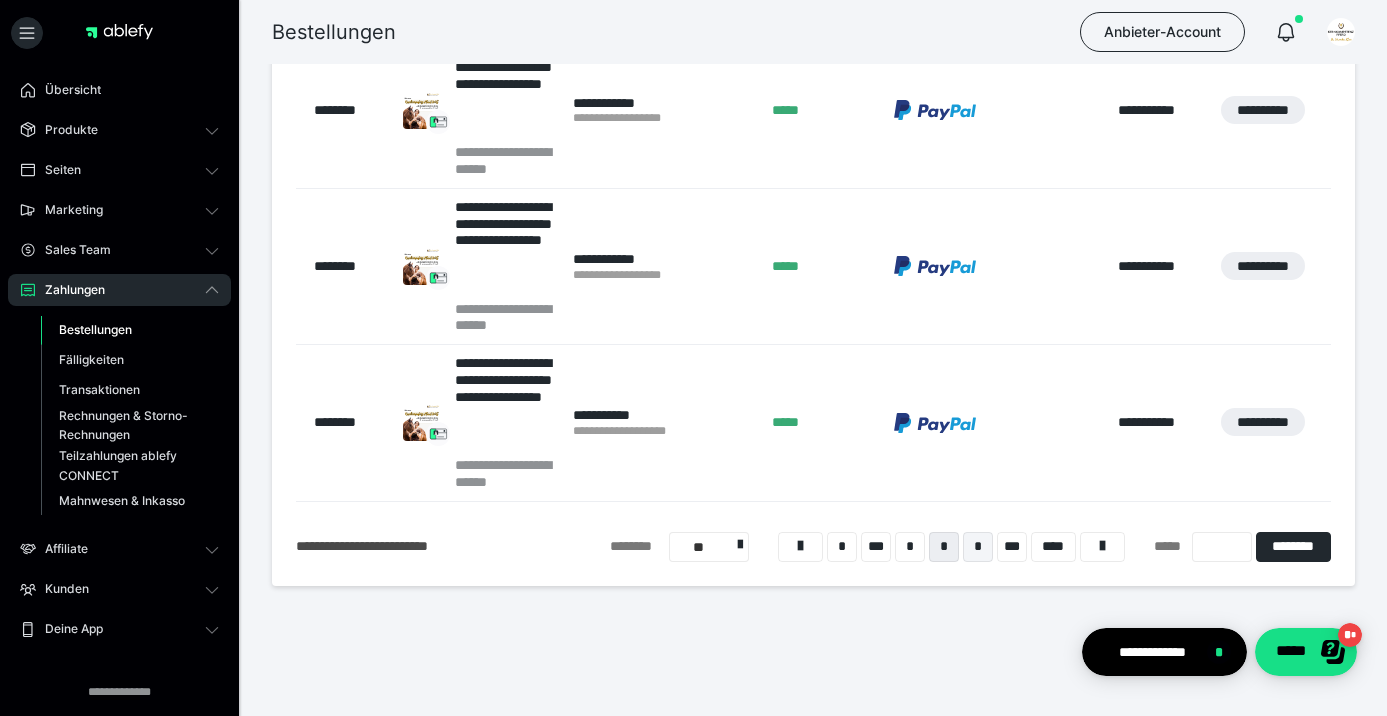 click on "*" at bounding box center [978, 547] 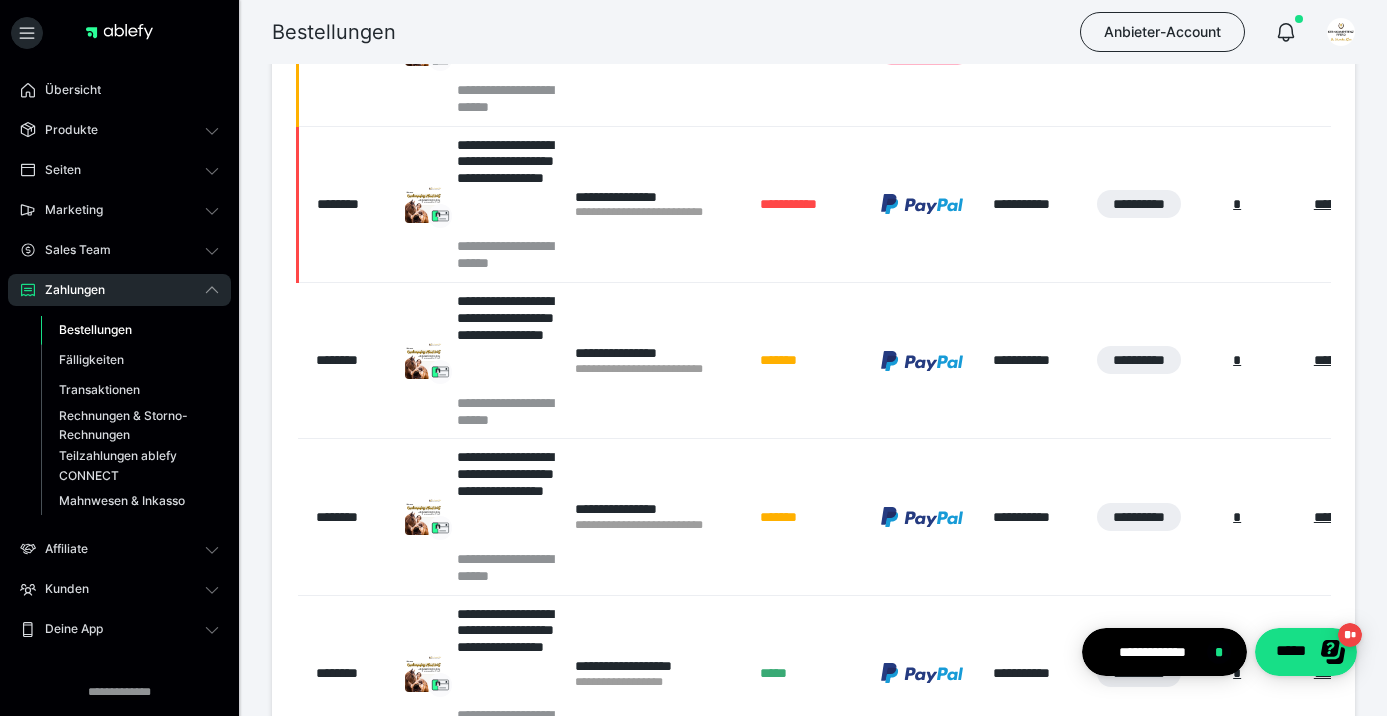 scroll, scrollTop: 756, scrollLeft: 0, axis: vertical 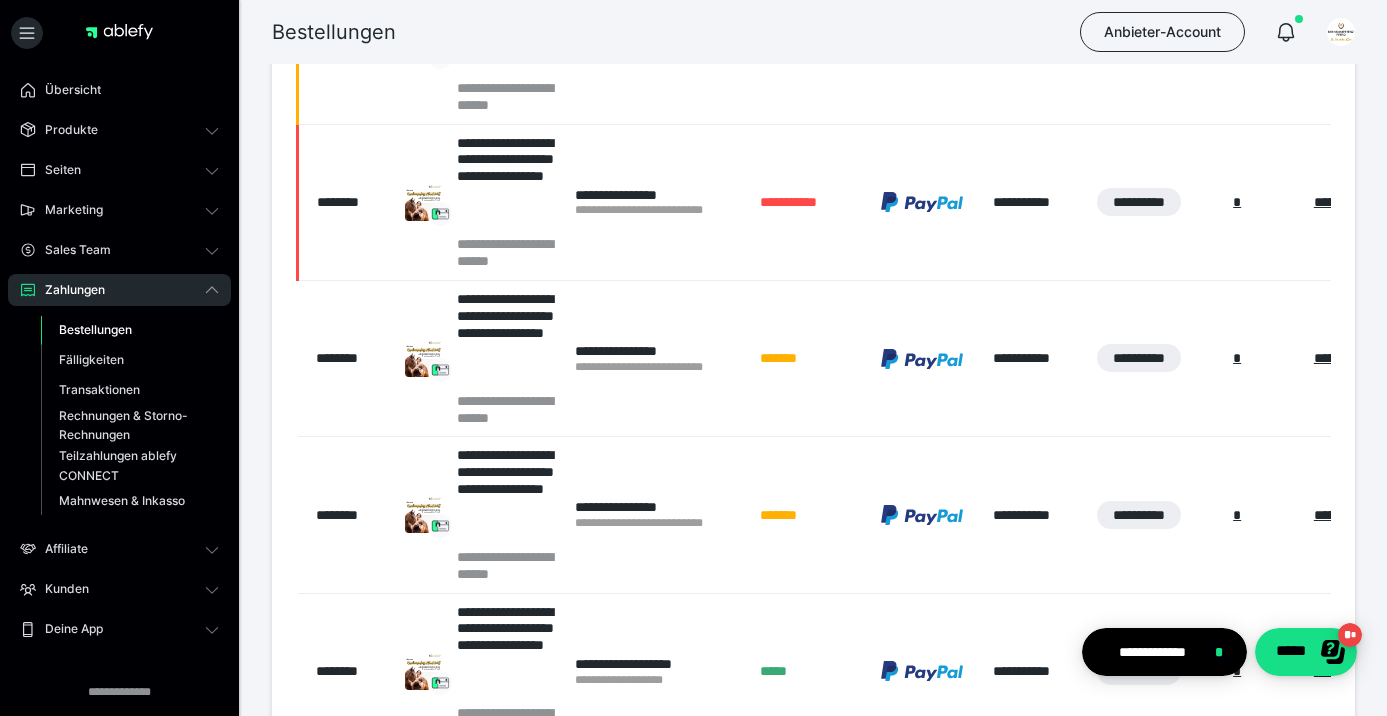 click on "**********" at bounding box center (1035, 358) 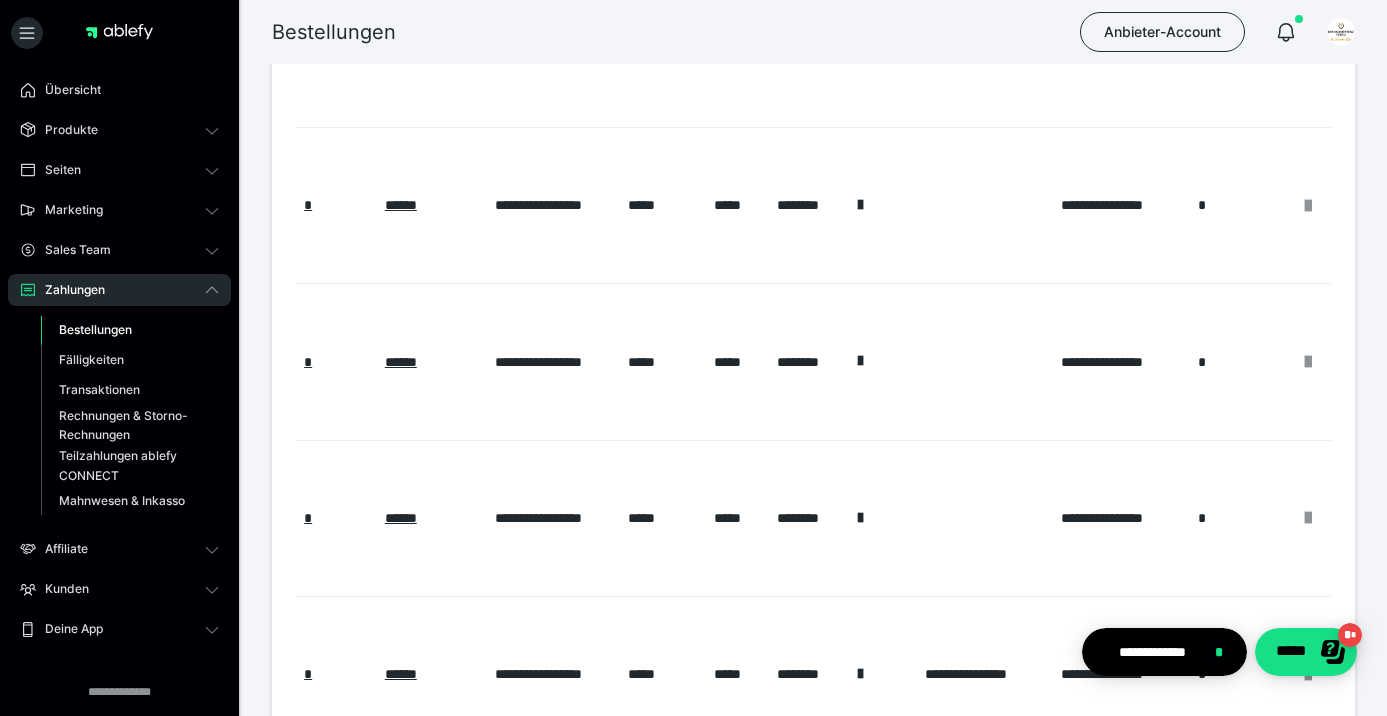 scroll, scrollTop: 0, scrollLeft: 942, axis: horizontal 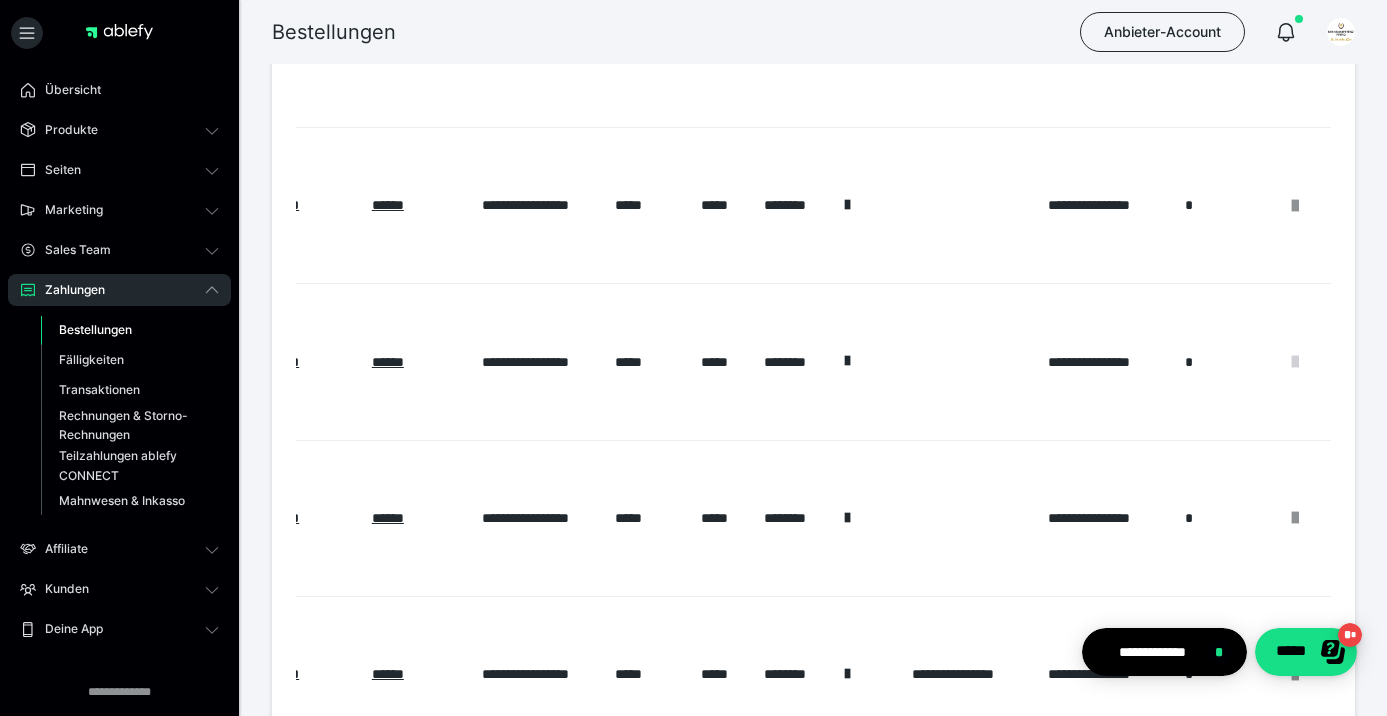 click at bounding box center (1295, 362) 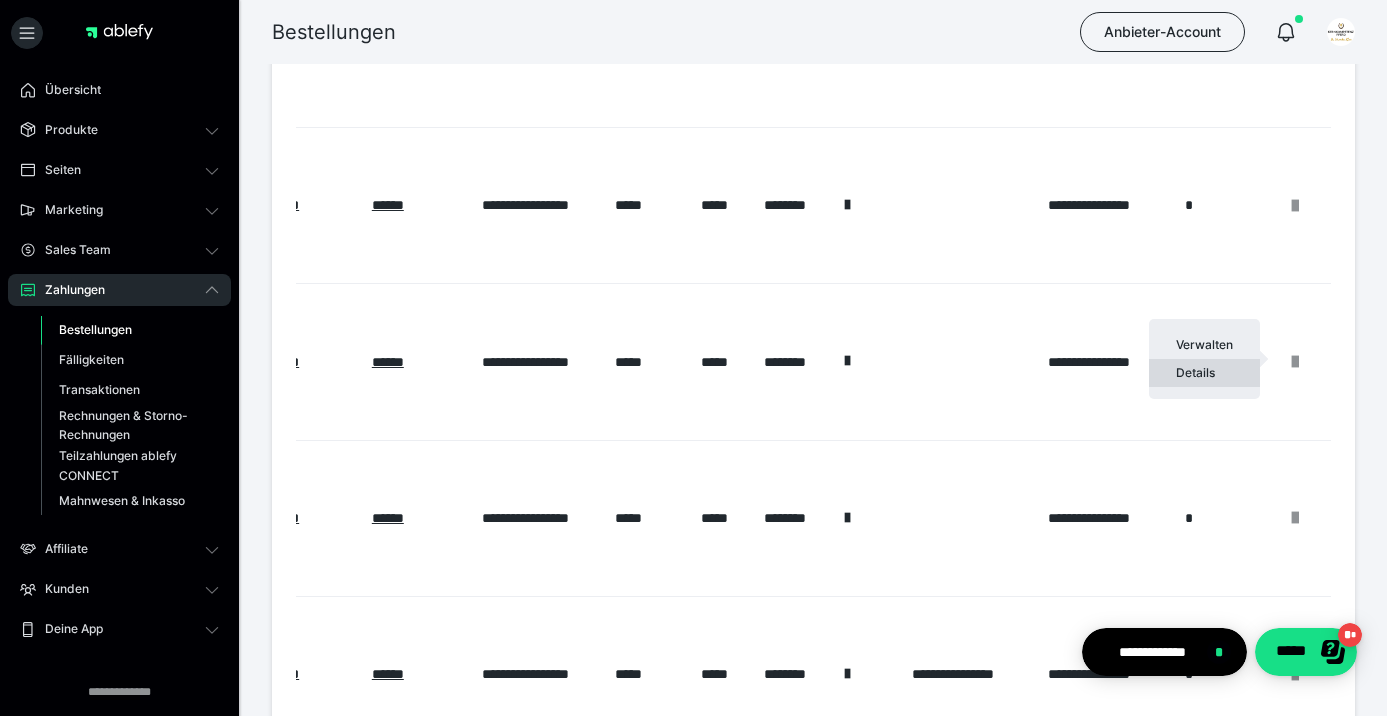 click on "Details" at bounding box center [1204, 373] 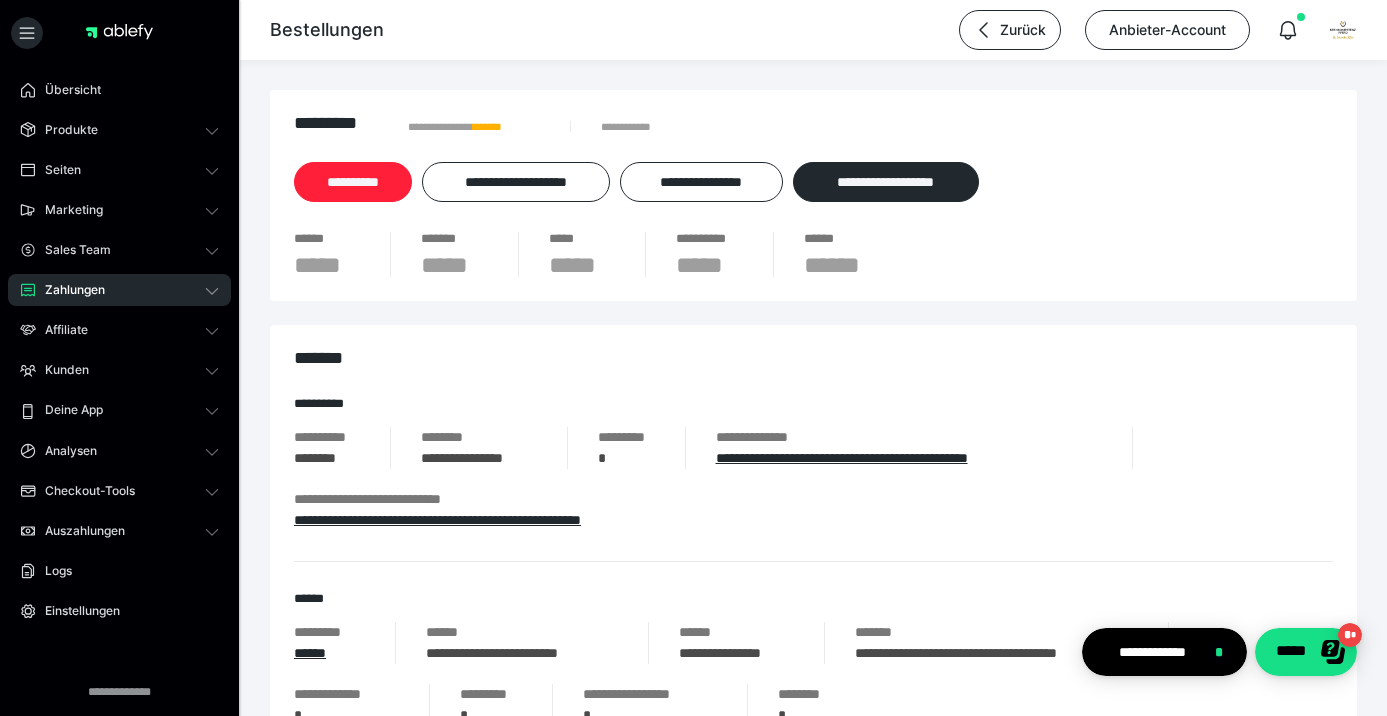 click on "**********" at bounding box center (353, 182) 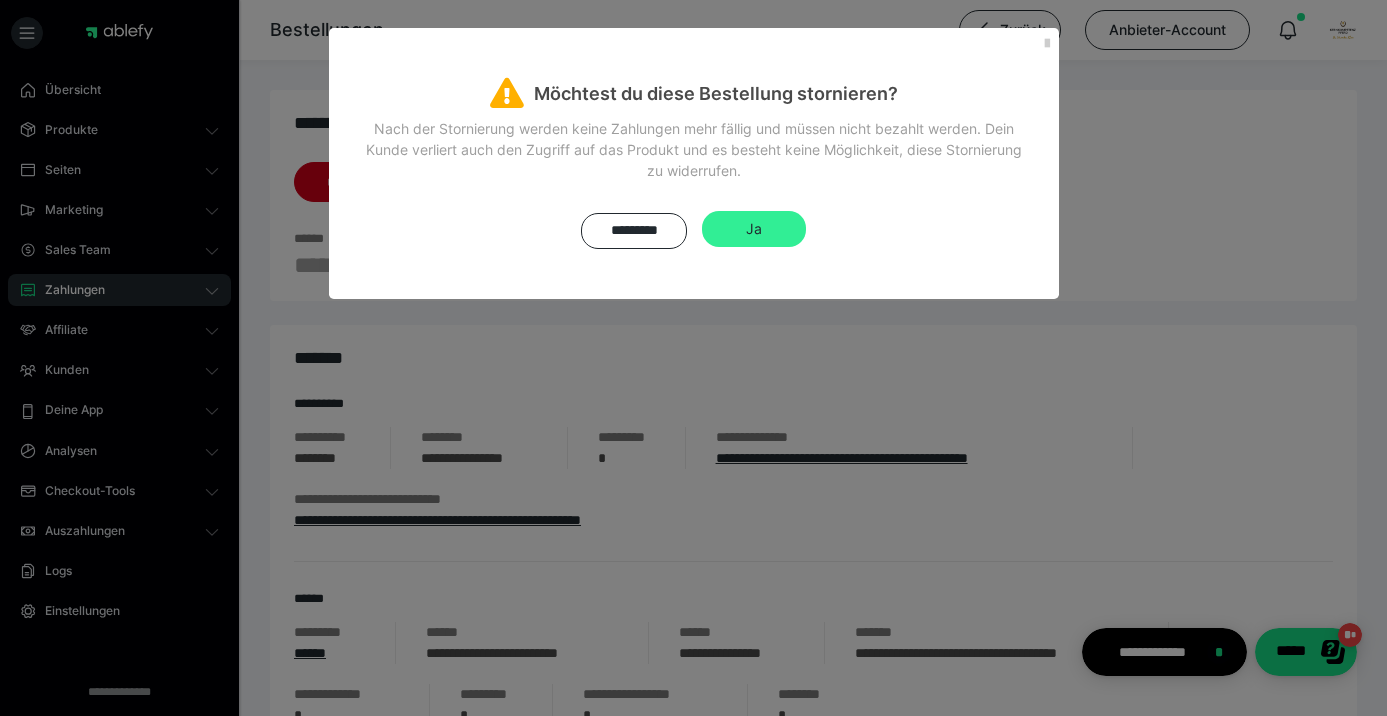 click on "Ja" at bounding box center (754, 229) 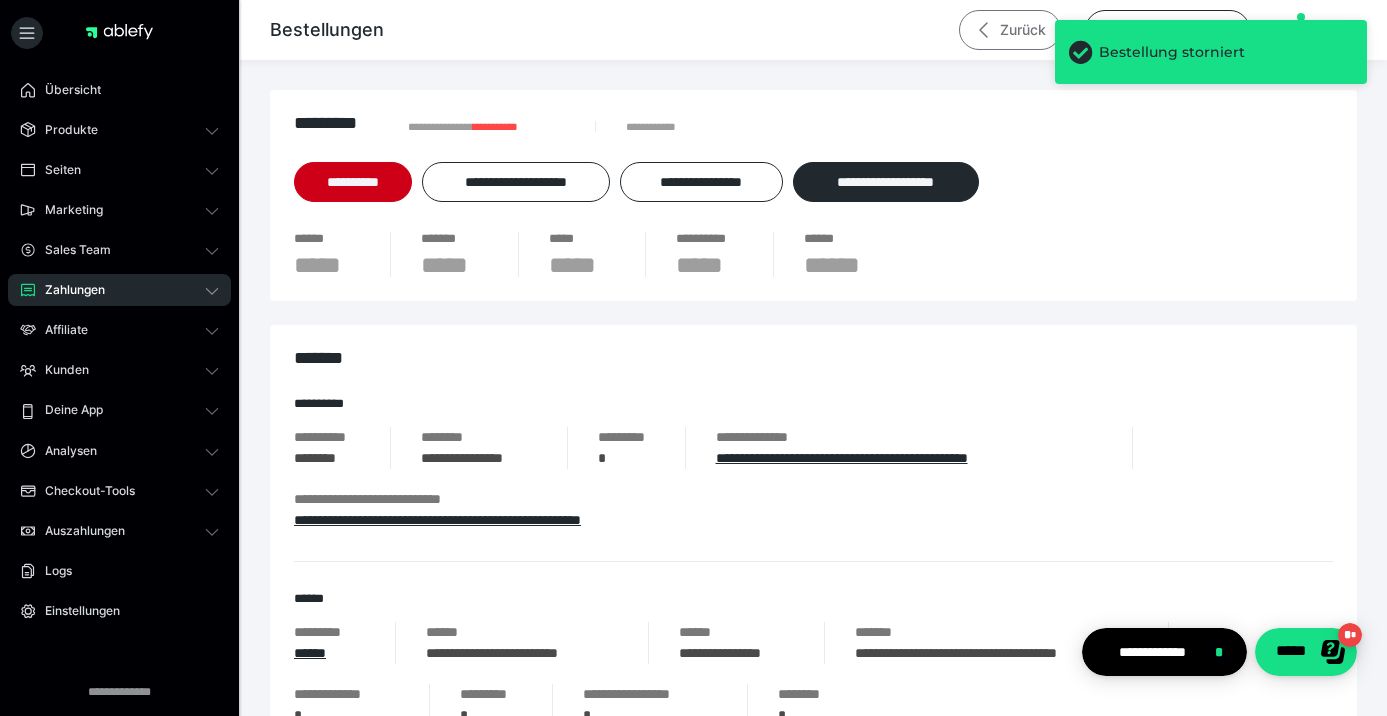 click 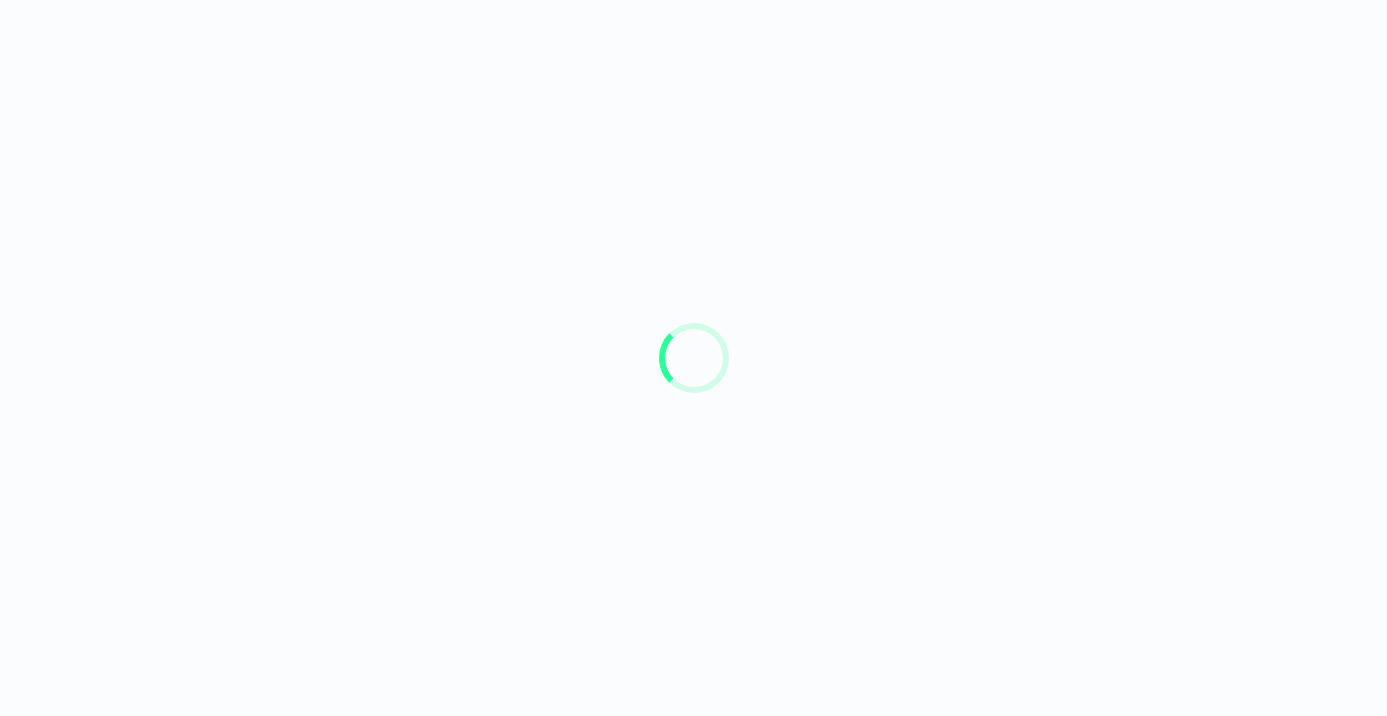 scroll, scrollTop: 0, scrollLeft: 0, axis: both 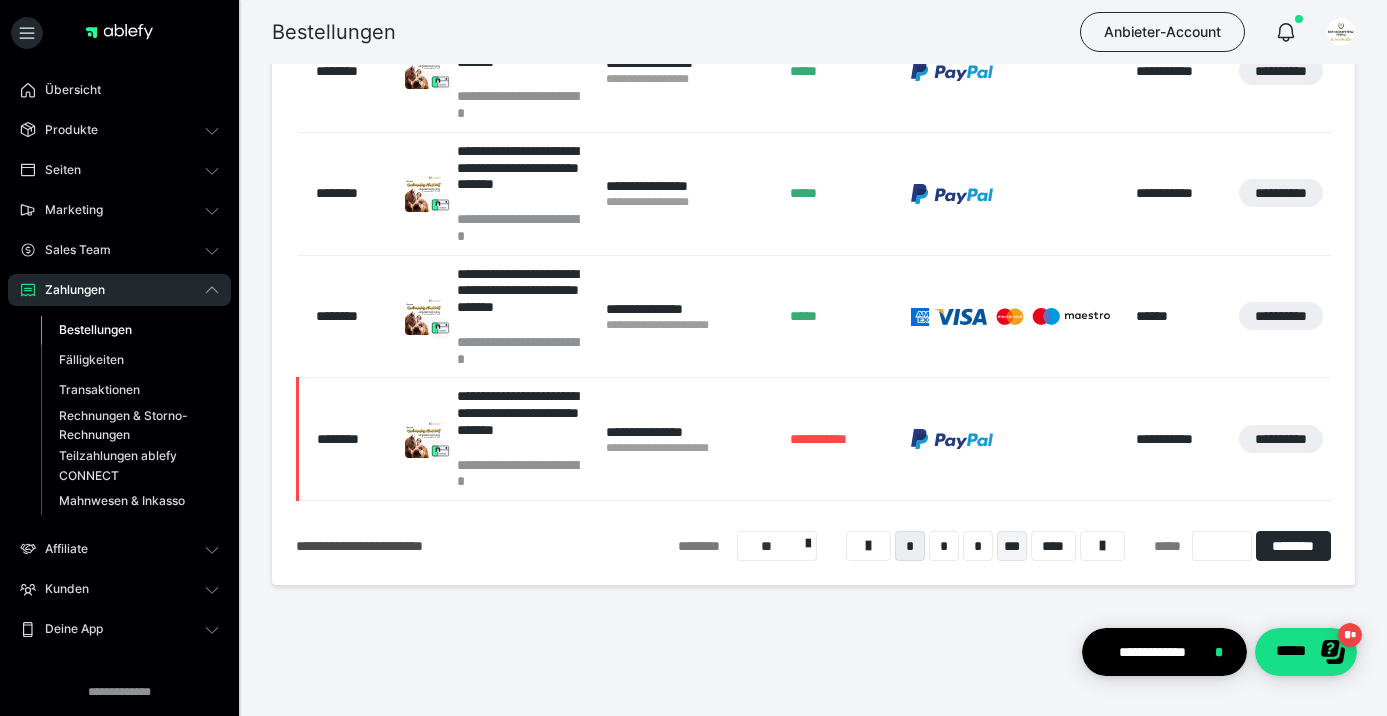 click on "***" at bounding box center (1012, 546) 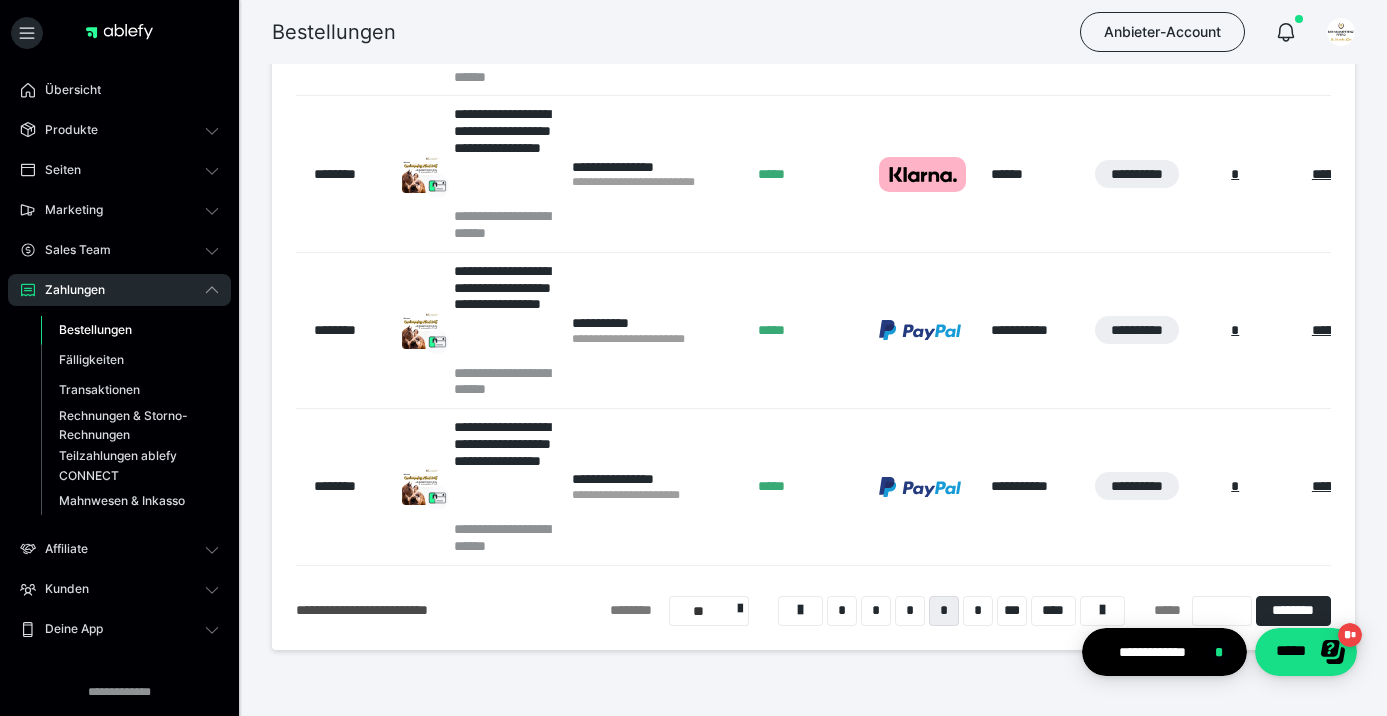 scroll, scrollTop: 1630, scrollLeft: 0, axis: vertical 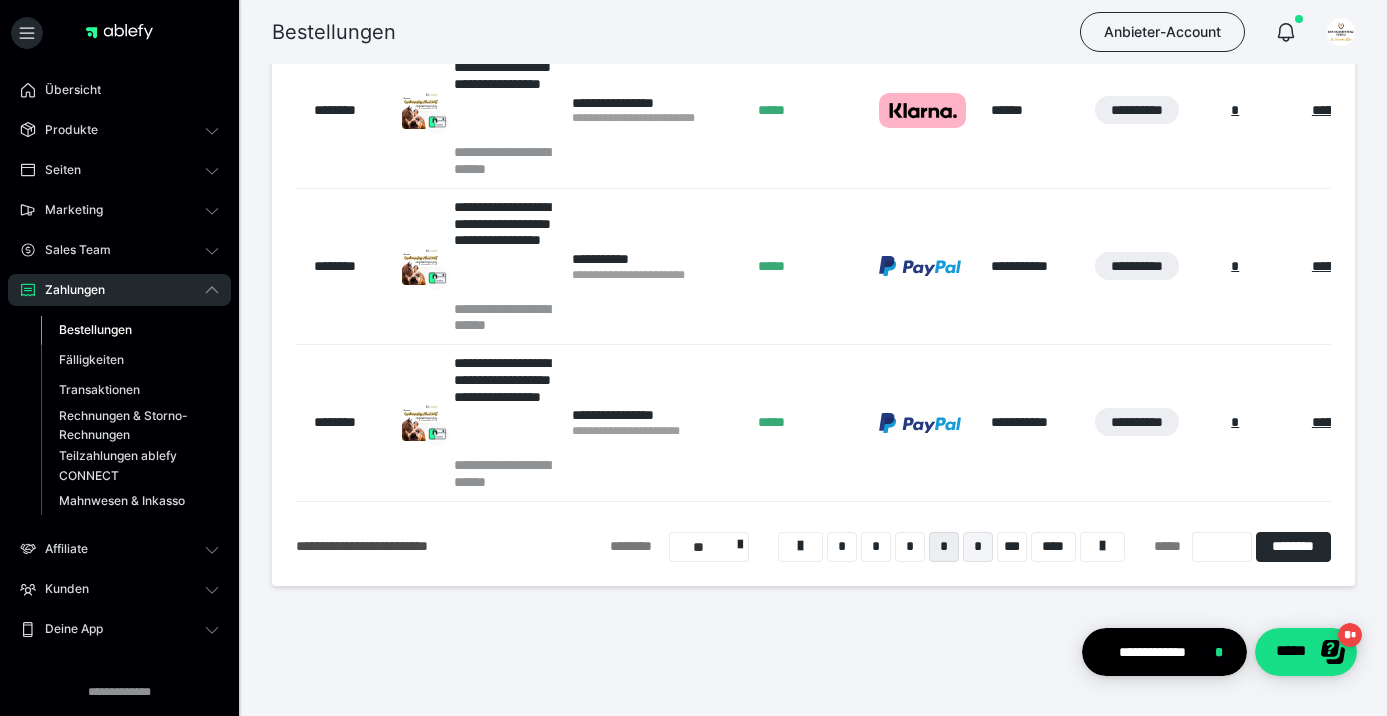 click on "*" at bounding box center [978, 547] 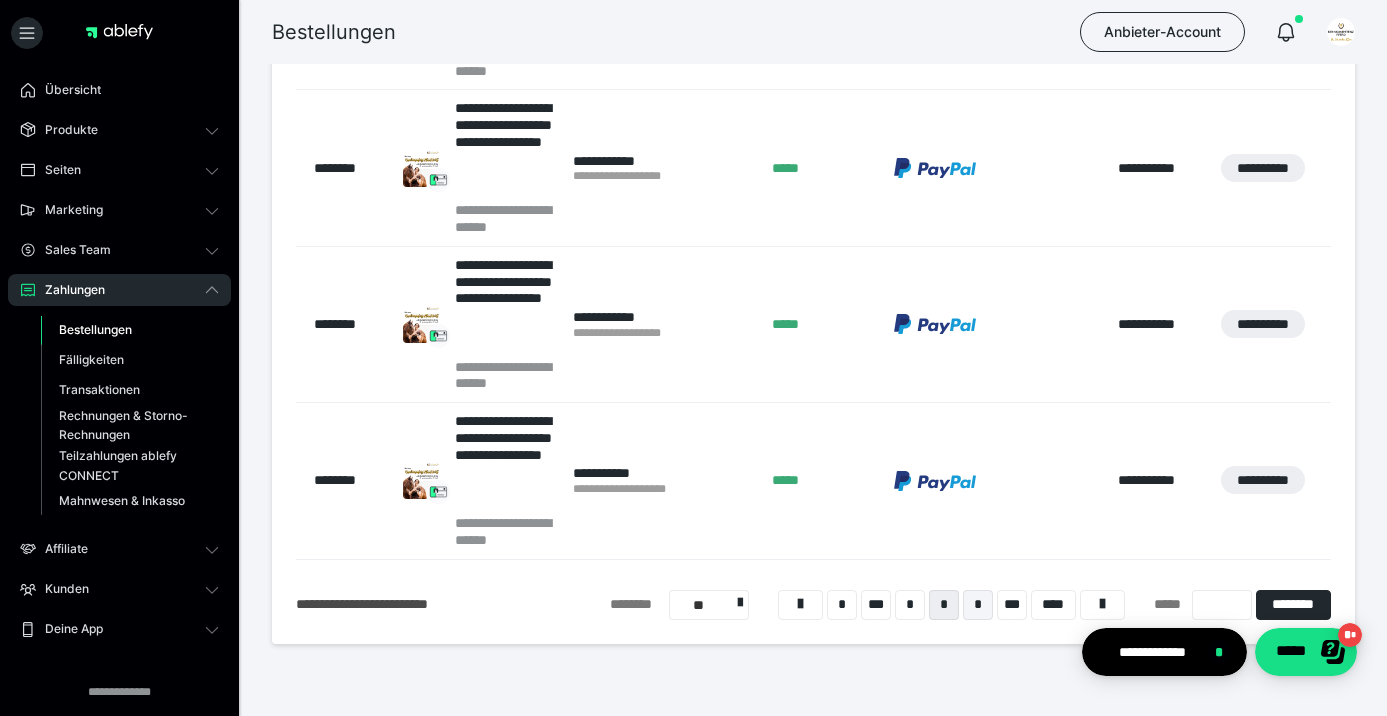 click on "*" at bounding box center [978, 605] 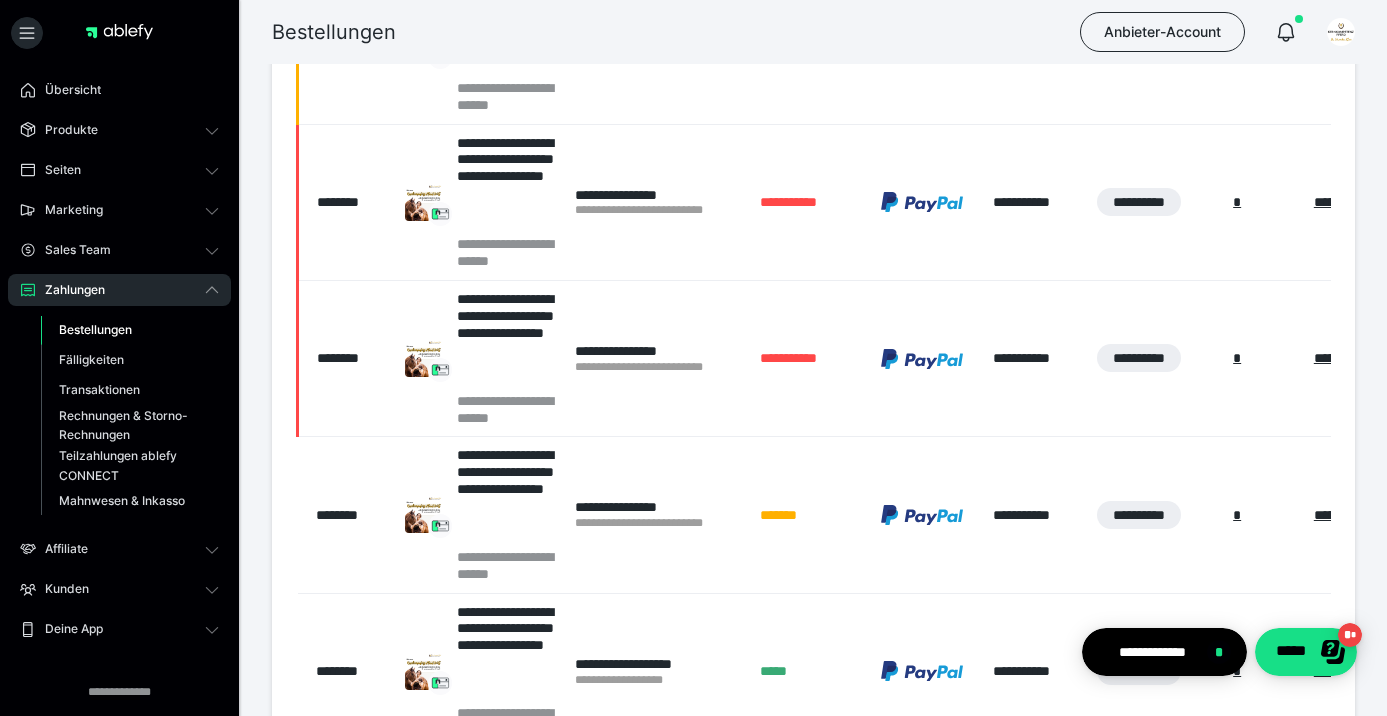 scroll, scrollTop: 757, scrollLeft: 0, axis: vertical 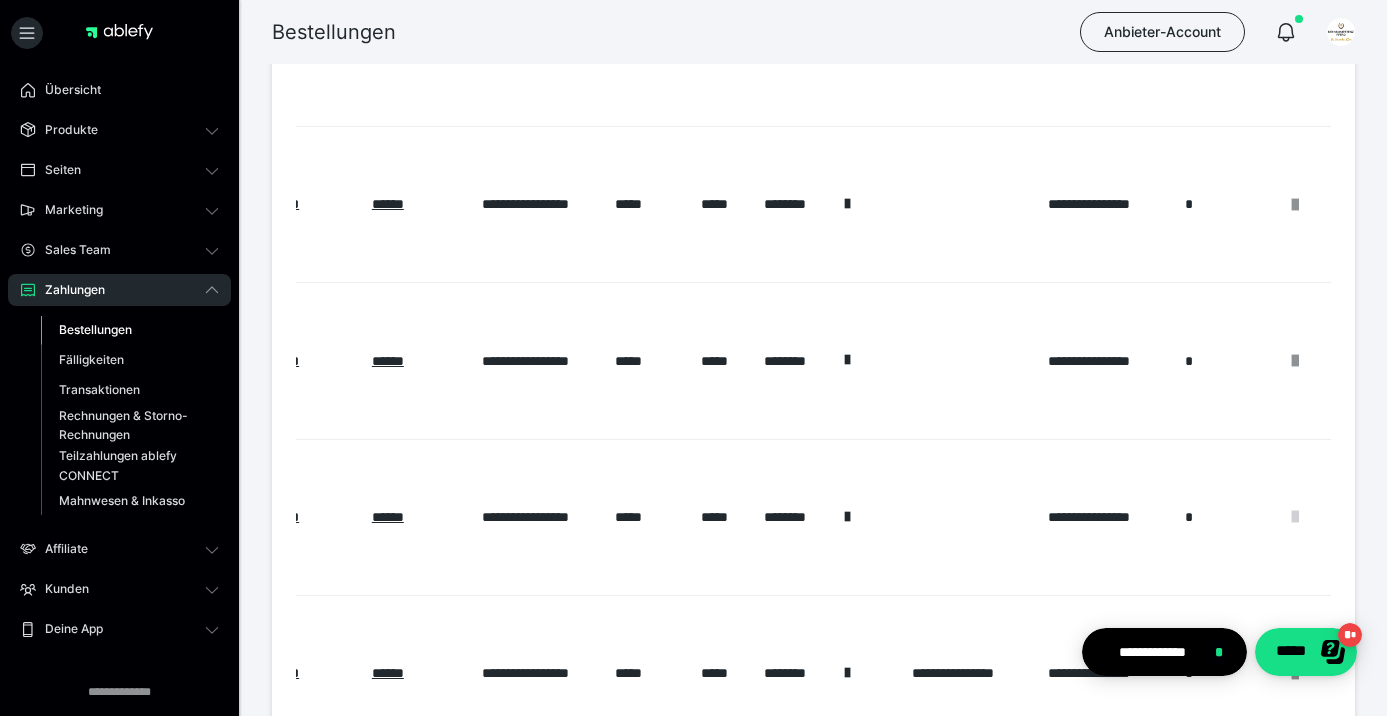 click at bounding box center (1295, 517) 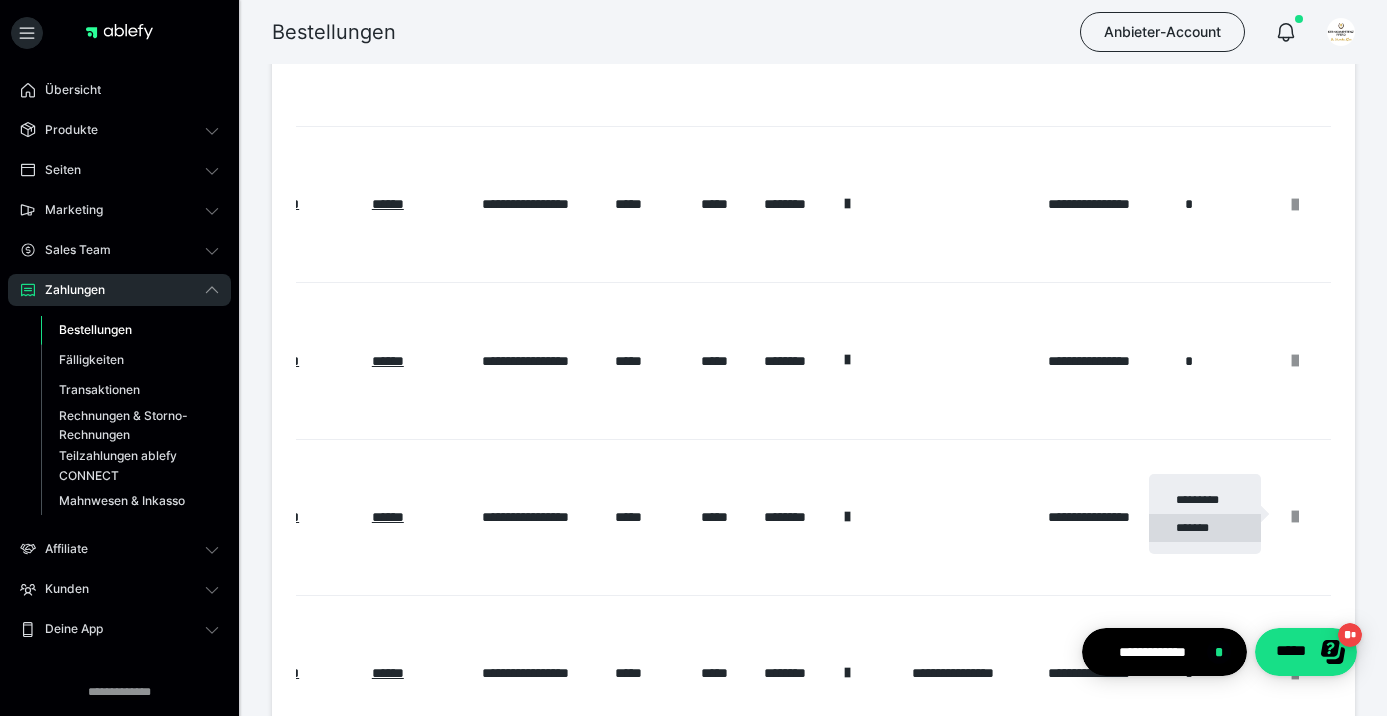 click on "*******" at bounding box center (1205, 528) 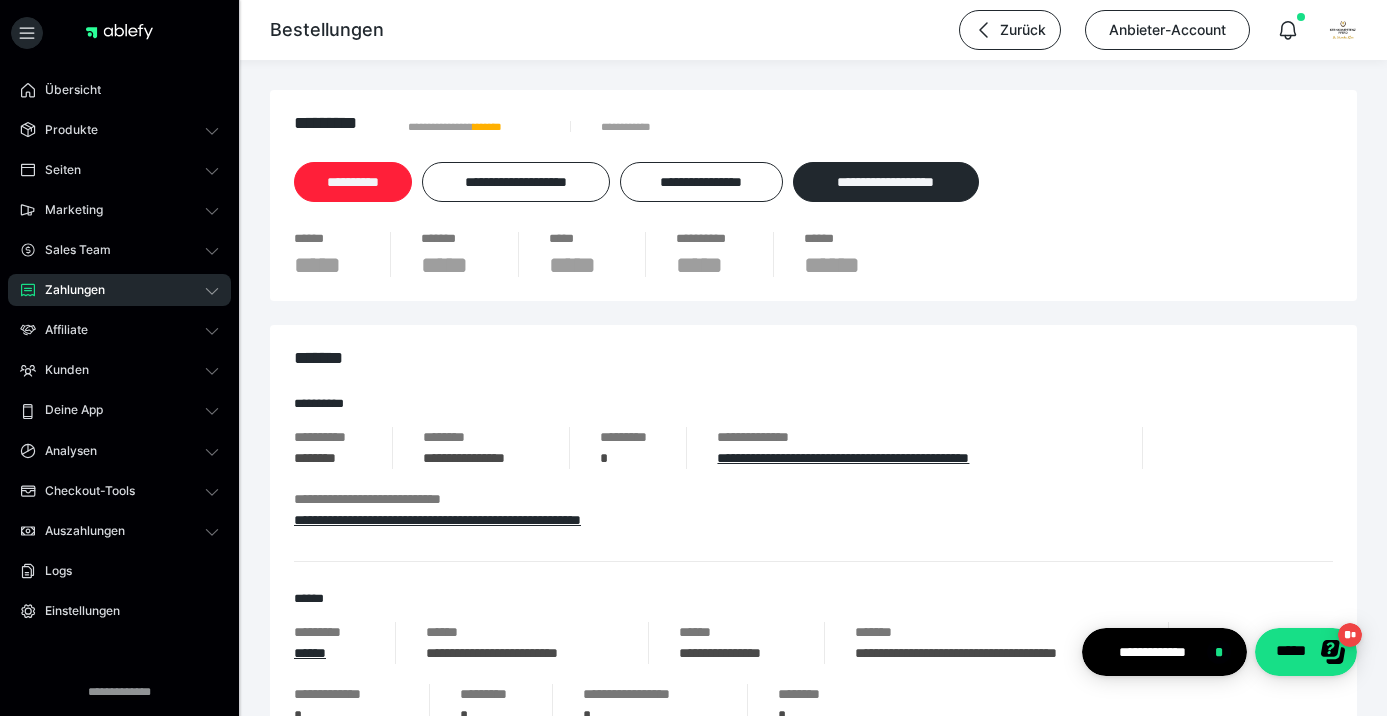 click on "**********" at bounding box center (353, 182) 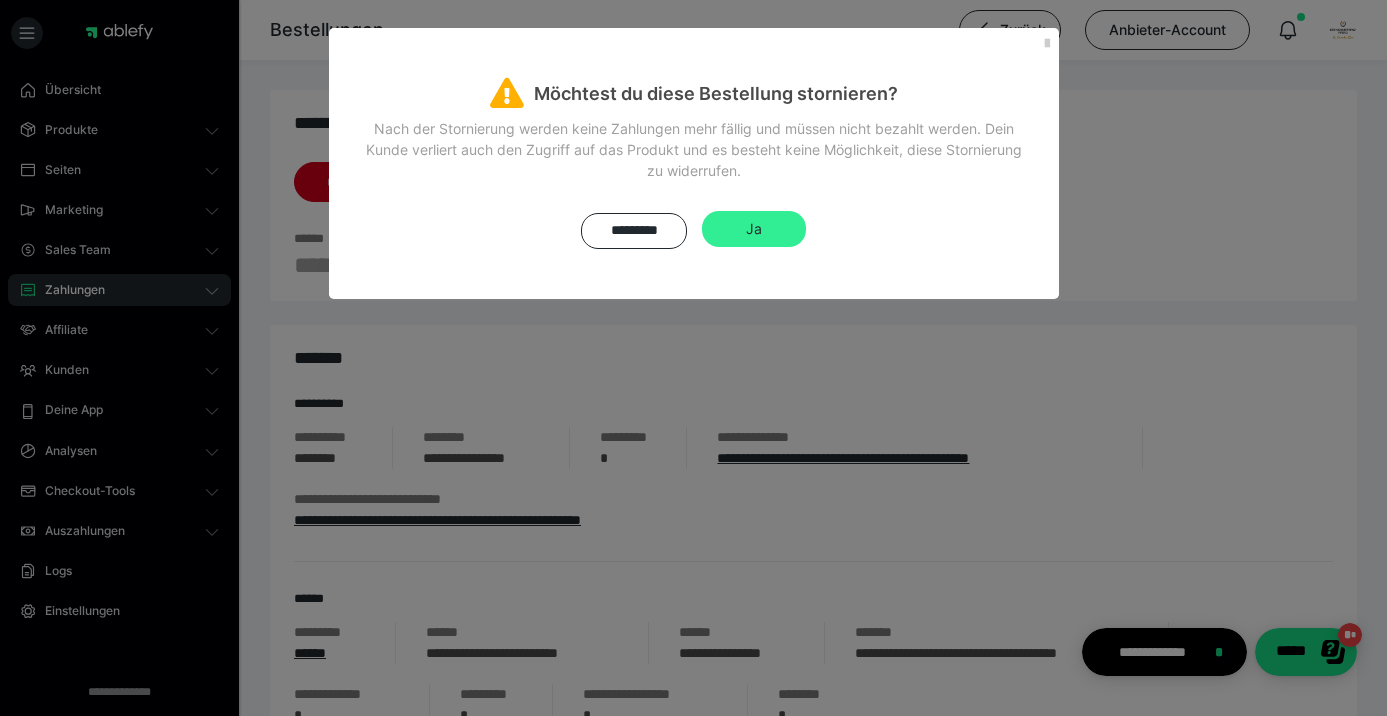 click on "Ja" at bounding box center (754, 229) 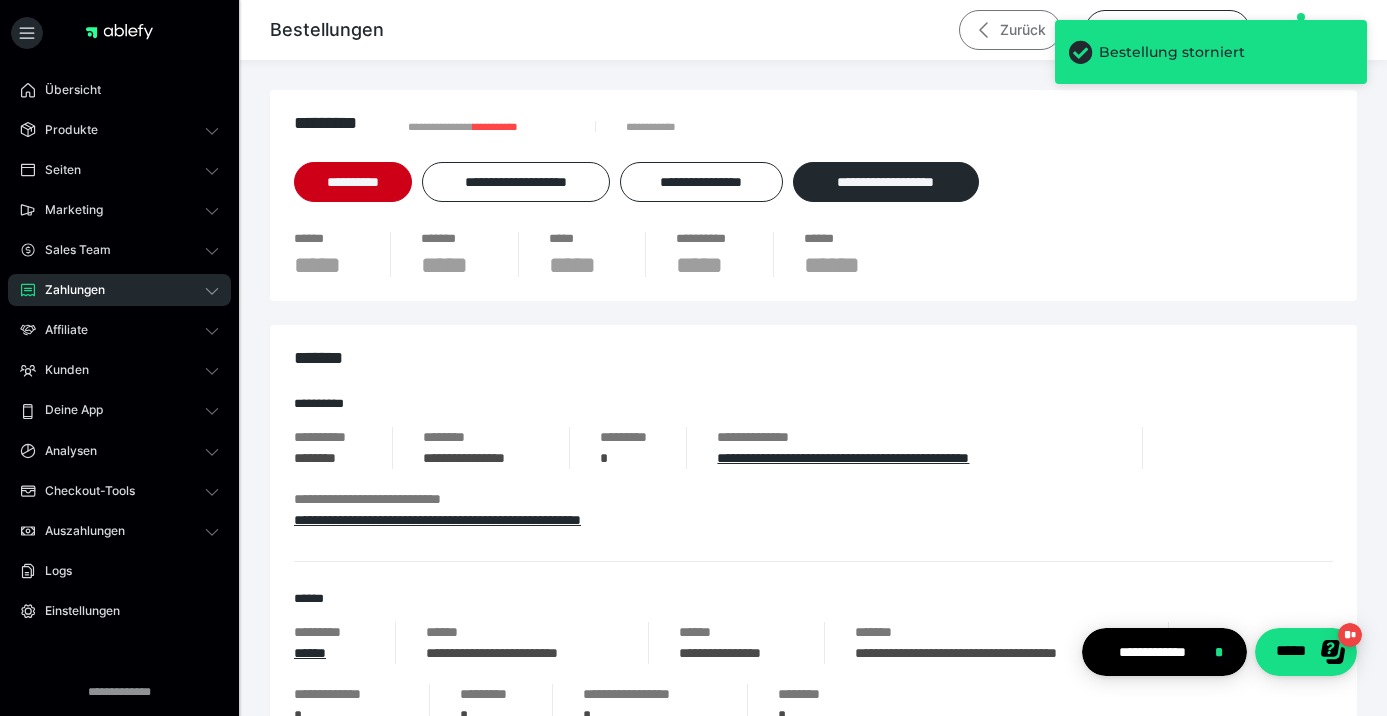 click on "Zurück" at bounding box center (1010, 30) 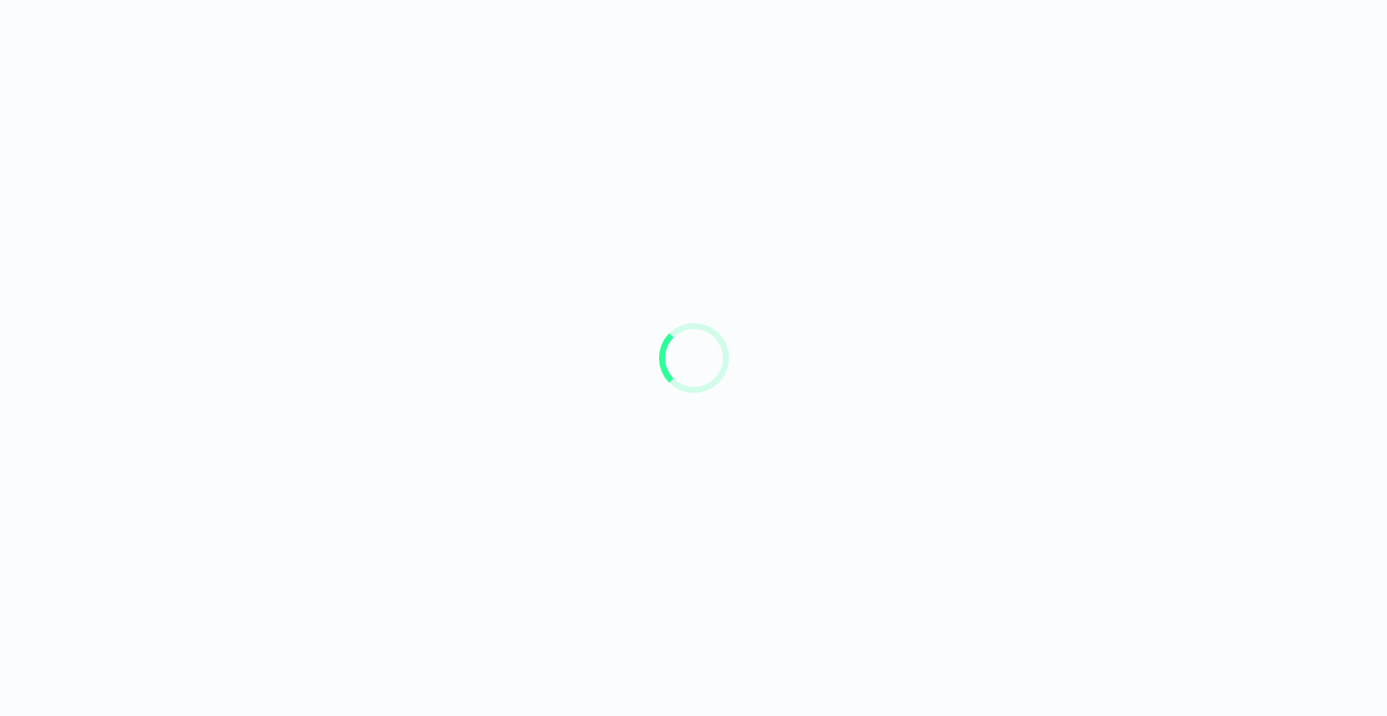 scroll, scrollTop: 0, scrollLeft: 0, axis: both 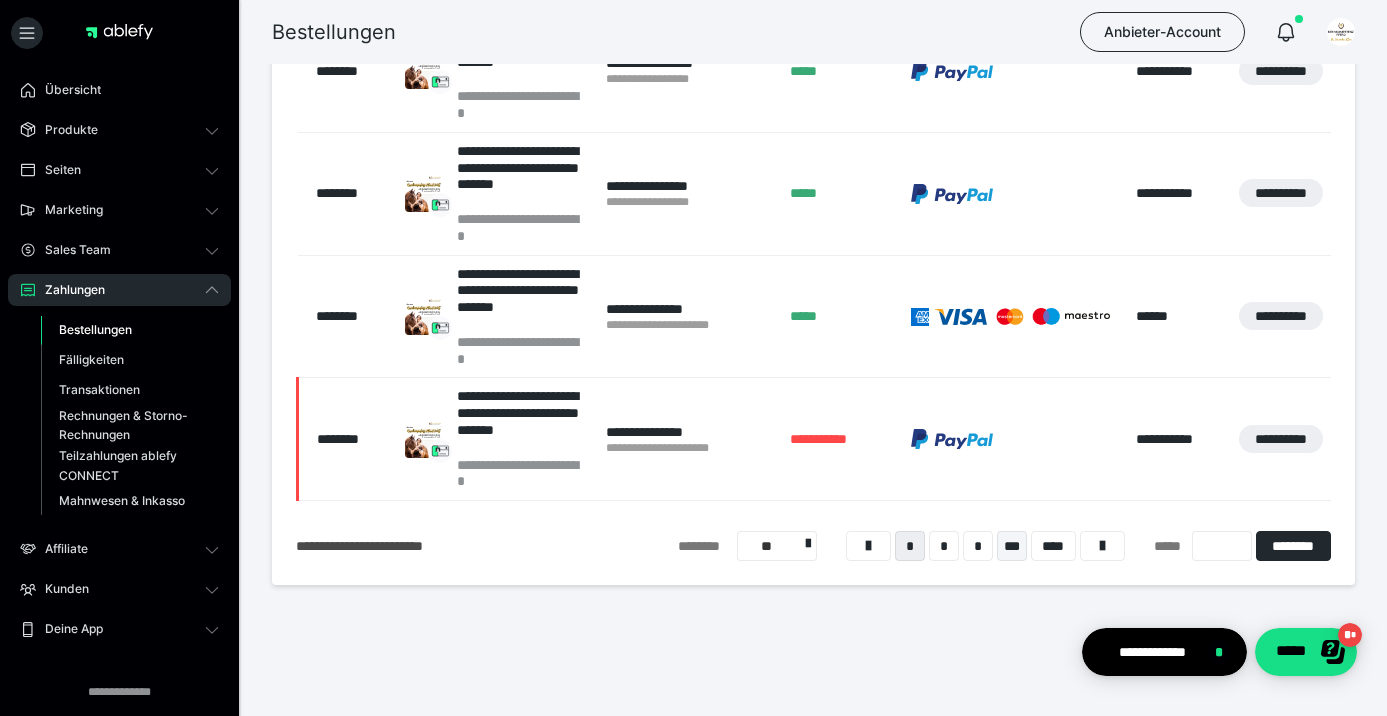 click on "***" at bounding box center (1012, 546) 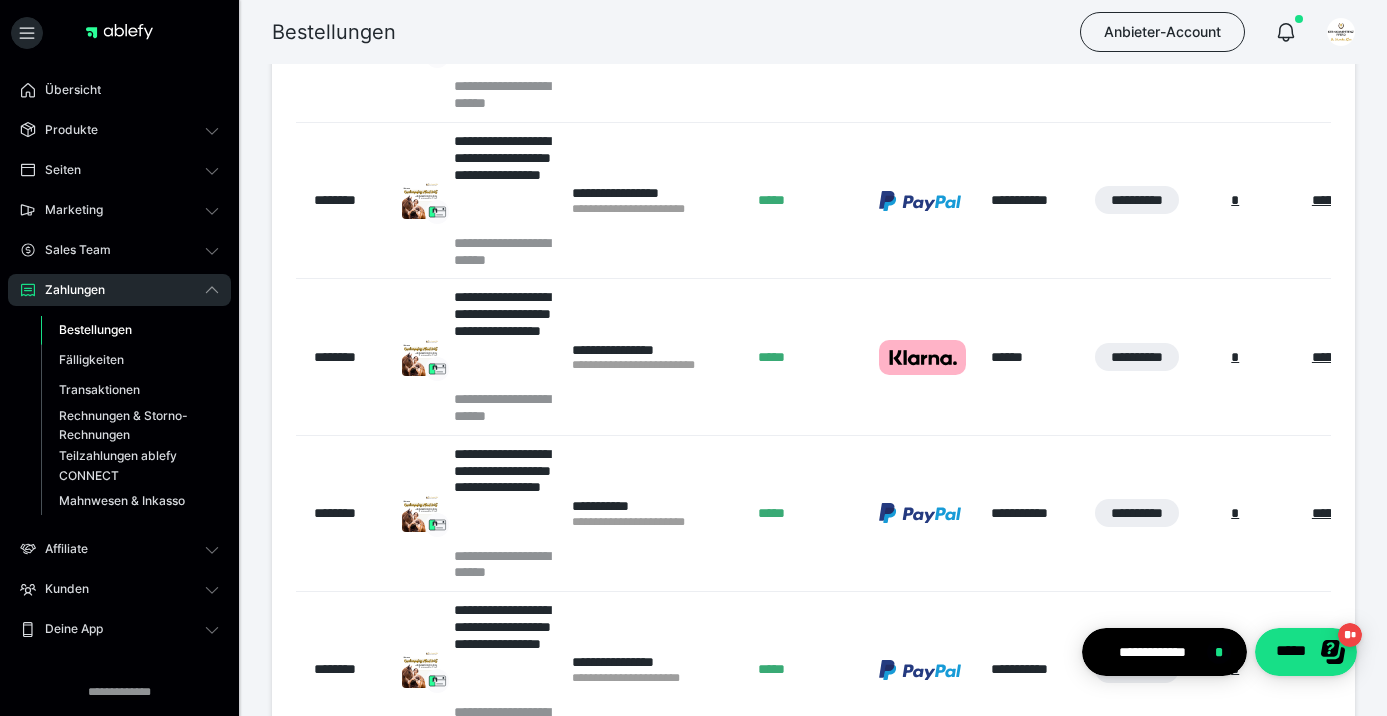 scroll, scrollTop: 1630, scrollLeft: 0, axis: vertical 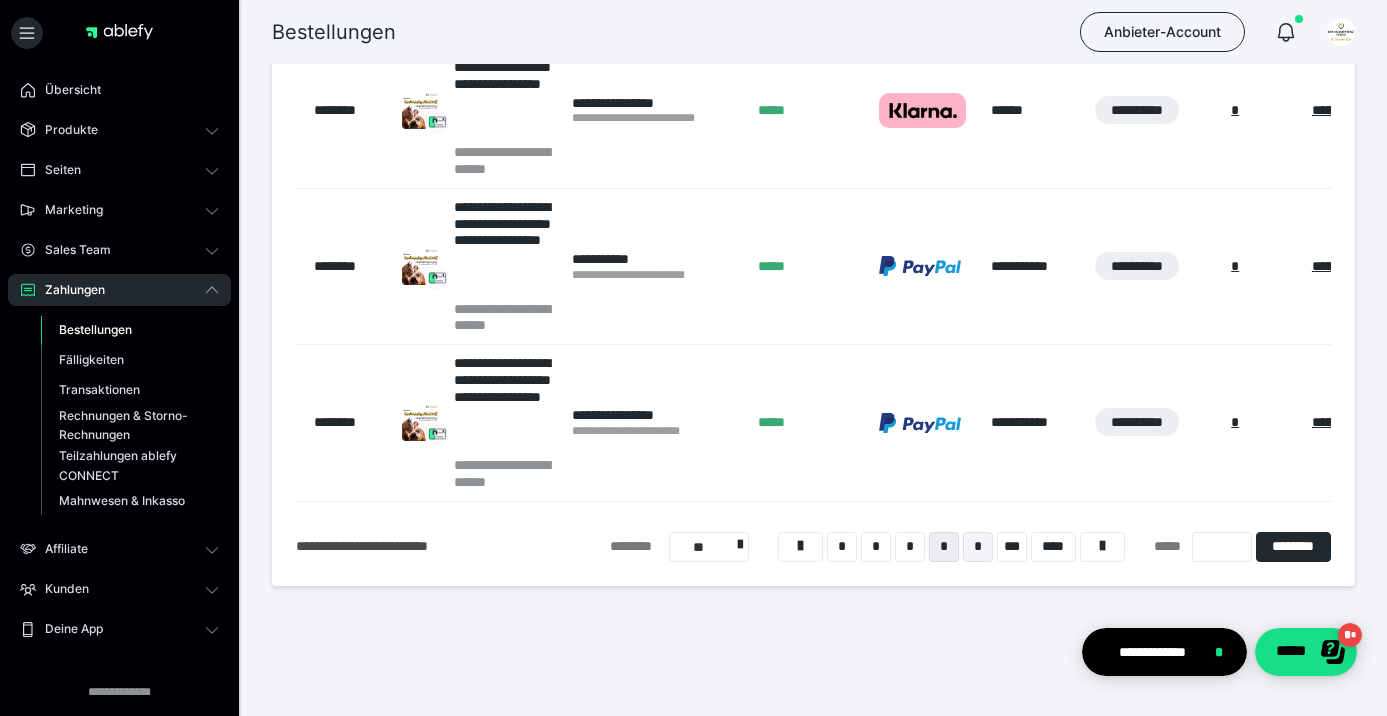 click on "*" at bounding box center [978, 547] 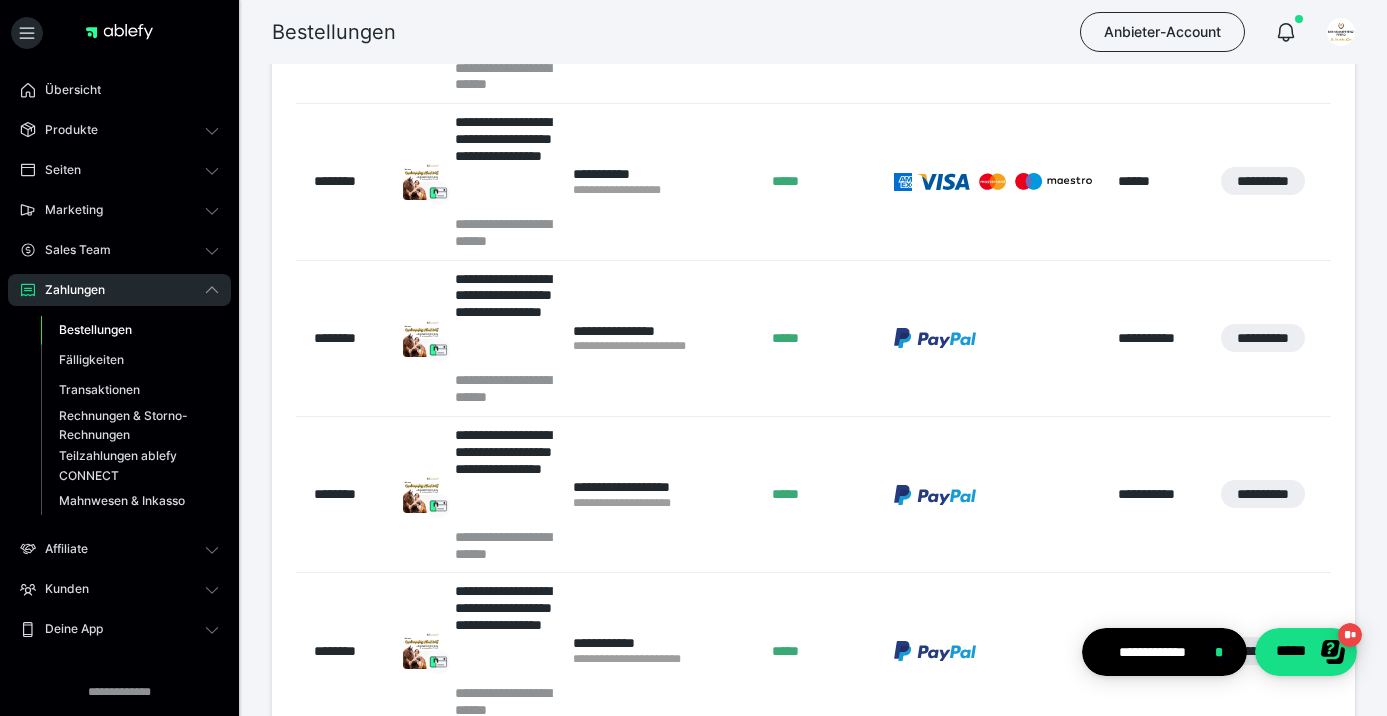 scroll, scrollTop: 1630, scrollLeft: 0, axis: vertical 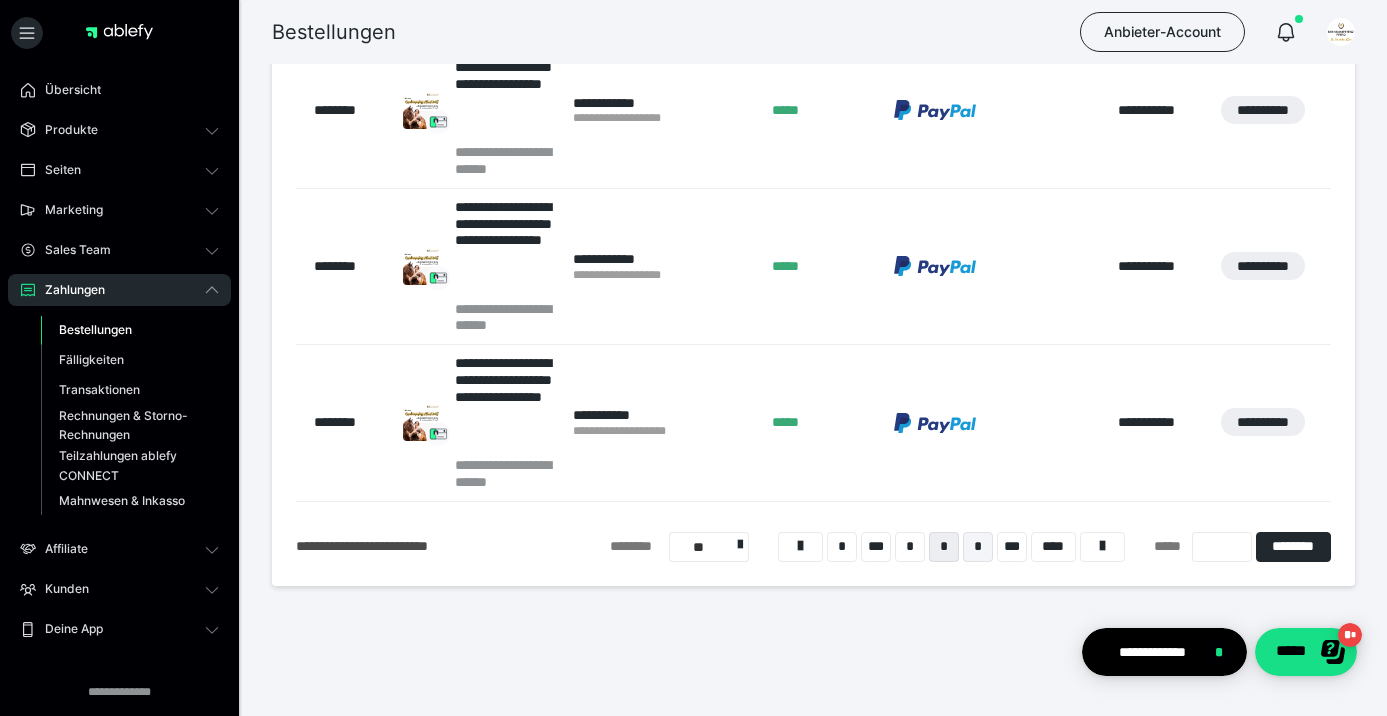 click on "*" at bounding box center [978, 547] 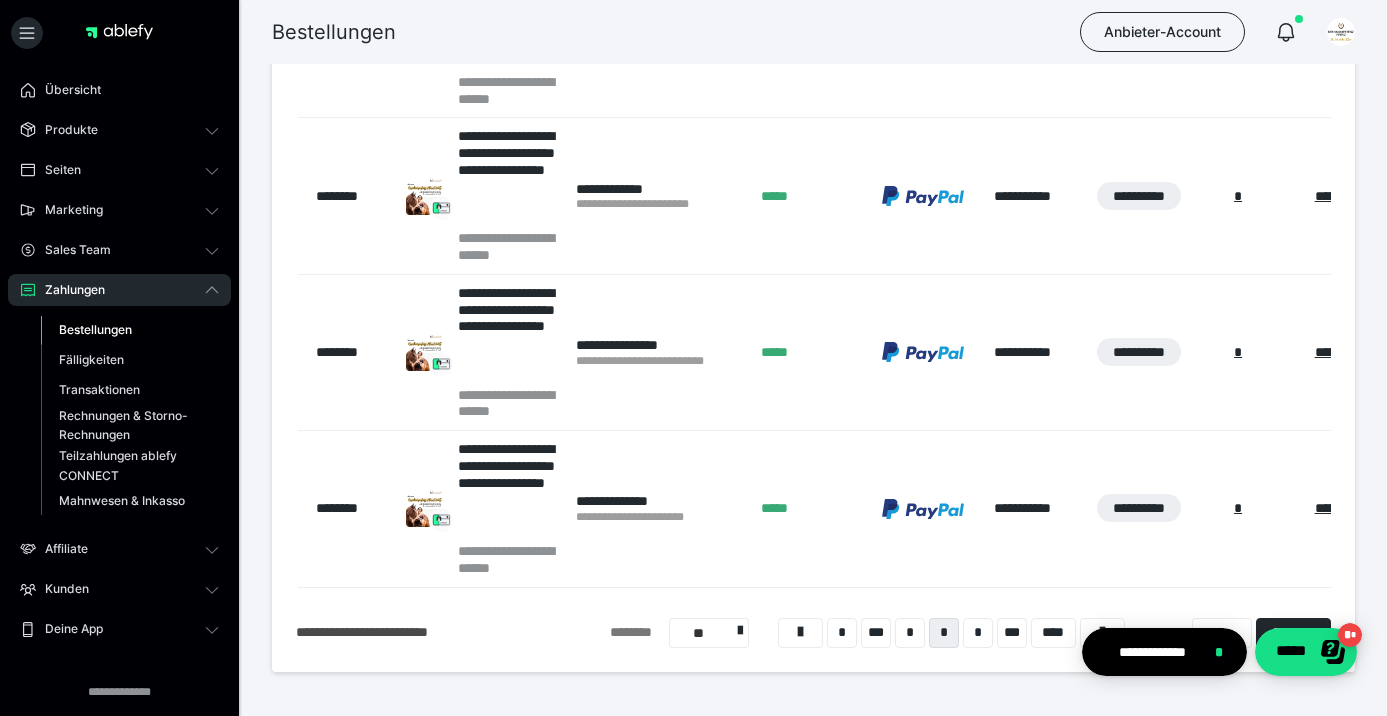 scroll, scrollTop: 1549, scrollLeft: 0, axis: vertical 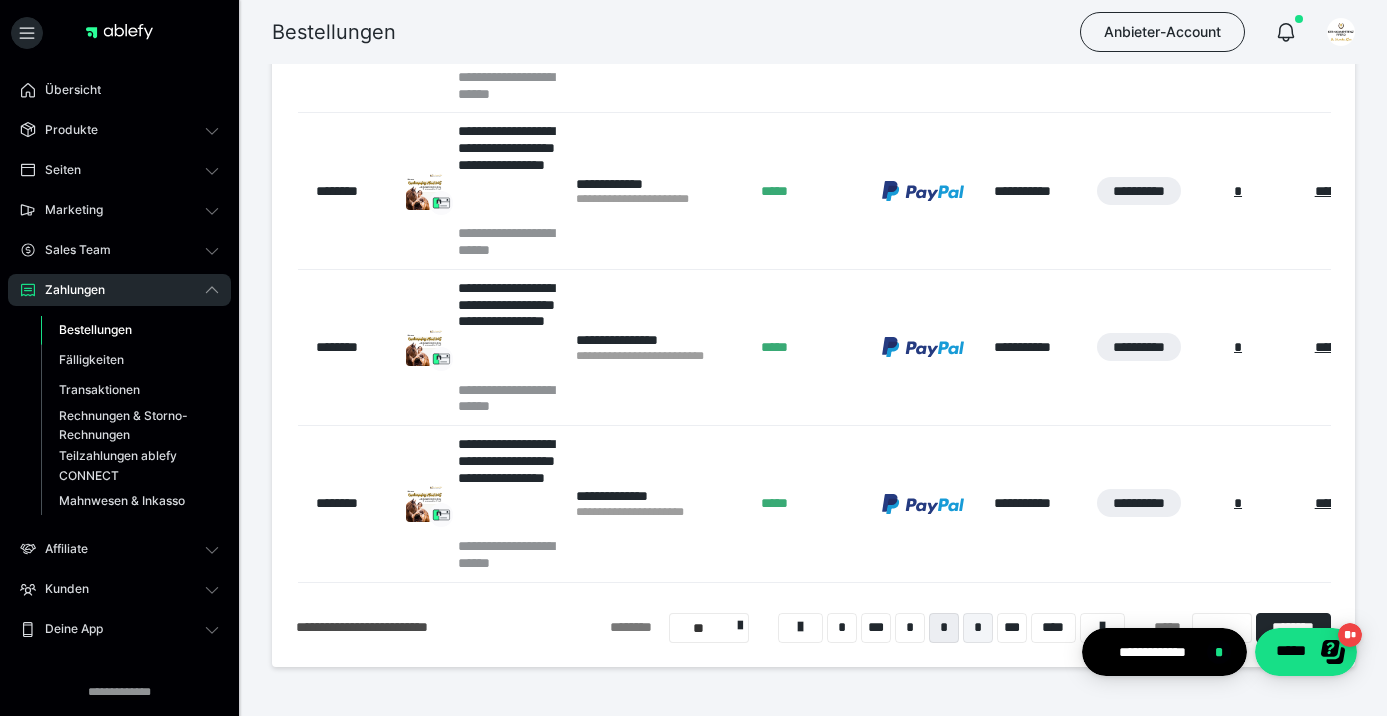 click on "*" at bounding box center [978, 628] 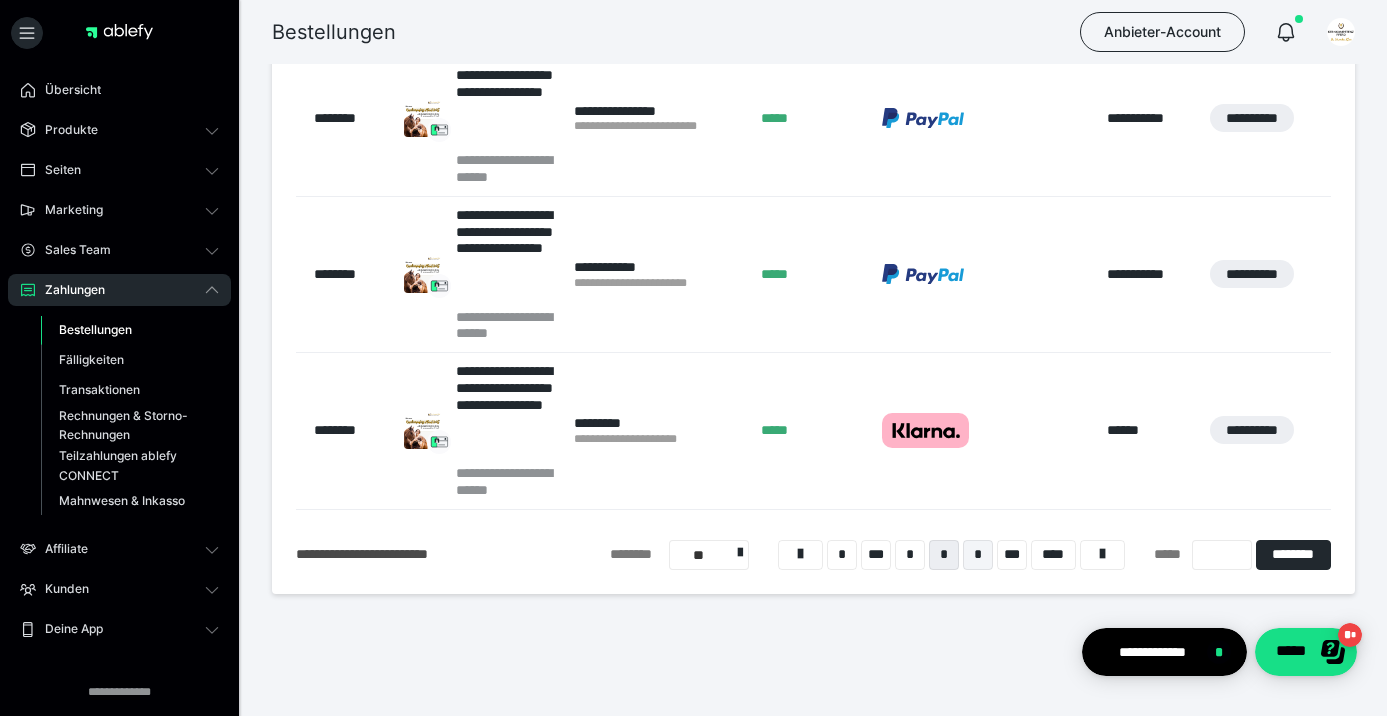 click on "*" at bounding box center (978, 555) 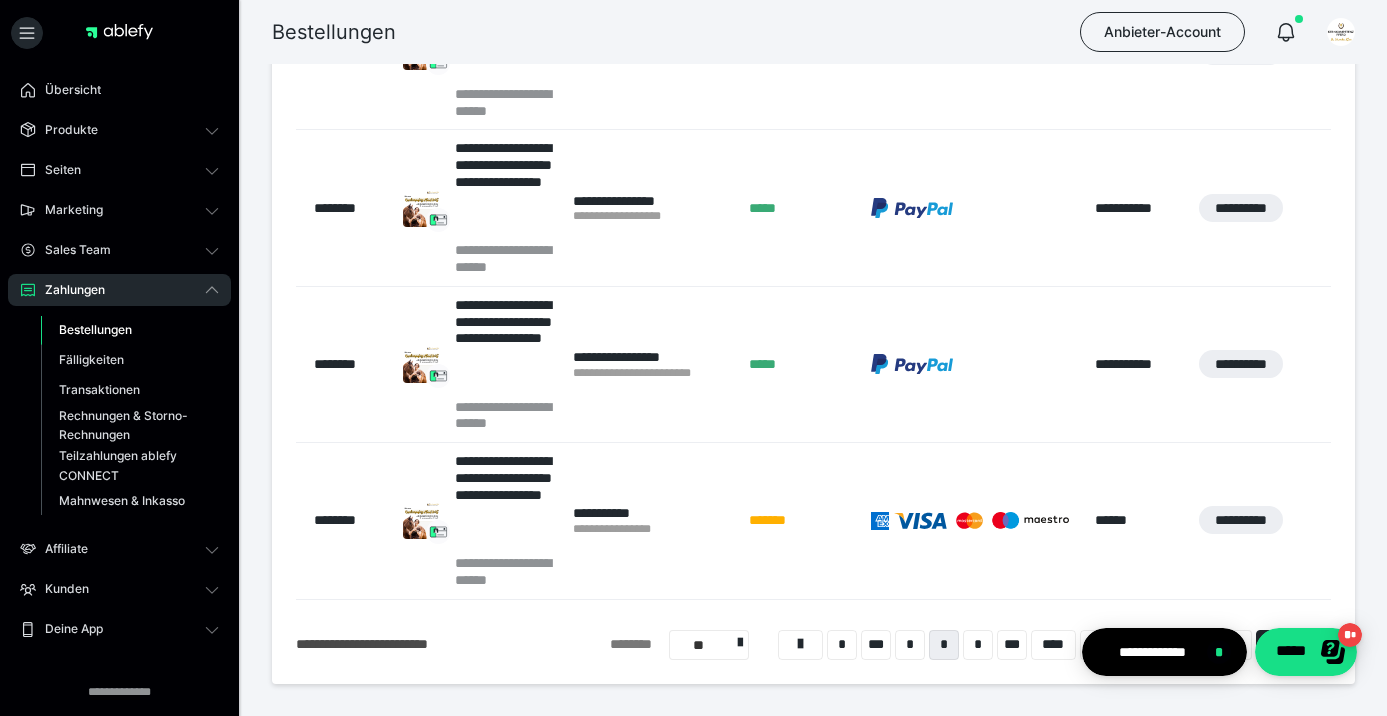 scroll, scrollTop: 1630, scrollLeft: 0, axis: vertical 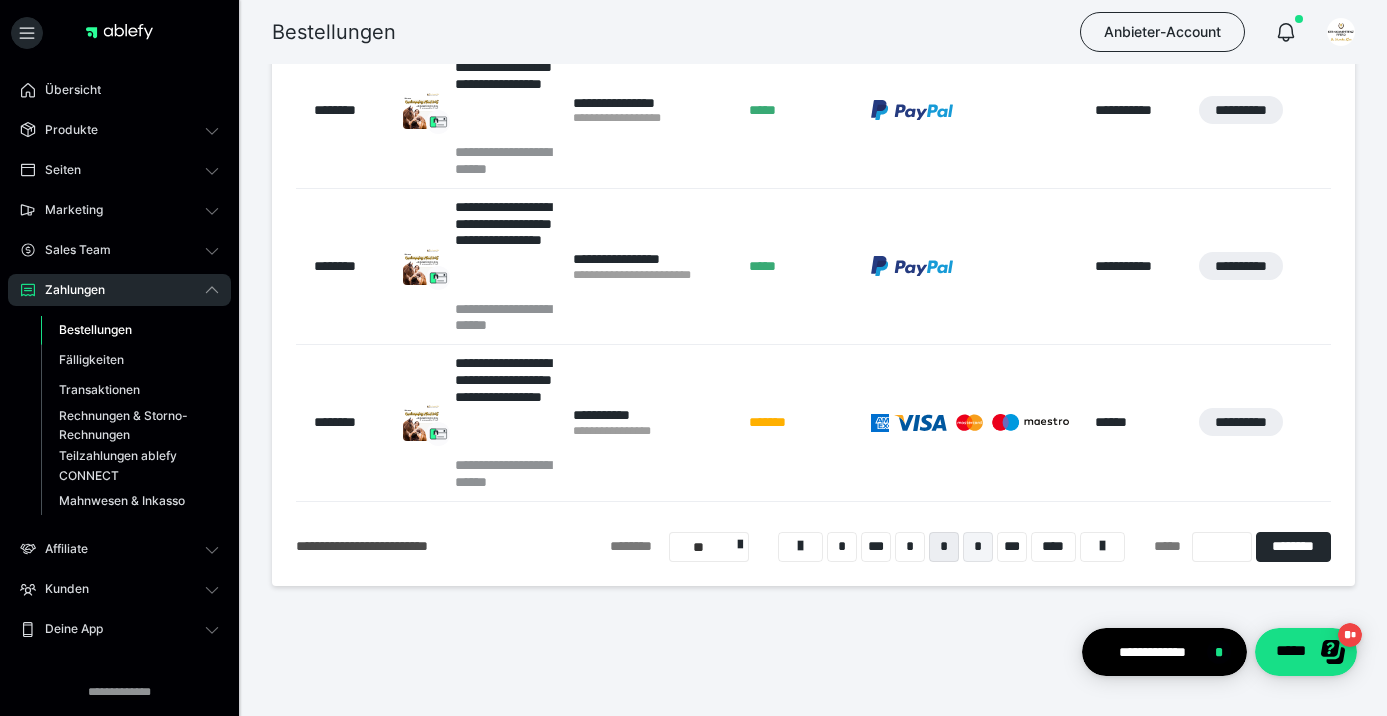 click on "*" at bounding box center [978, 547] 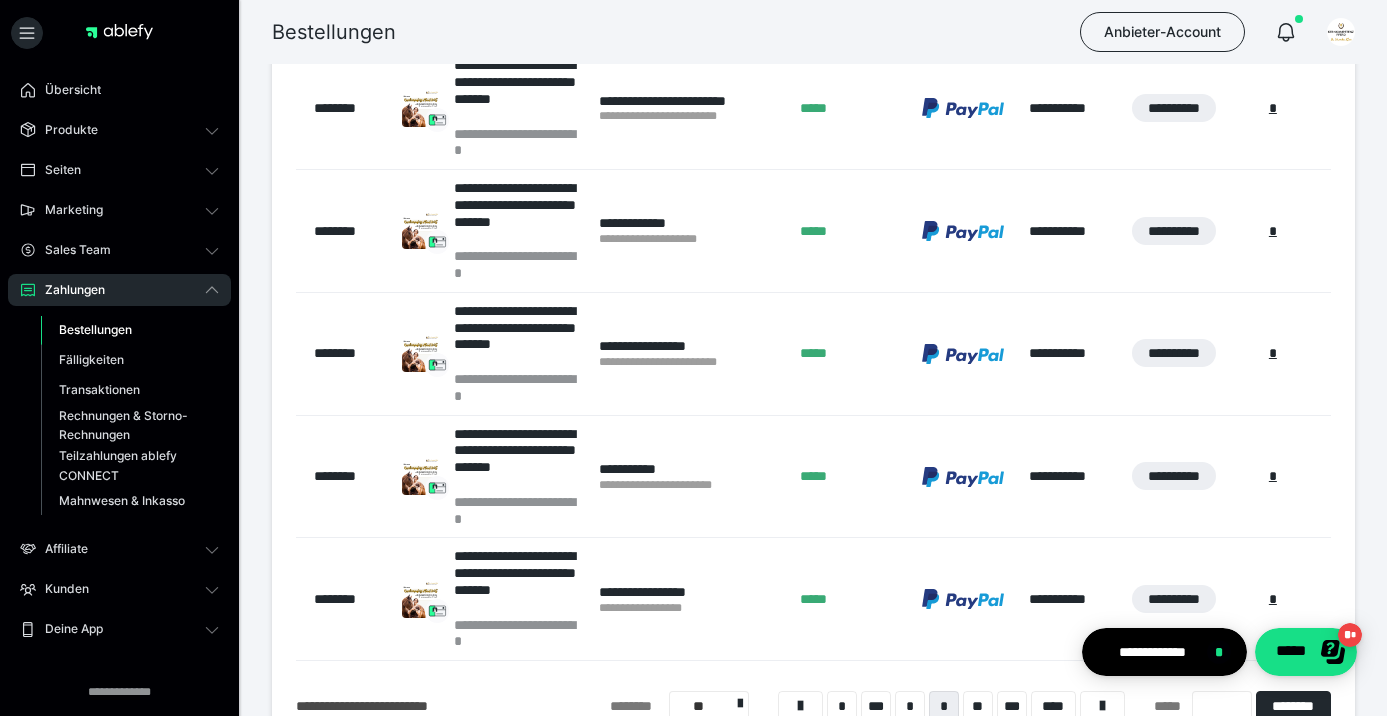 scroll, scrollTop: 1244, scrollLeft: 0, axis: vertical 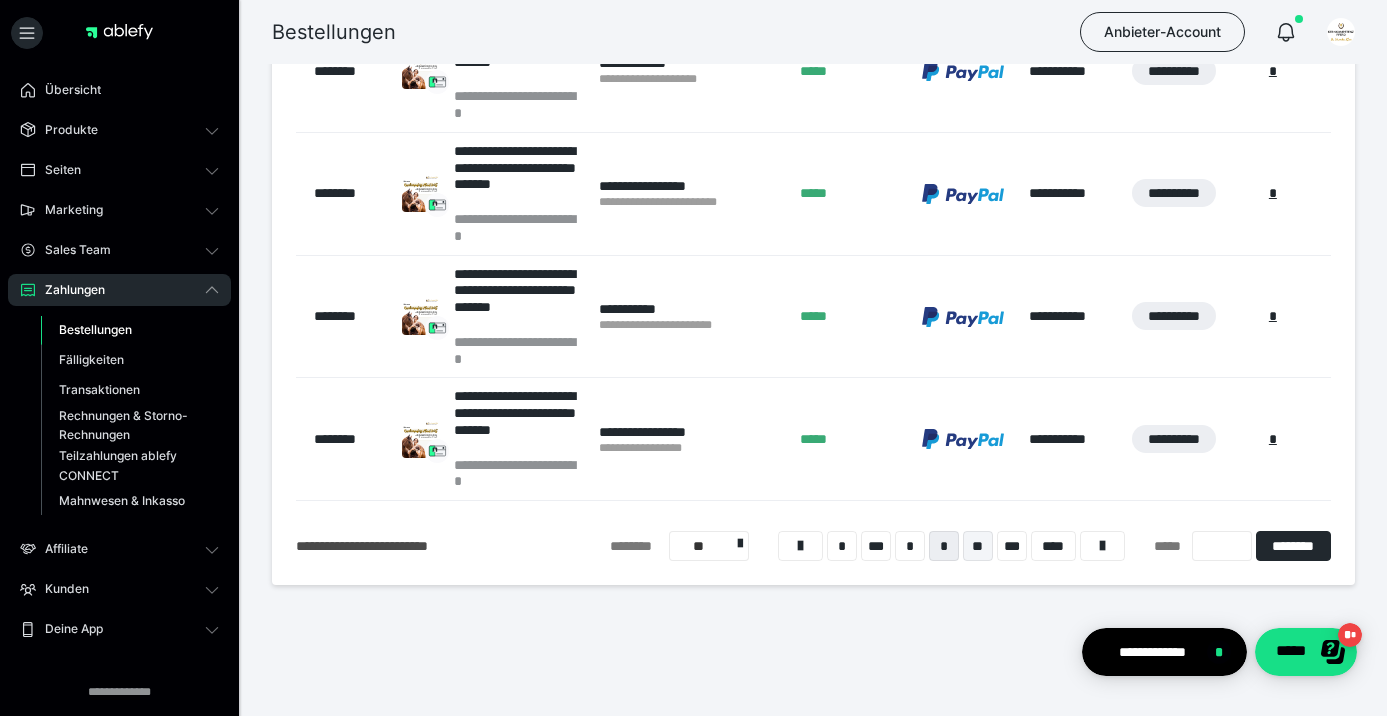 click on "**" at bounding box center (978, 546) 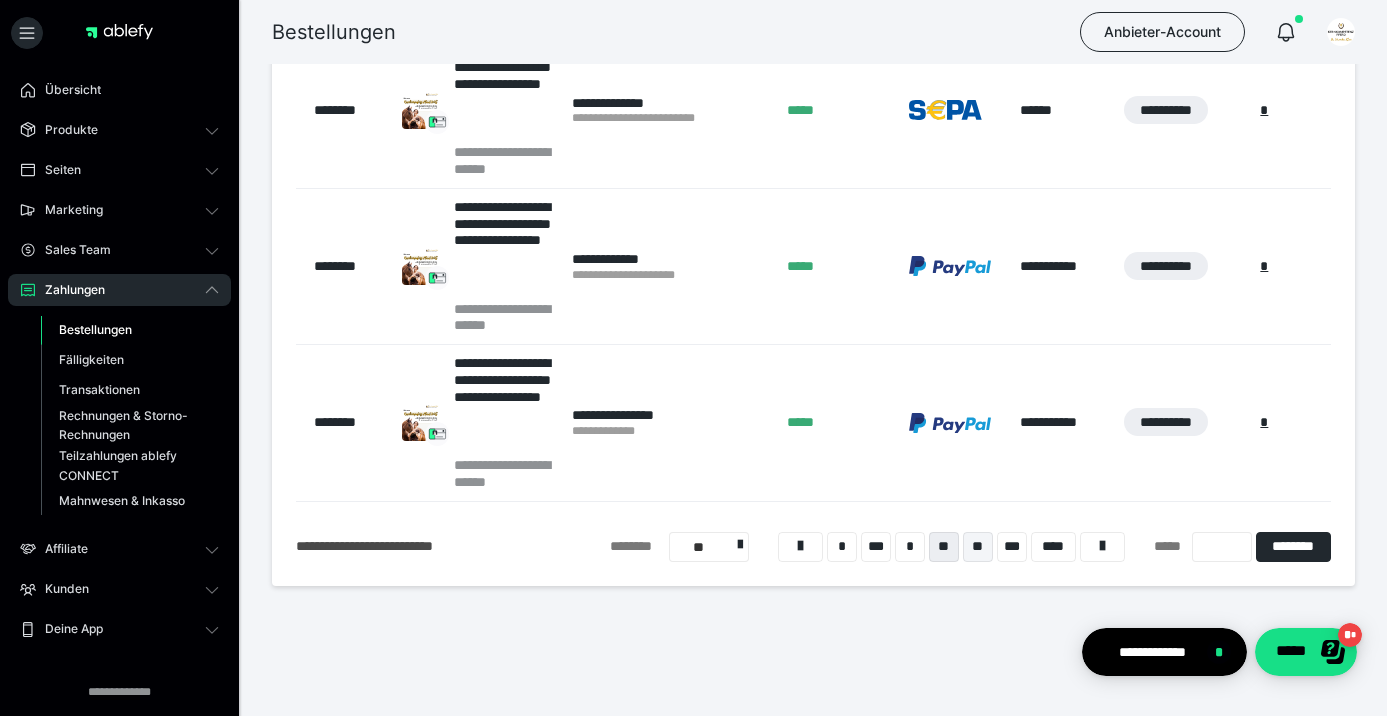 click on "**" at bounding box center (978, 547) 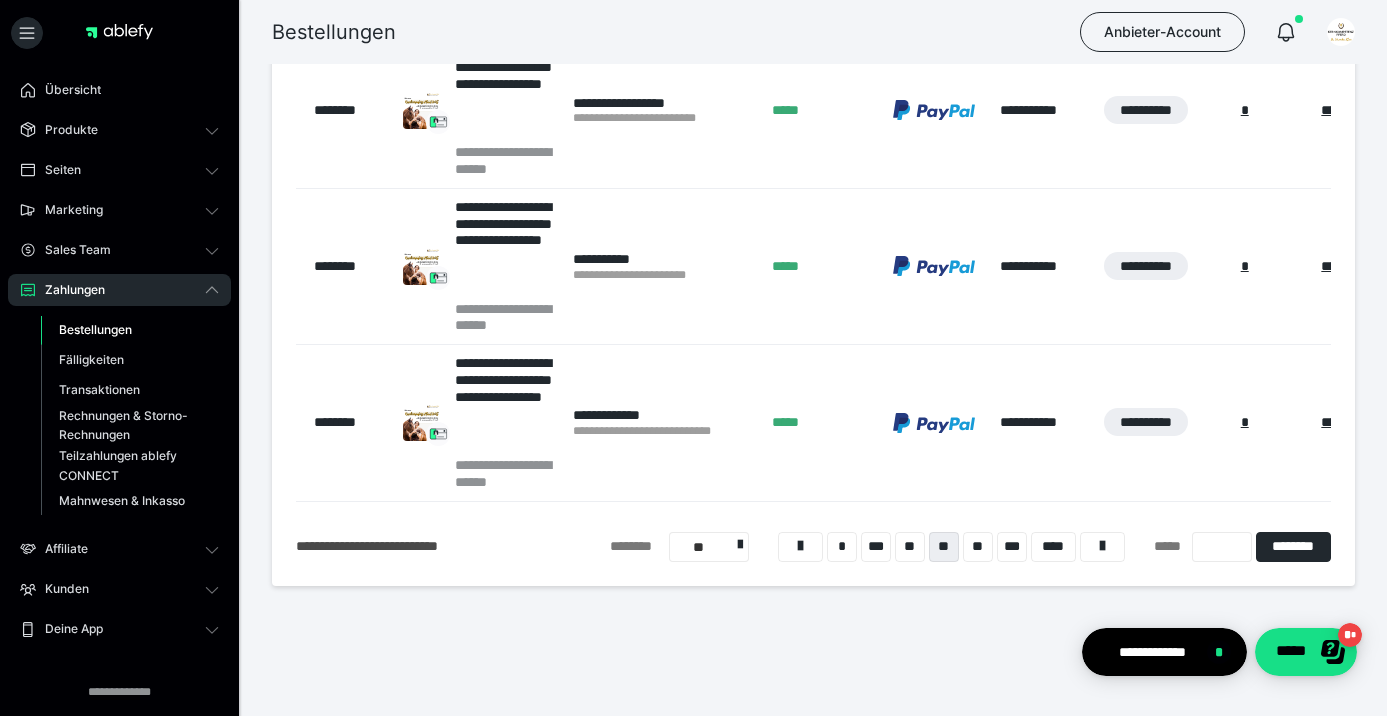 click on "**" at bounding box center [978, 547] 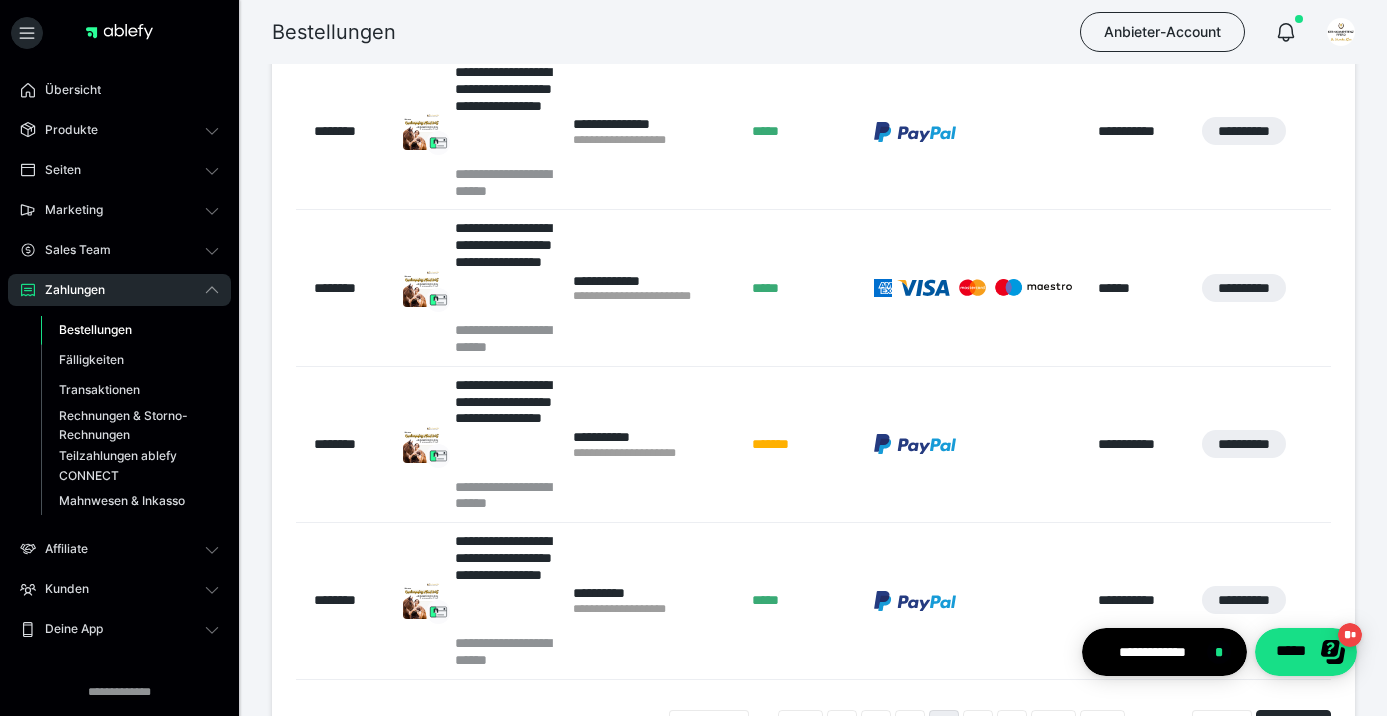 scroll, scrollTop: 1630, scrollLeft: 0, axis: vertical 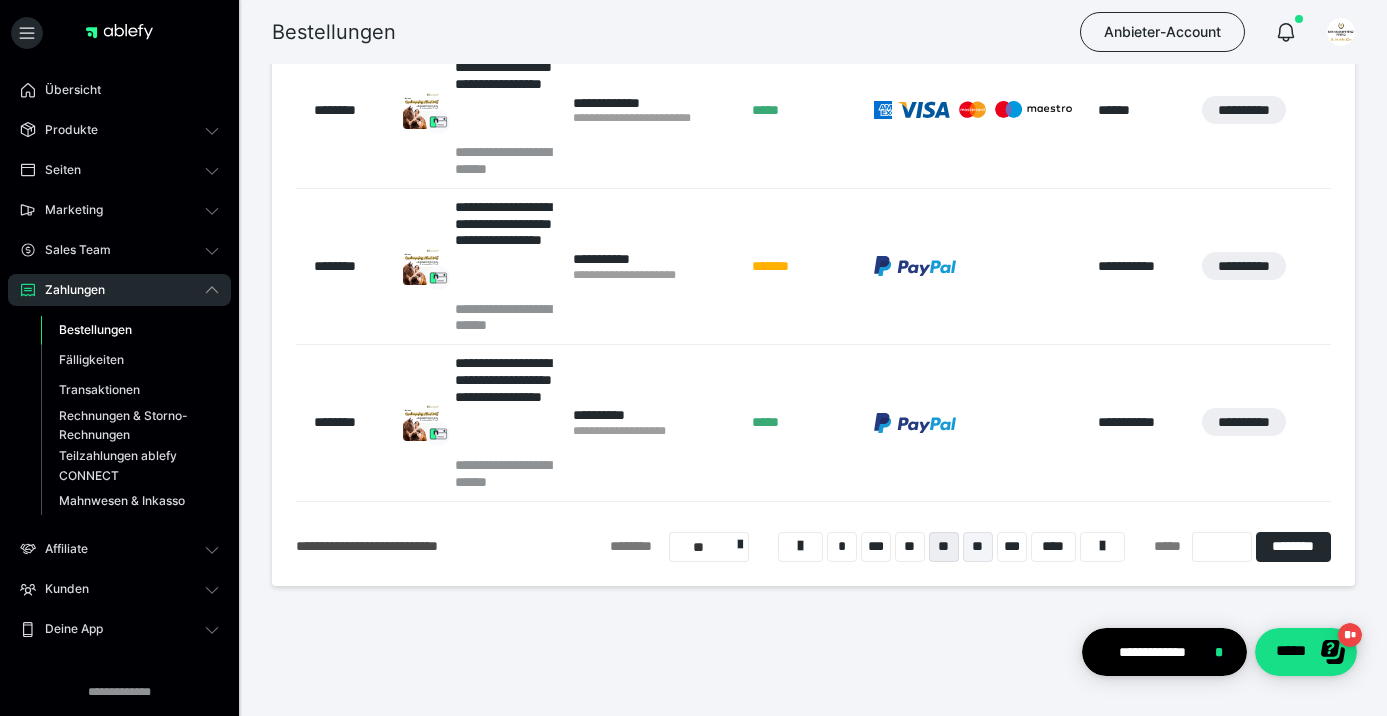 click on "**" at bounding box center [978, 547] 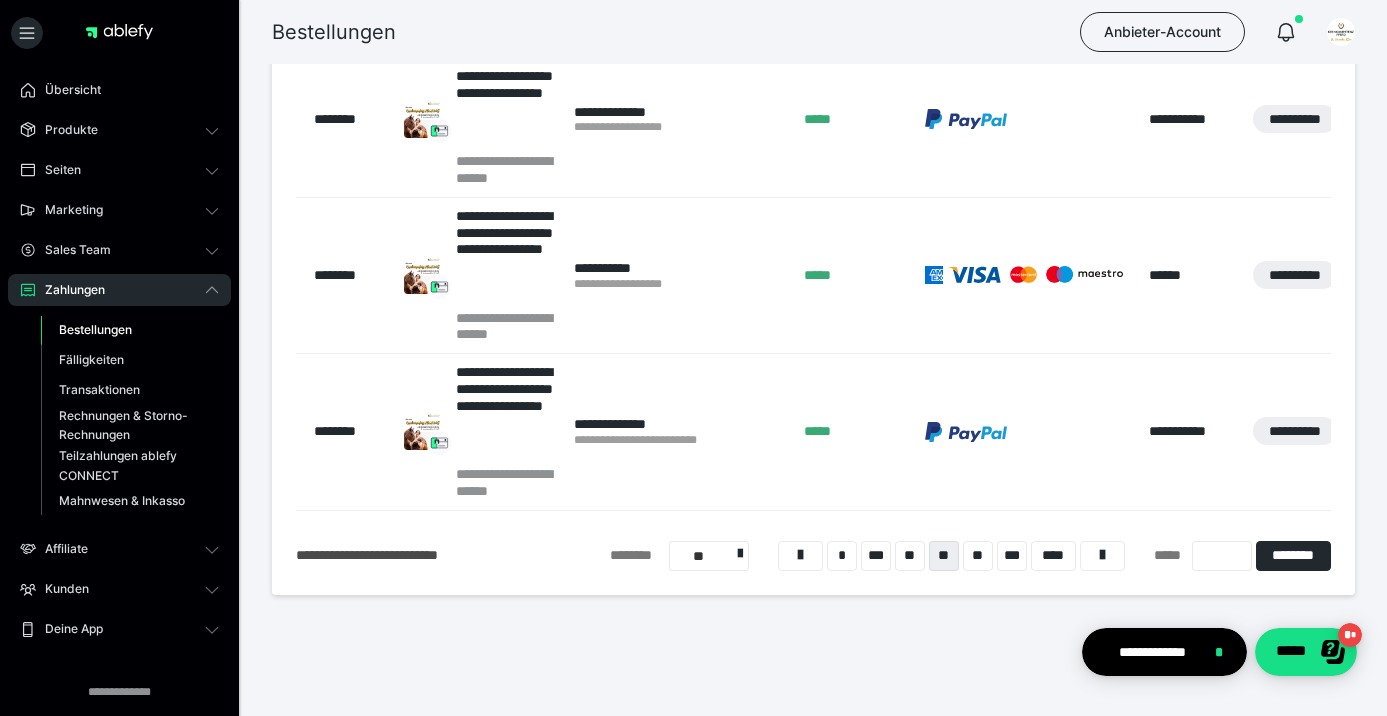 scroll, scrollTop: 1630, scrollLeft: 0, axis: vertical 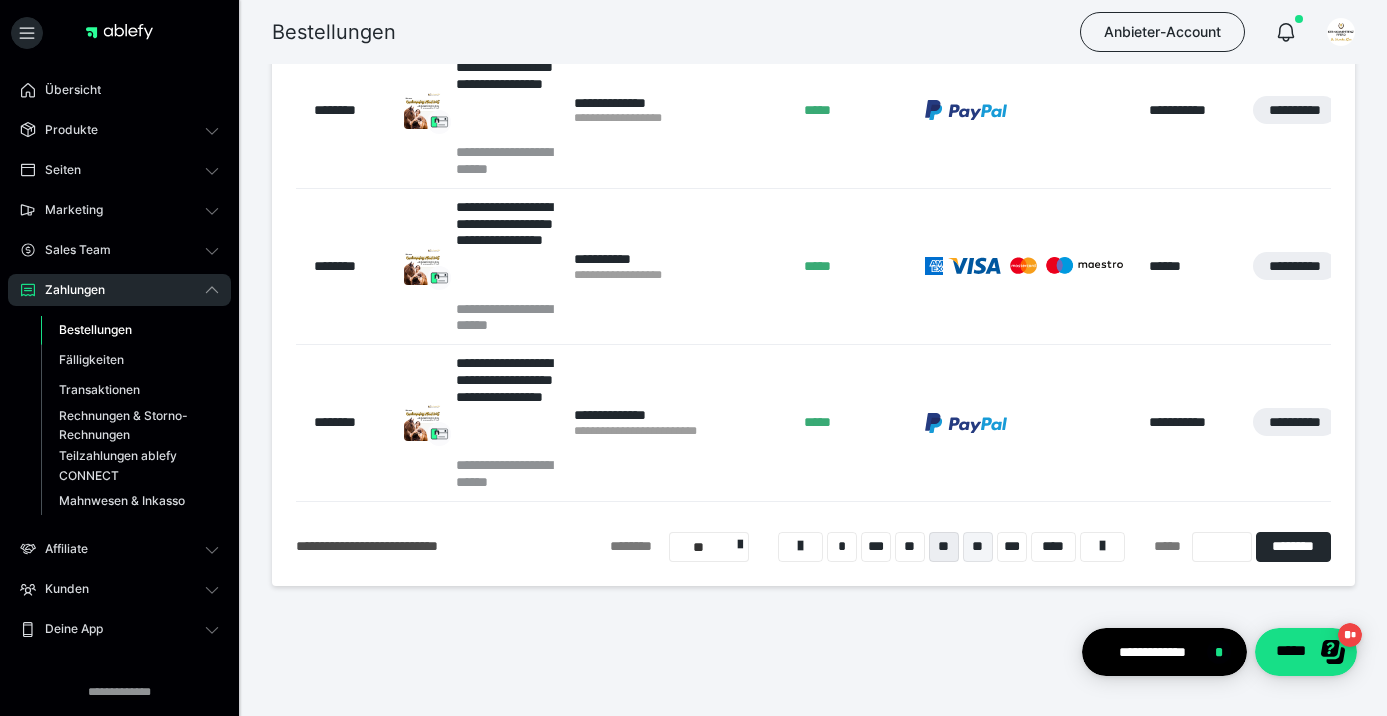 click on "**" at bounding box center [978, 547] 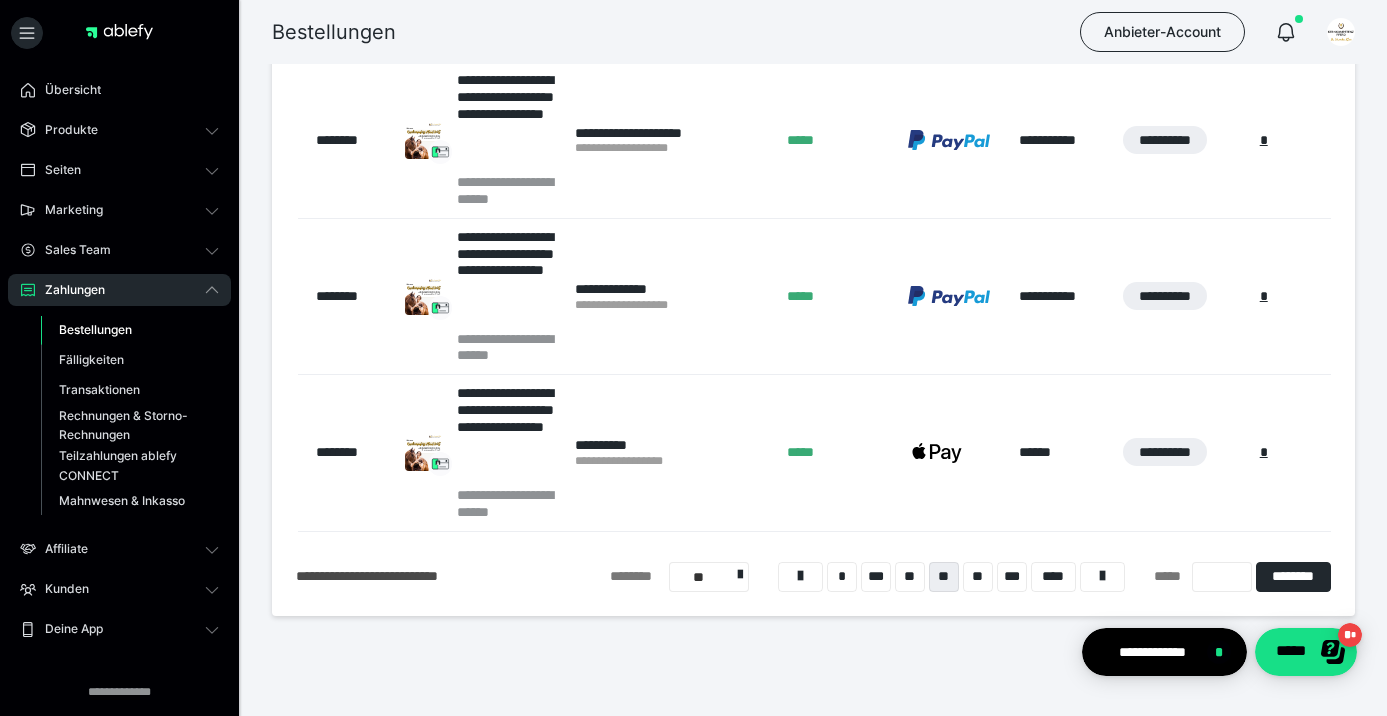 scroll, scrollTop: 1630, scrollLeft: 0, axis: vertical 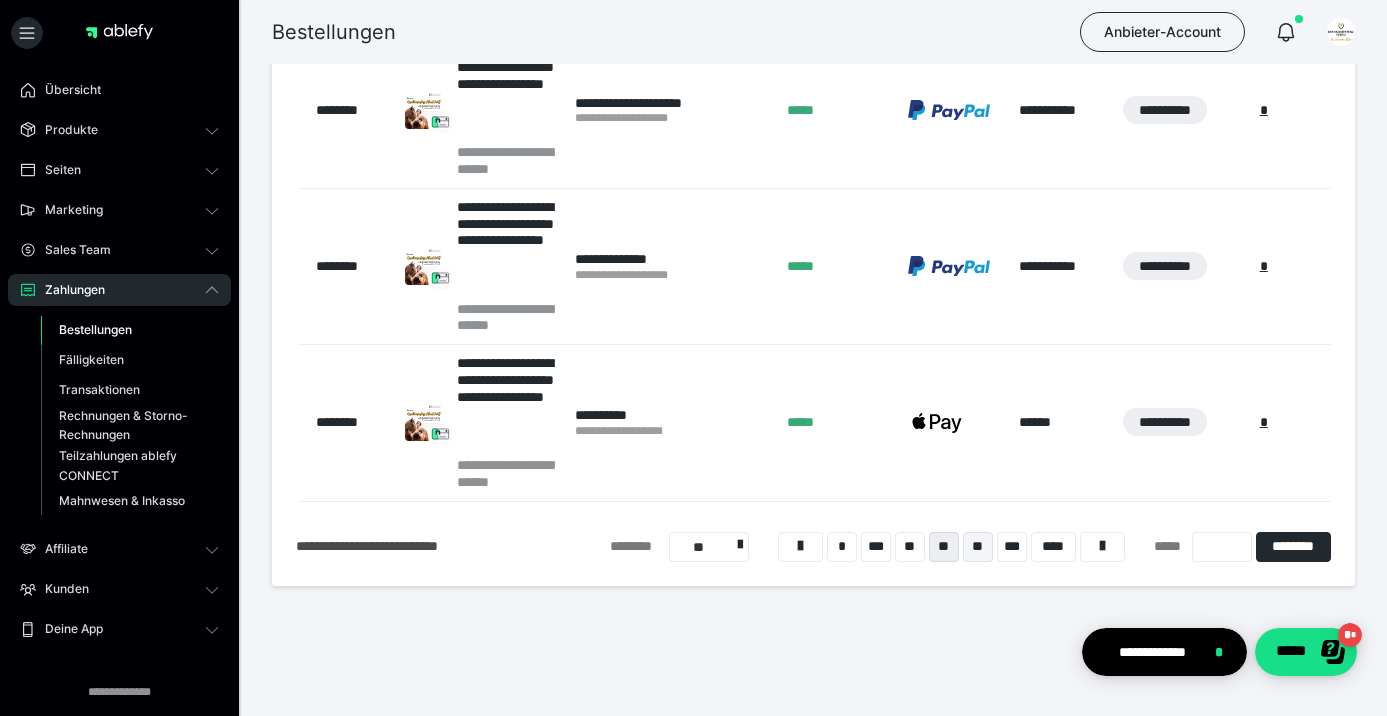 click on "**" at bounding box center (978, 547) 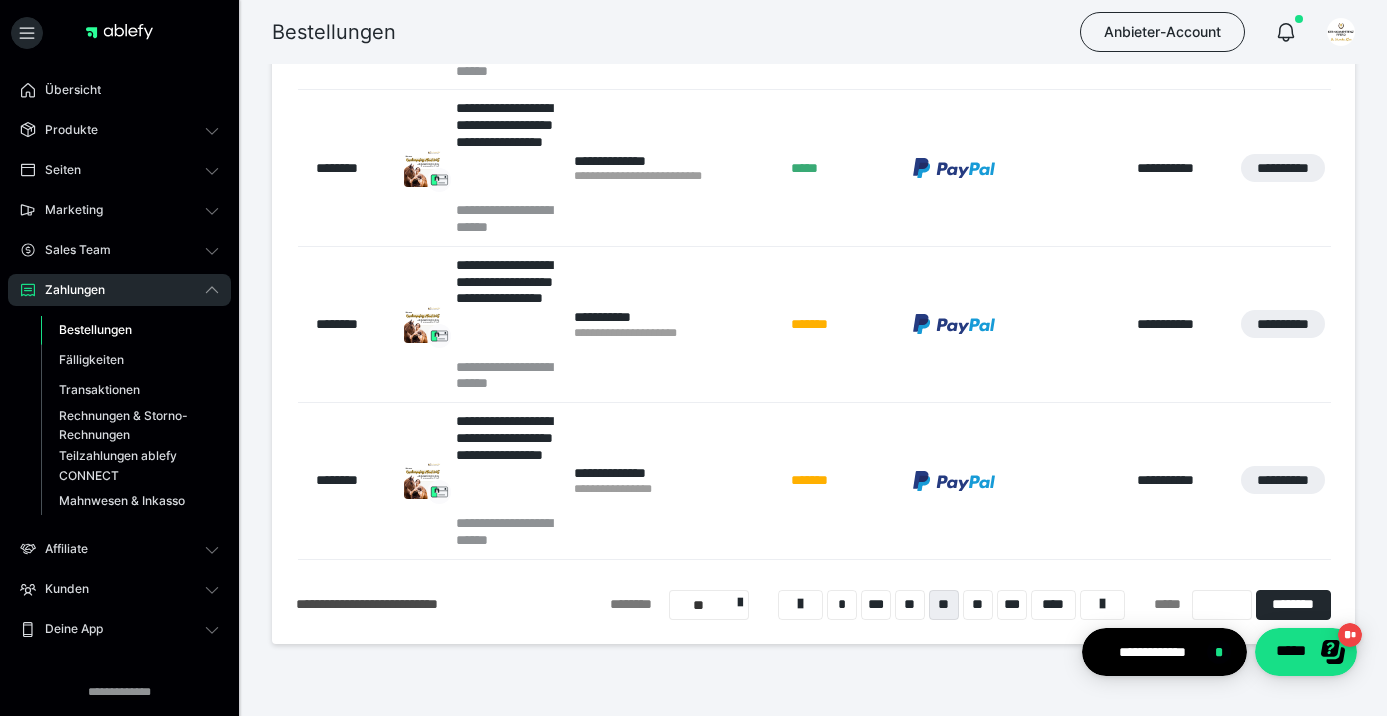 scroll, scrollTop: 1630, scrollLeft: 0, axis: vertical 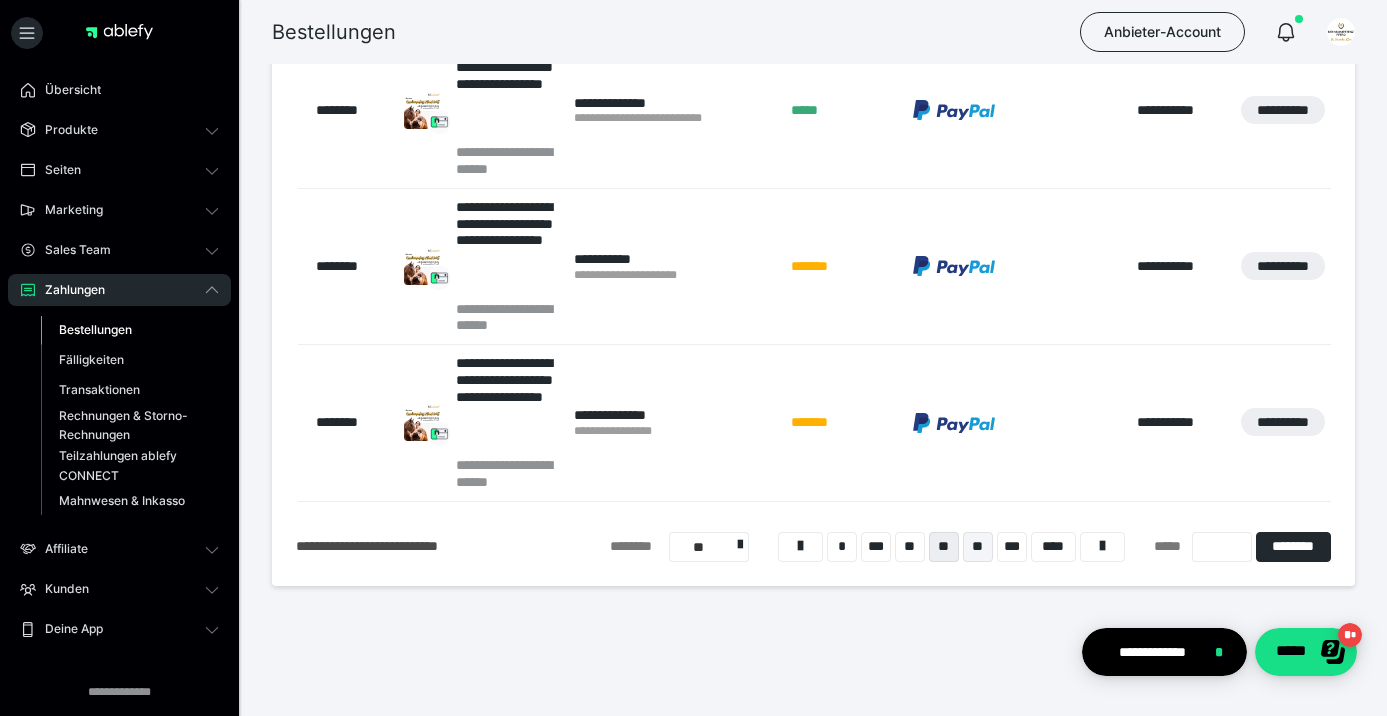 click on "**" at bounding box center [978, 547] 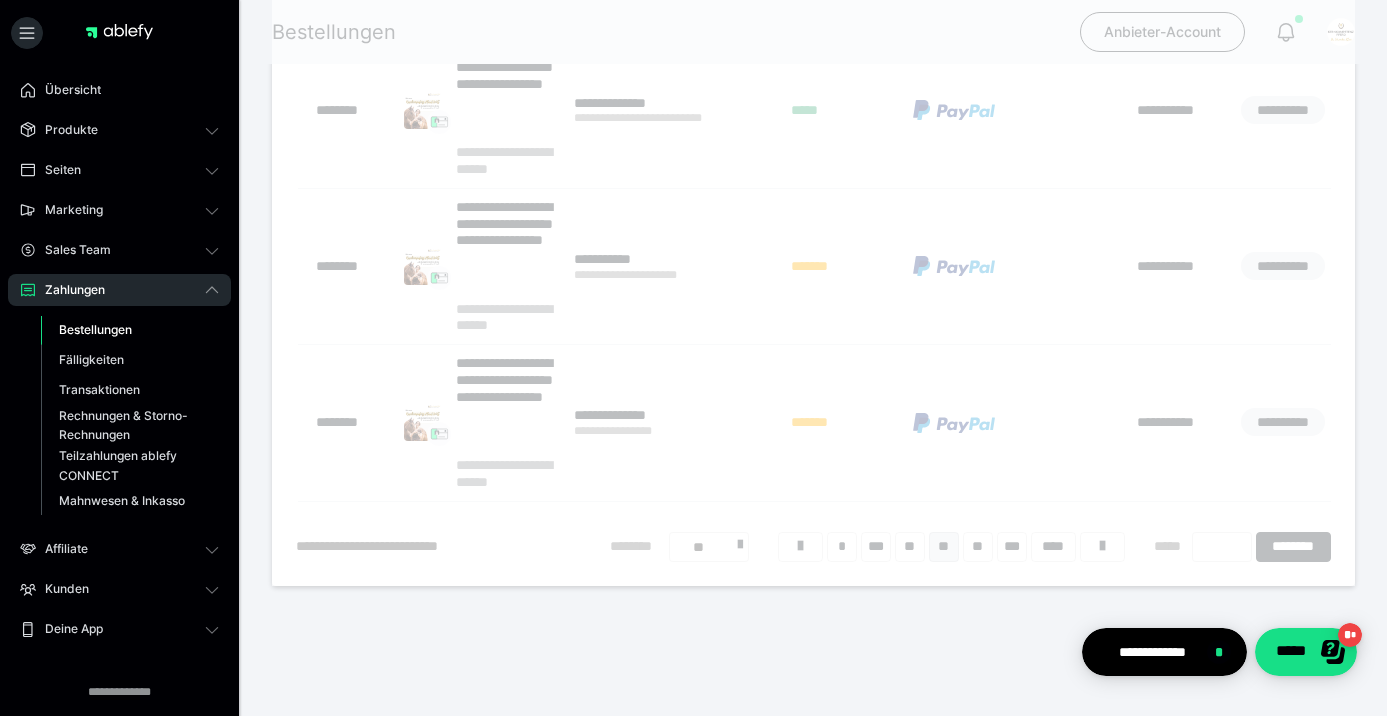 scroll, scrollTop: 395, scrollLeft: 0, axis: vertical 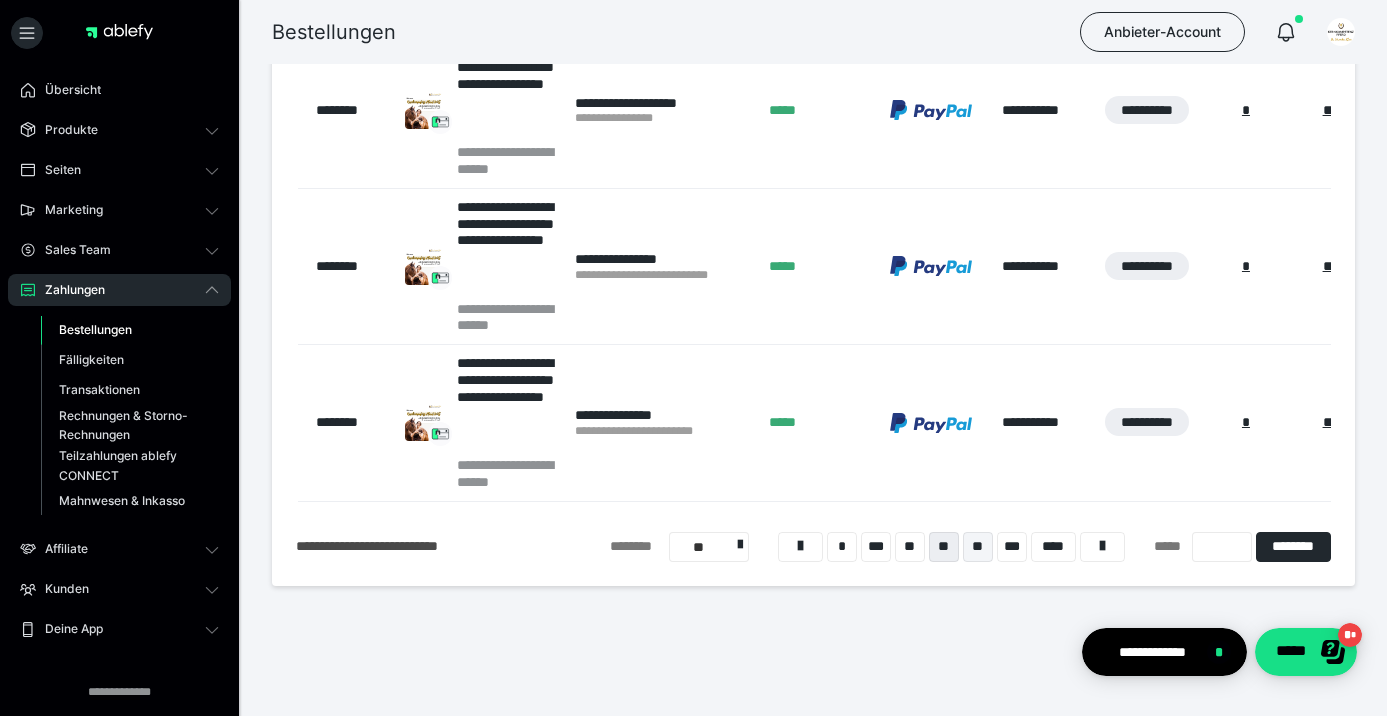 click on "**" at bounding box center [978, 547] 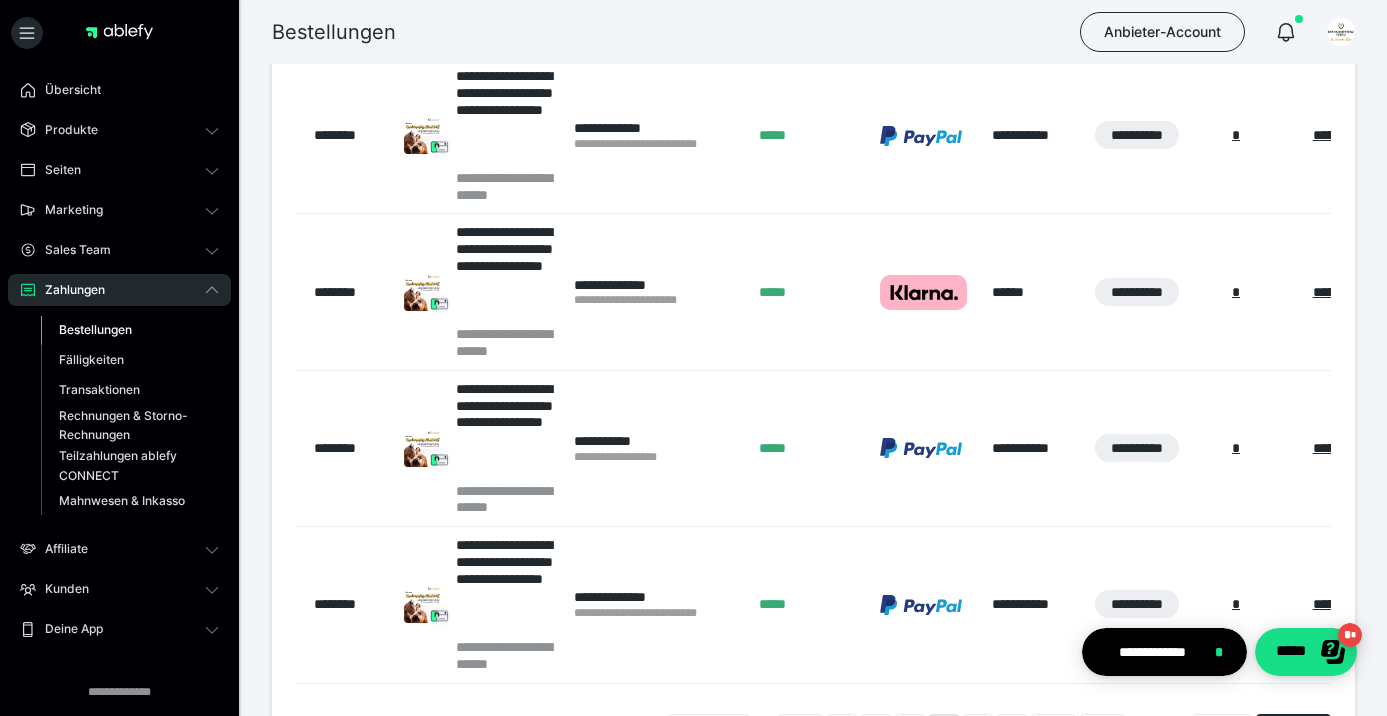 scroll, scrollTop: 1630, scrollLeft: 0, axis: vertical 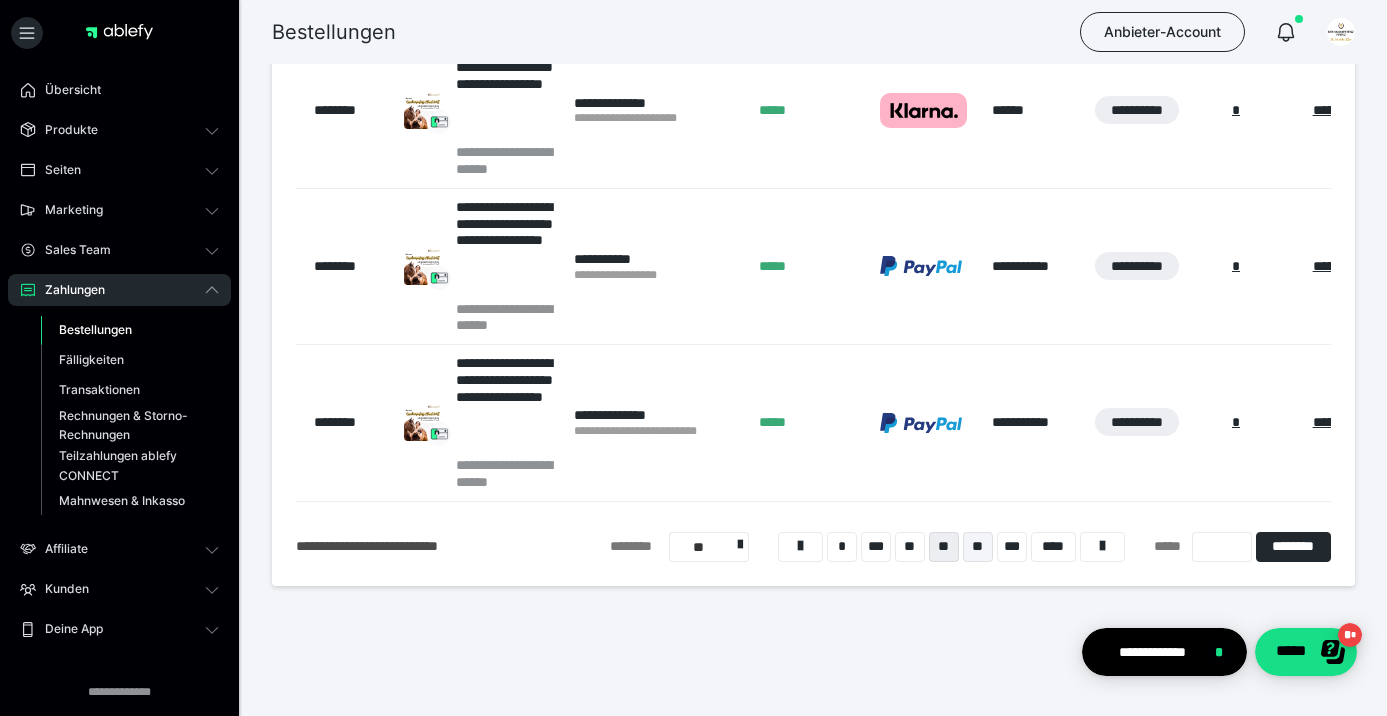 click on "**" at bounding box center (978, 547) 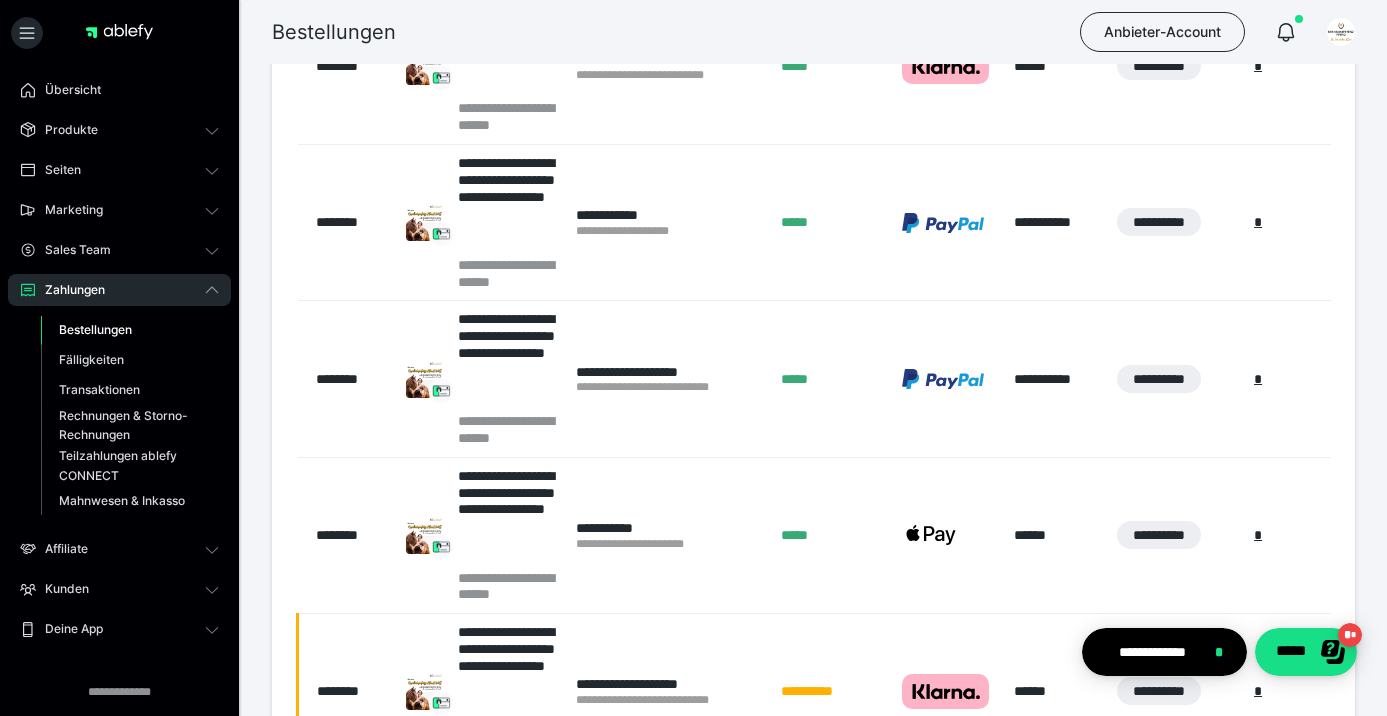 scroll, scrollTop: 1484, scrollLeft: 0, axis: vertical 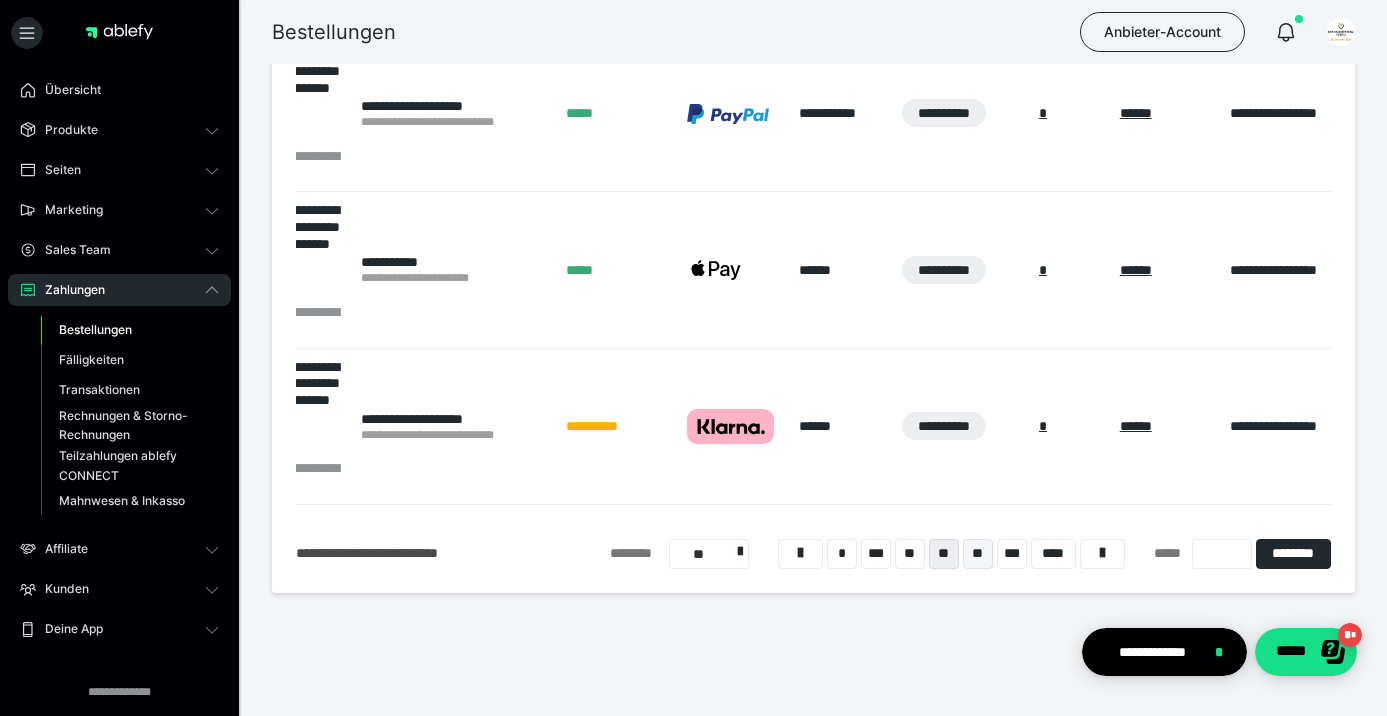 click on "**" at bounding box center [978, 554] 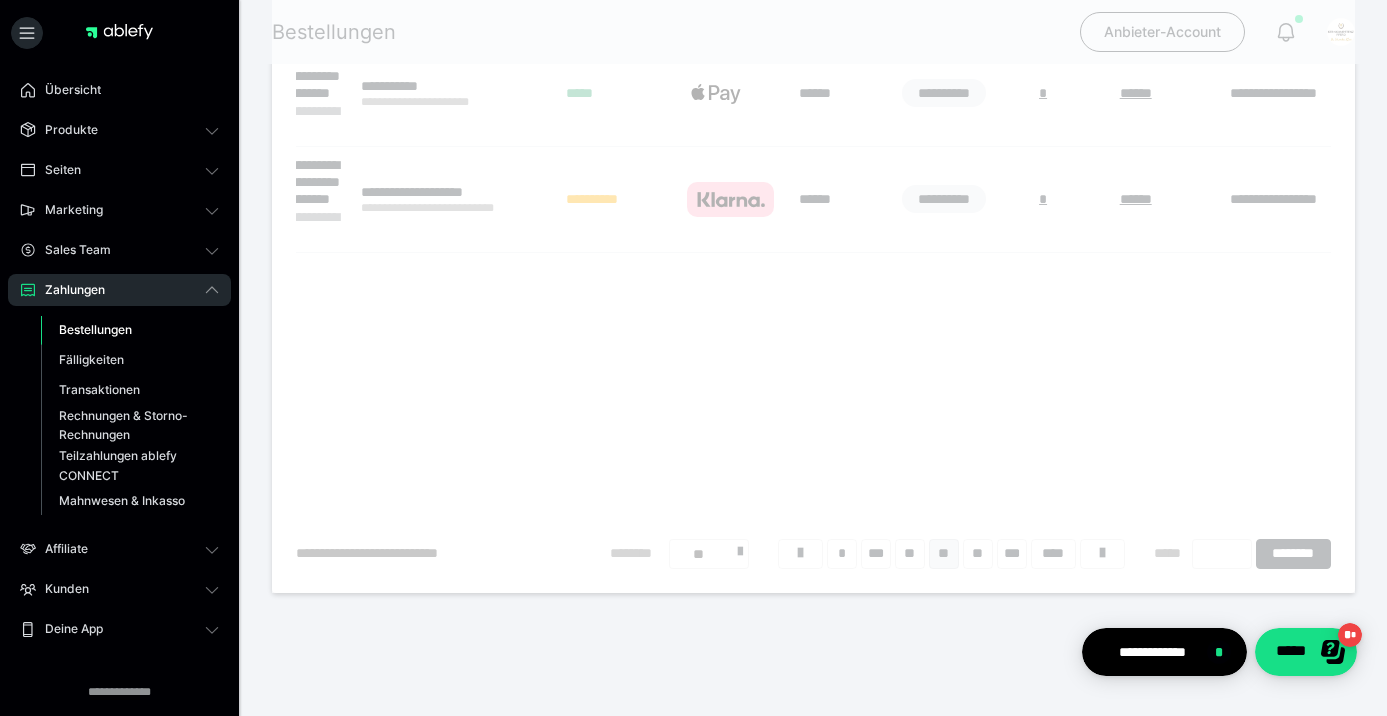 scroll, scrollTop: 395, scrollLeft: 0, axis: vertical 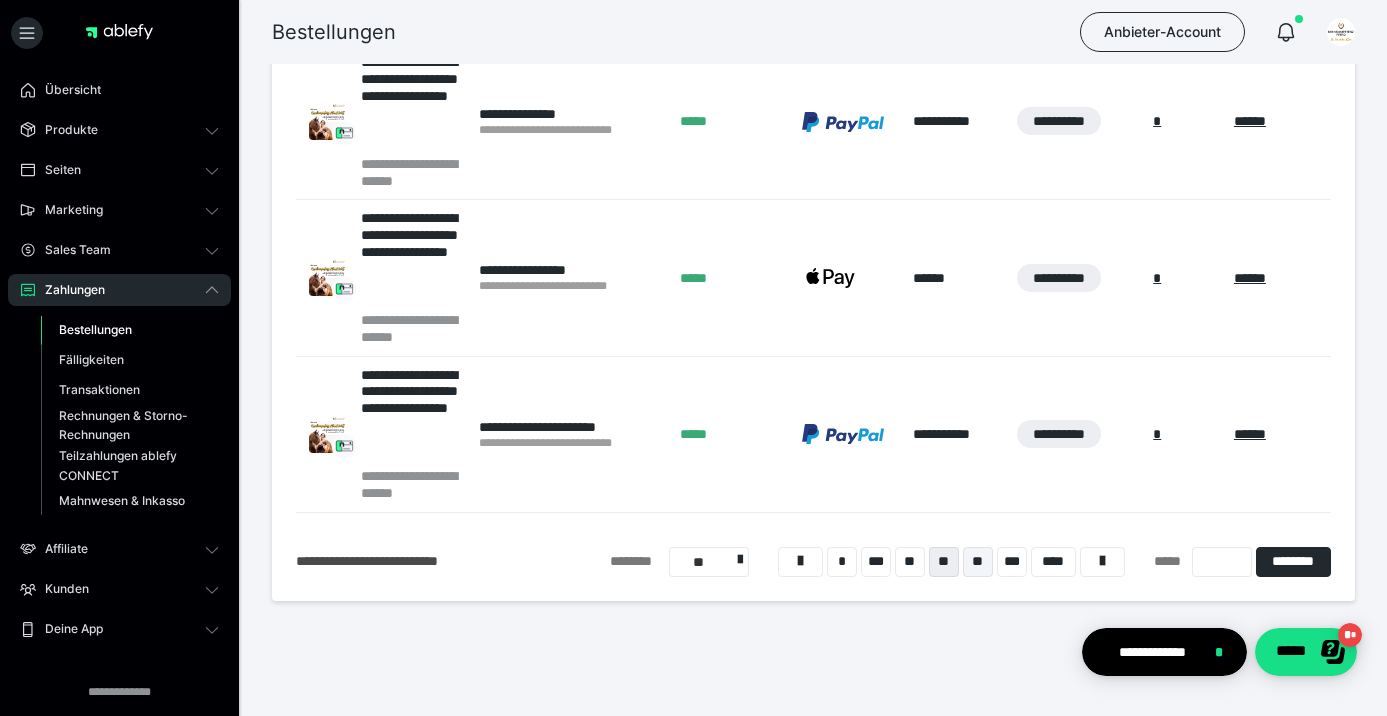 click on "**" at bounding box center (978, 562) 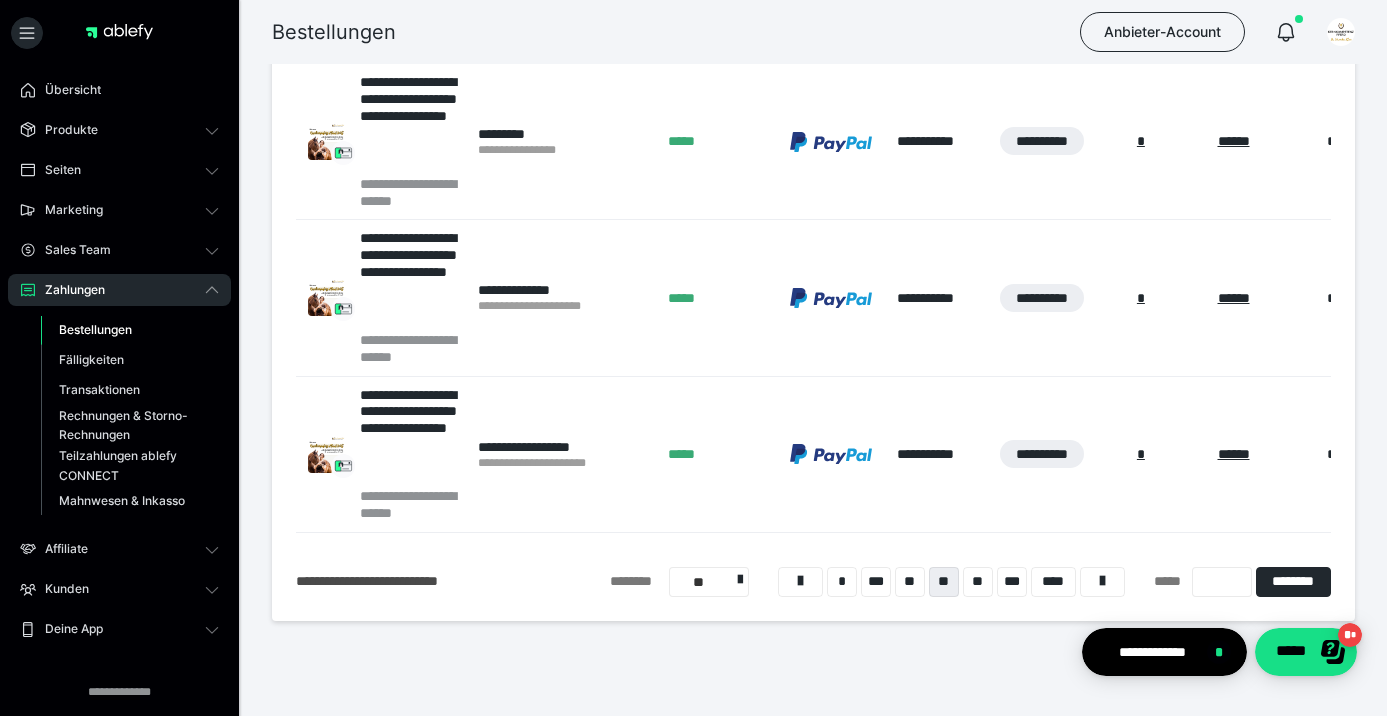 scroll, scrollTop: 1630, scrollLeft: 0, axis: vertical 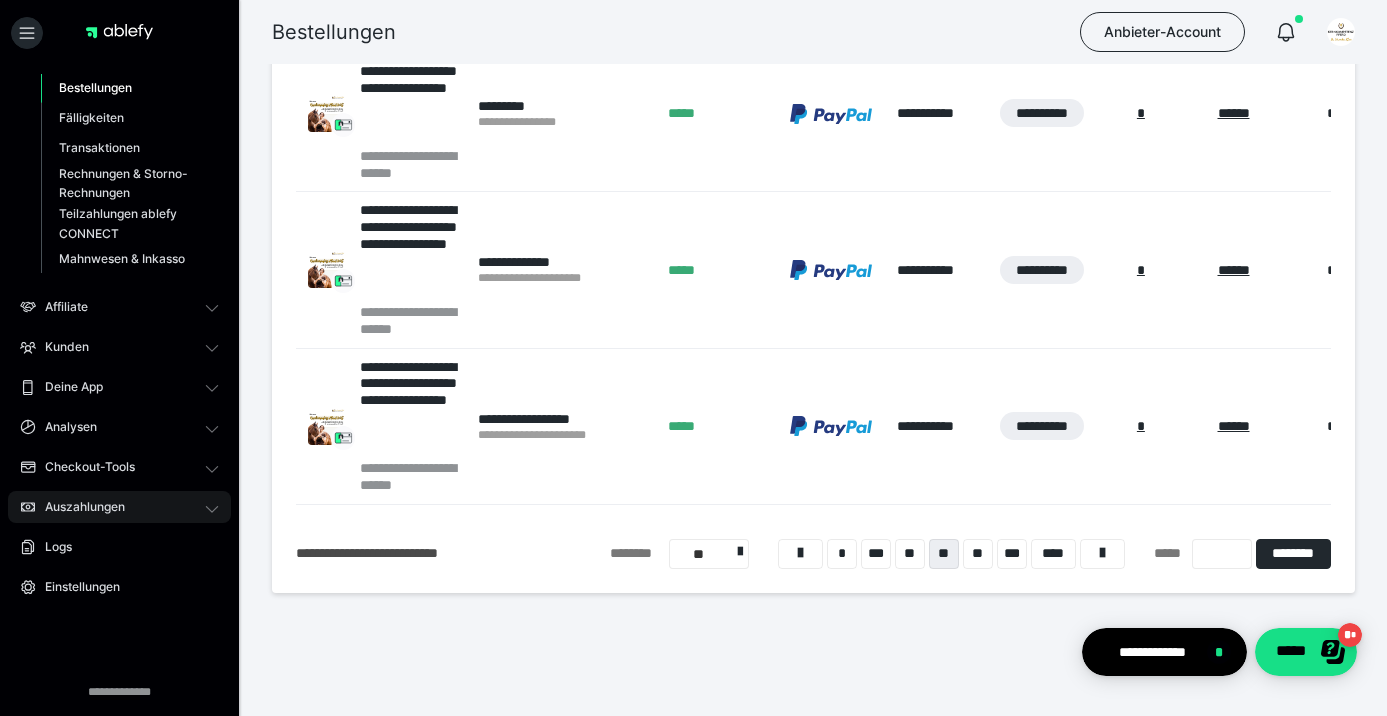 click on "Auszahlungen" at bounding box center [119, 507] 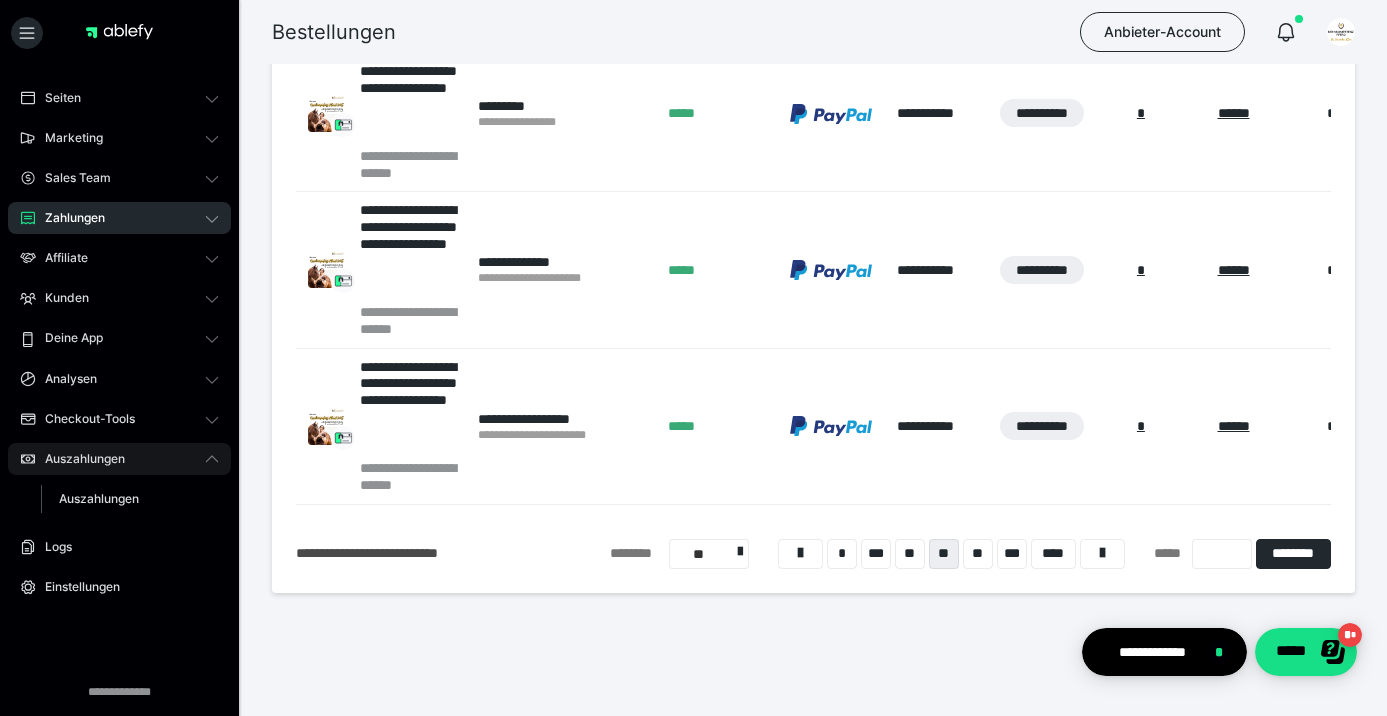 scroll, scrollTop: 71, scrollLeft: 0, axis: vertical 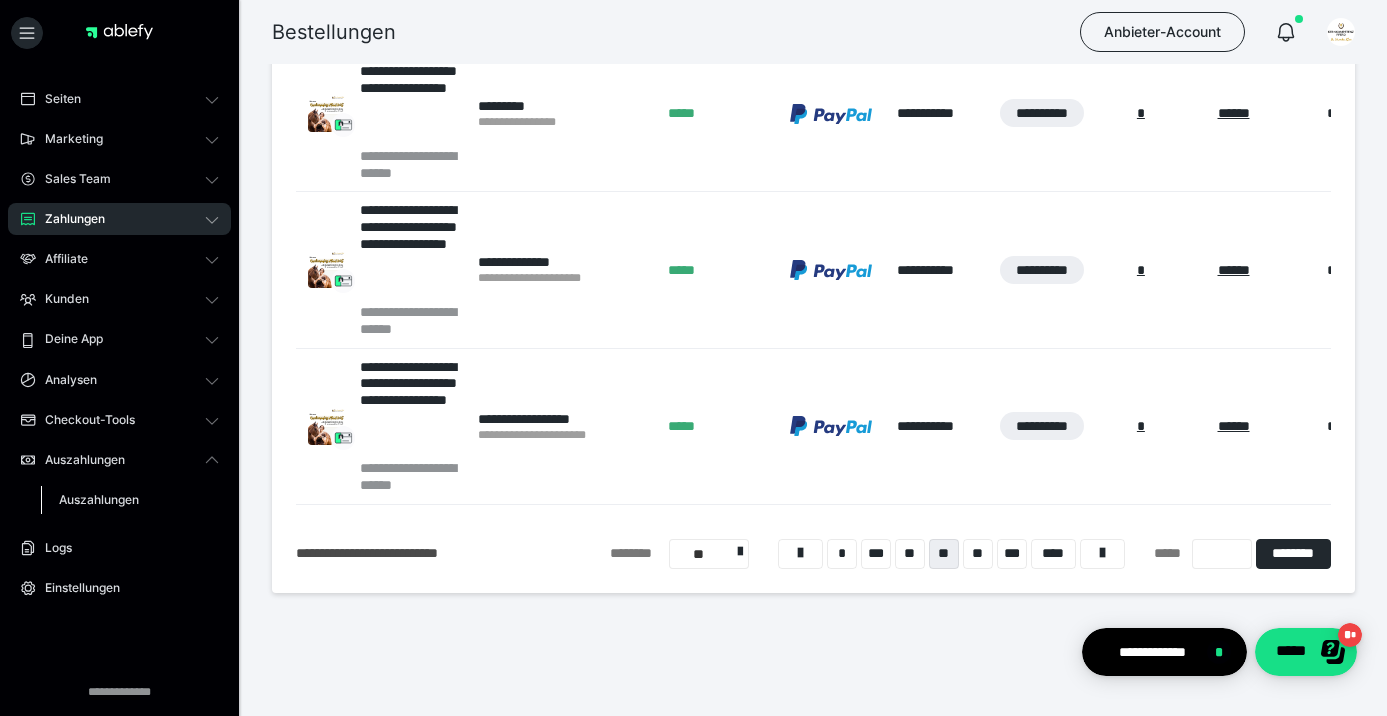 click on "Auszahlungen" at bounding box center [99, 499] 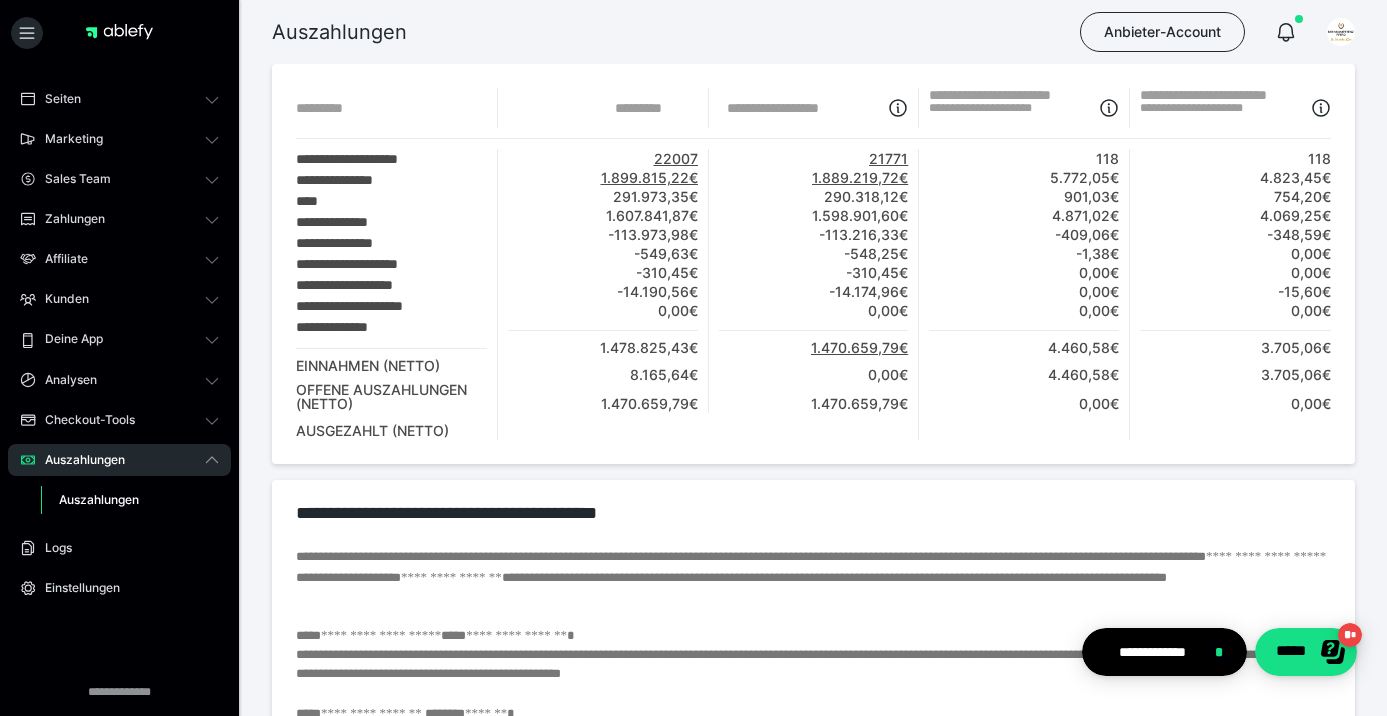 scroll, scrollTop: 0, scrollLeft: 0, axis: both 